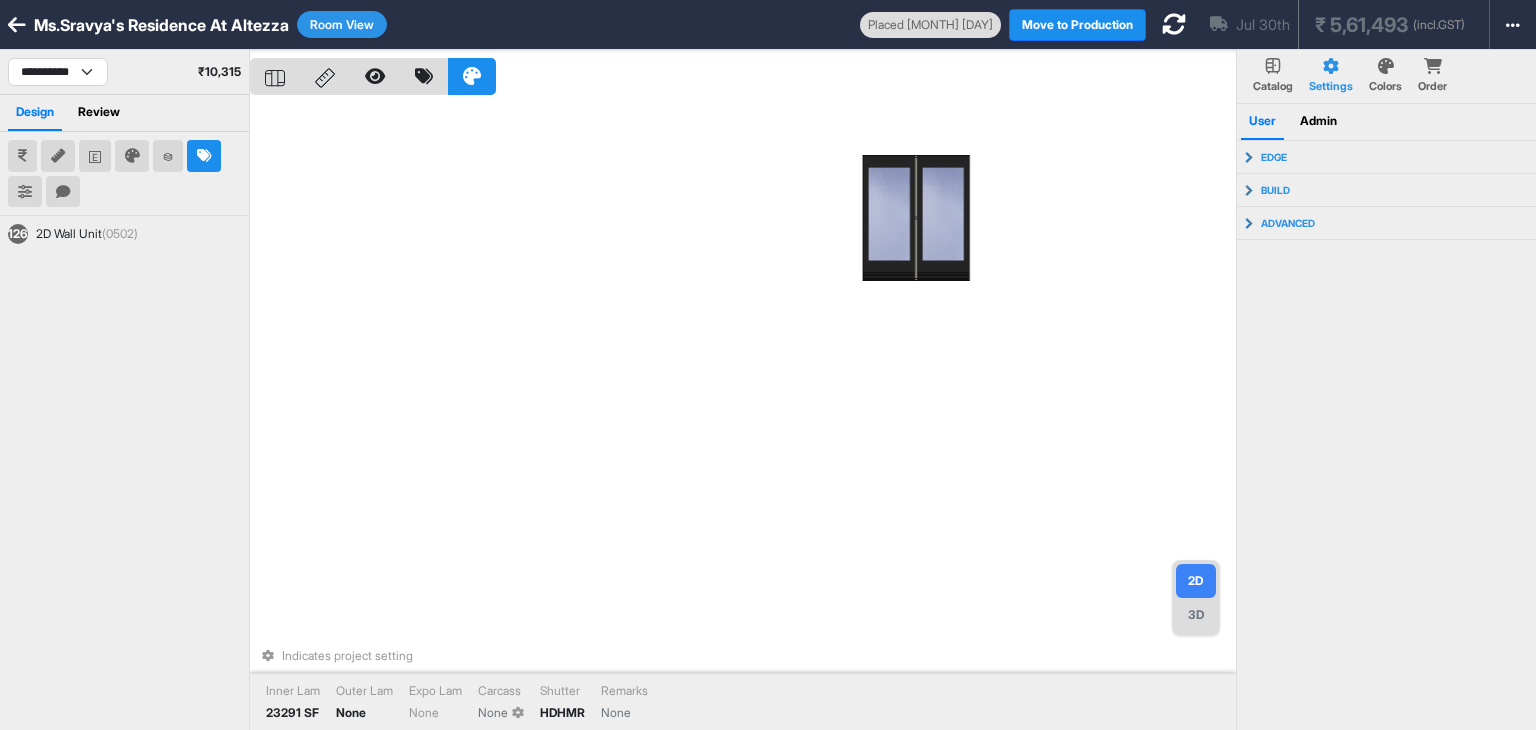 scroll, scrollTop: 0, scrollLeft: 0, axis: both 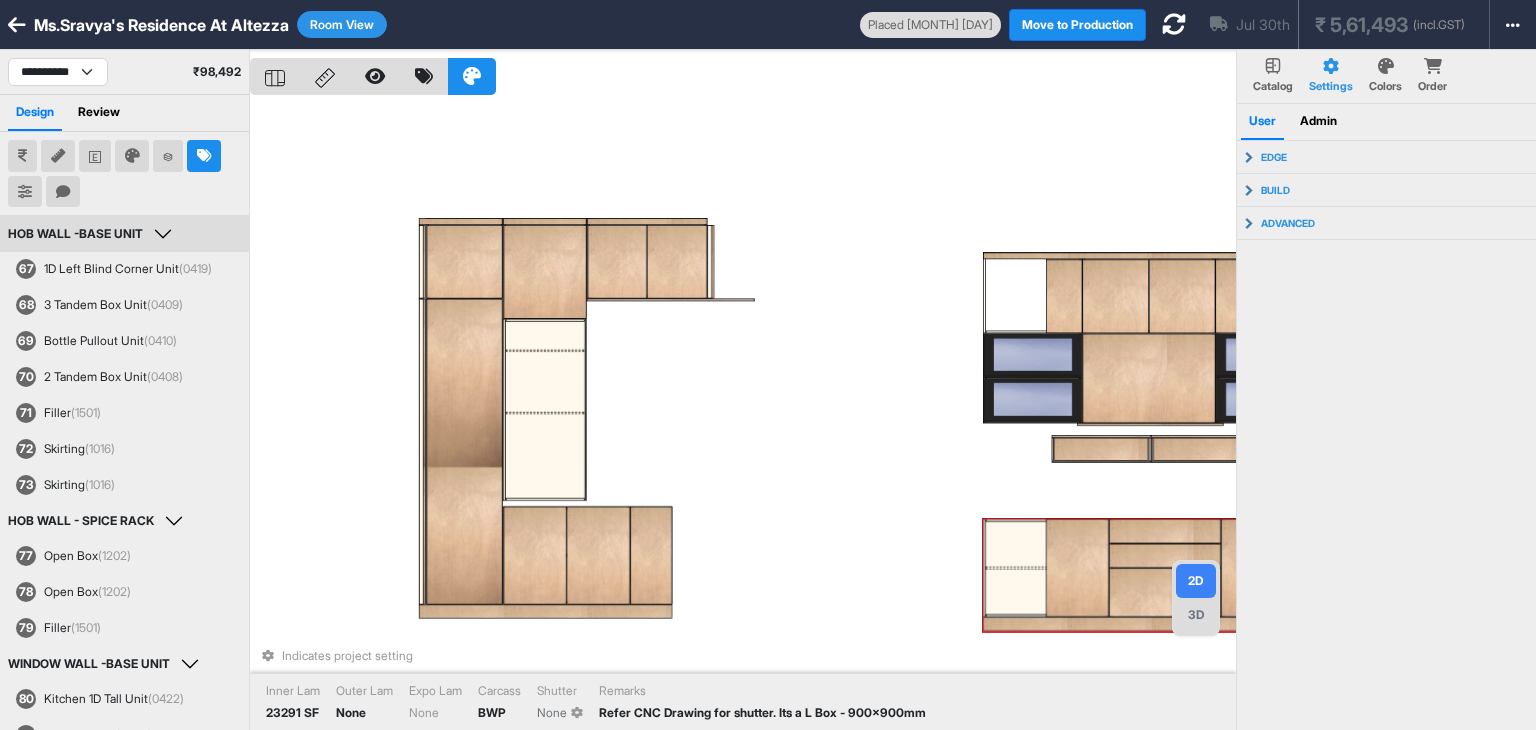 drag, startPoint x: 1021, startPoint y: 536, endPoint x: 1037, endPoint y: 501, distance: 38.483765 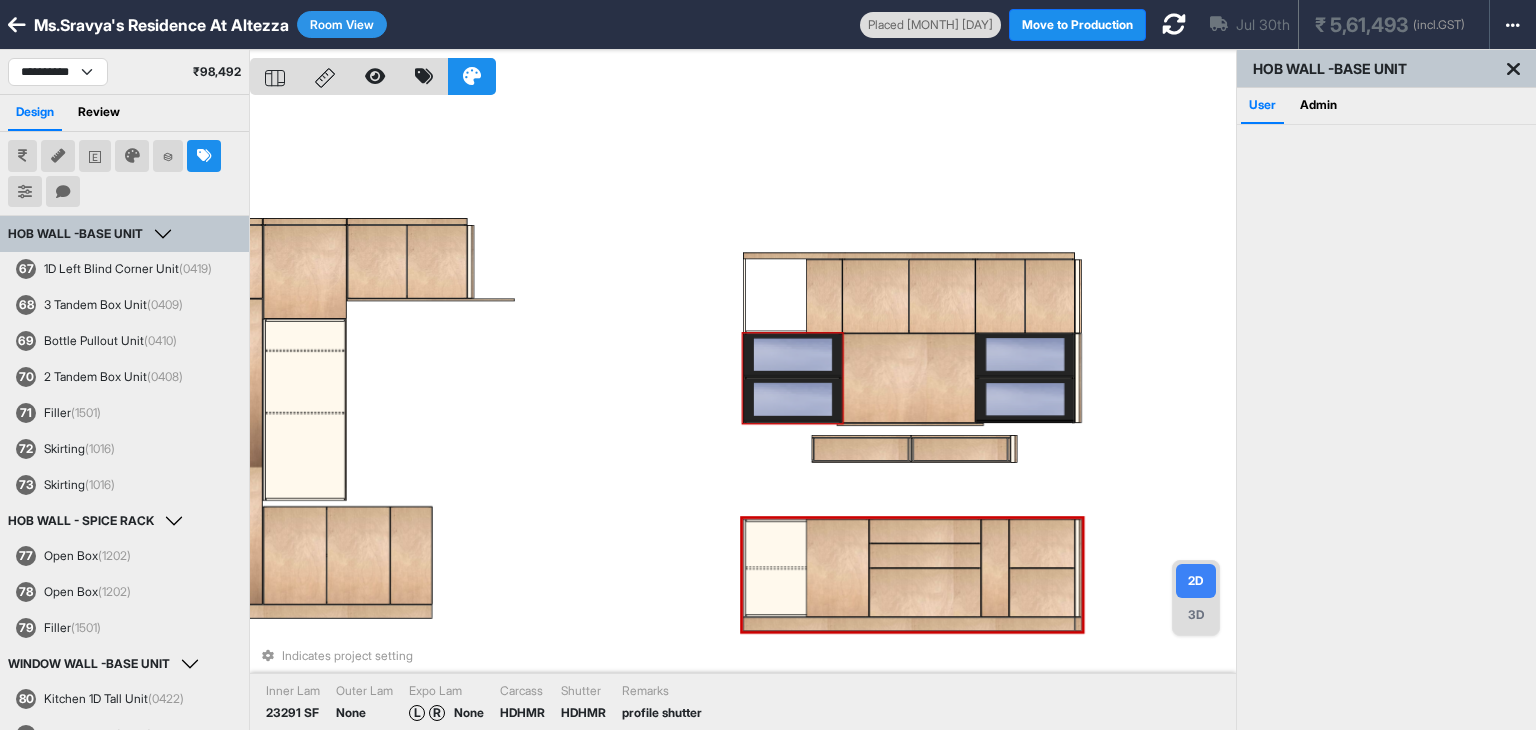 click at bounding box center [793, 400] 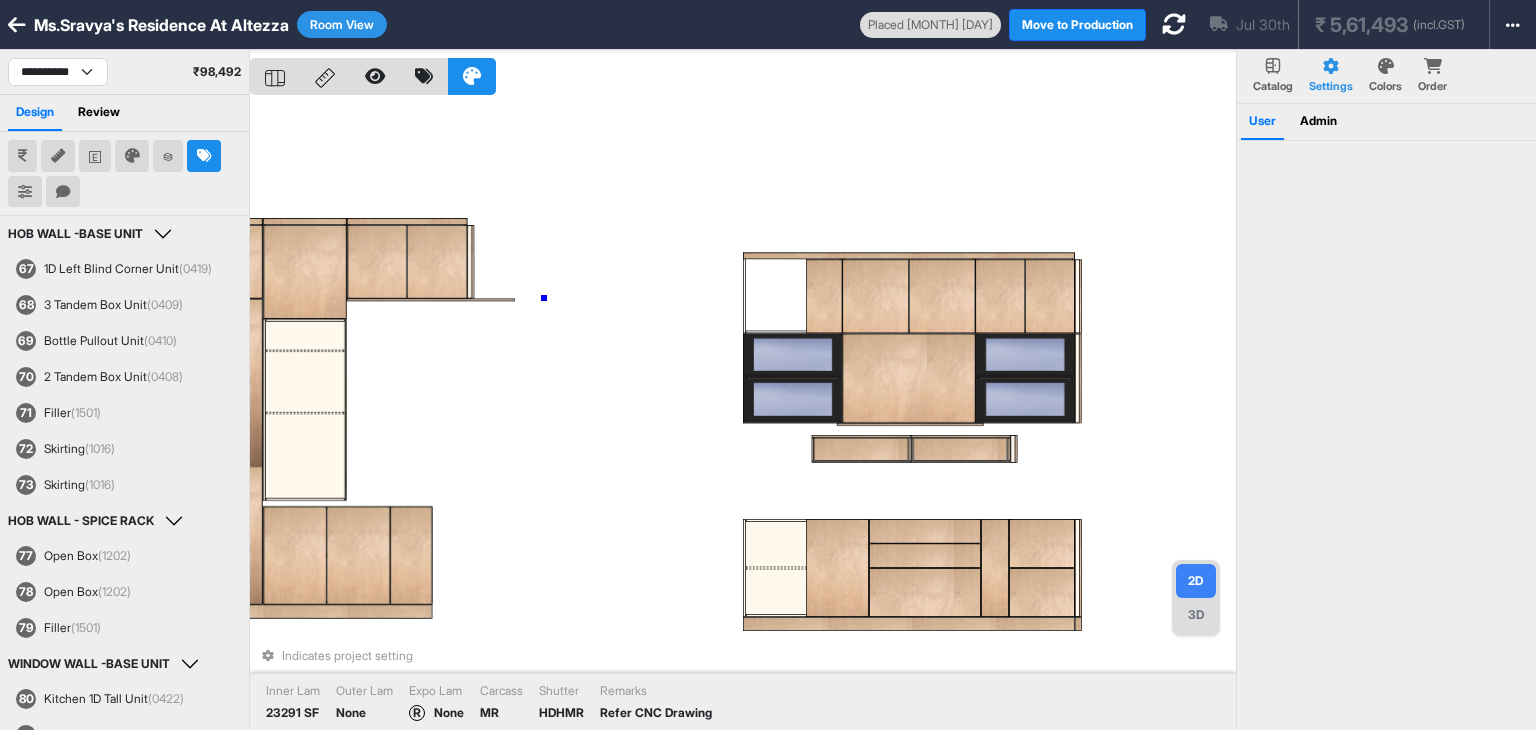 click on "Indicates project setting Inner Lam [NUMBER] SF Outer Lam None Expo Lam R None Carcass MR Shutter HDHMR Remarks Refer CNC Drawing" at bounding box center (743, 415) 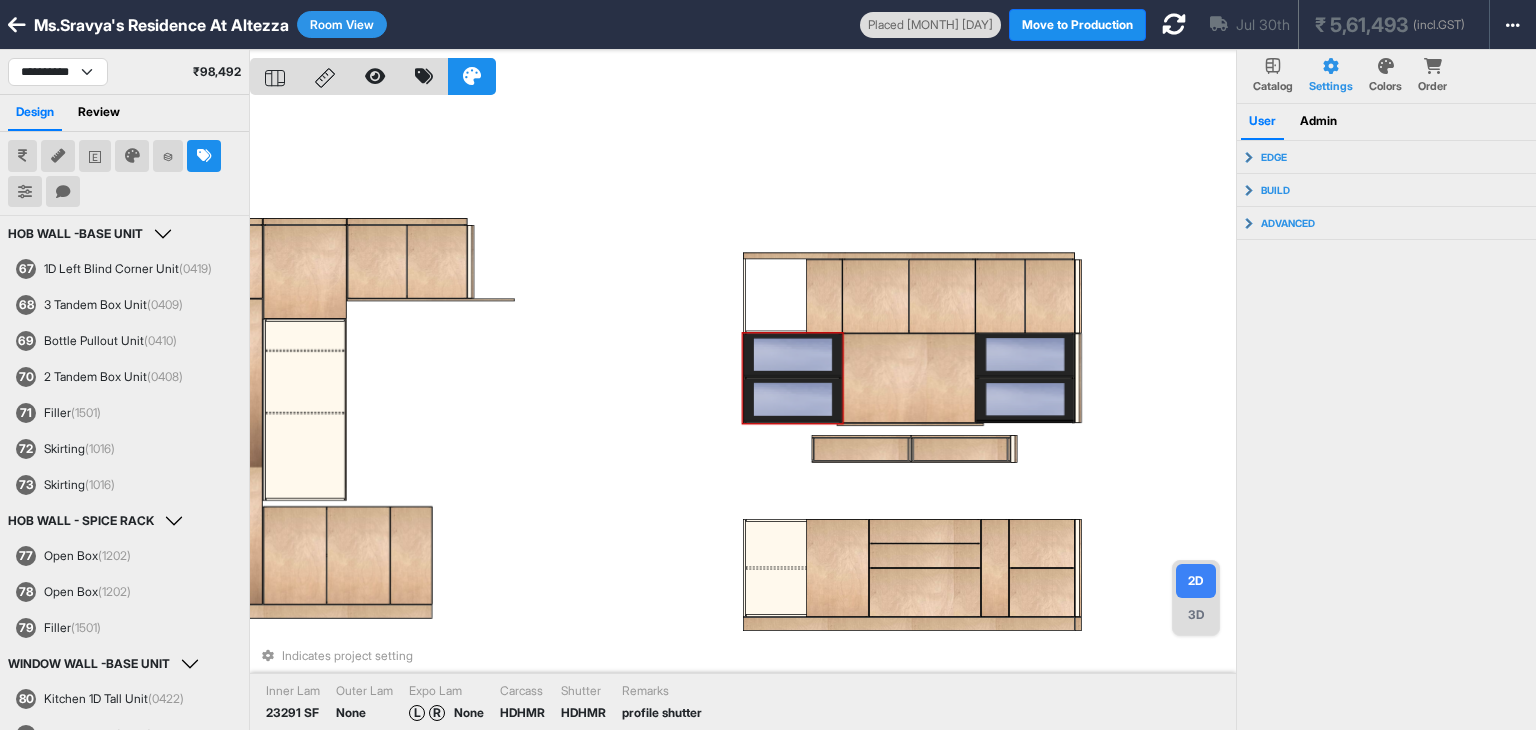 click at bounding box center [793, 400] 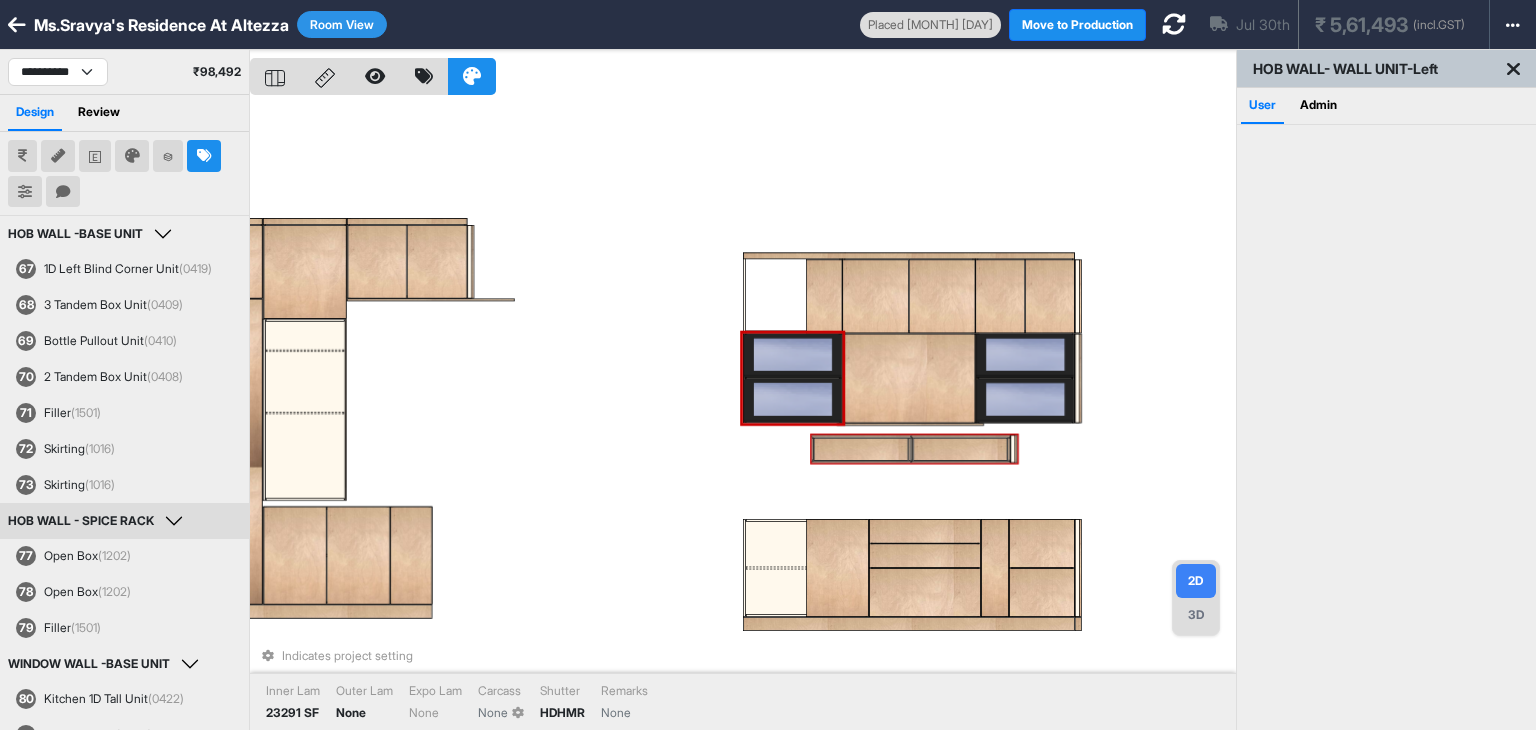 click on "Indicates project setting Inner Lam 23291 SF Outer Lam None Expo Lam None Carcass None Shutter HDHMR Remarks None" at bounding box center [743, 415] 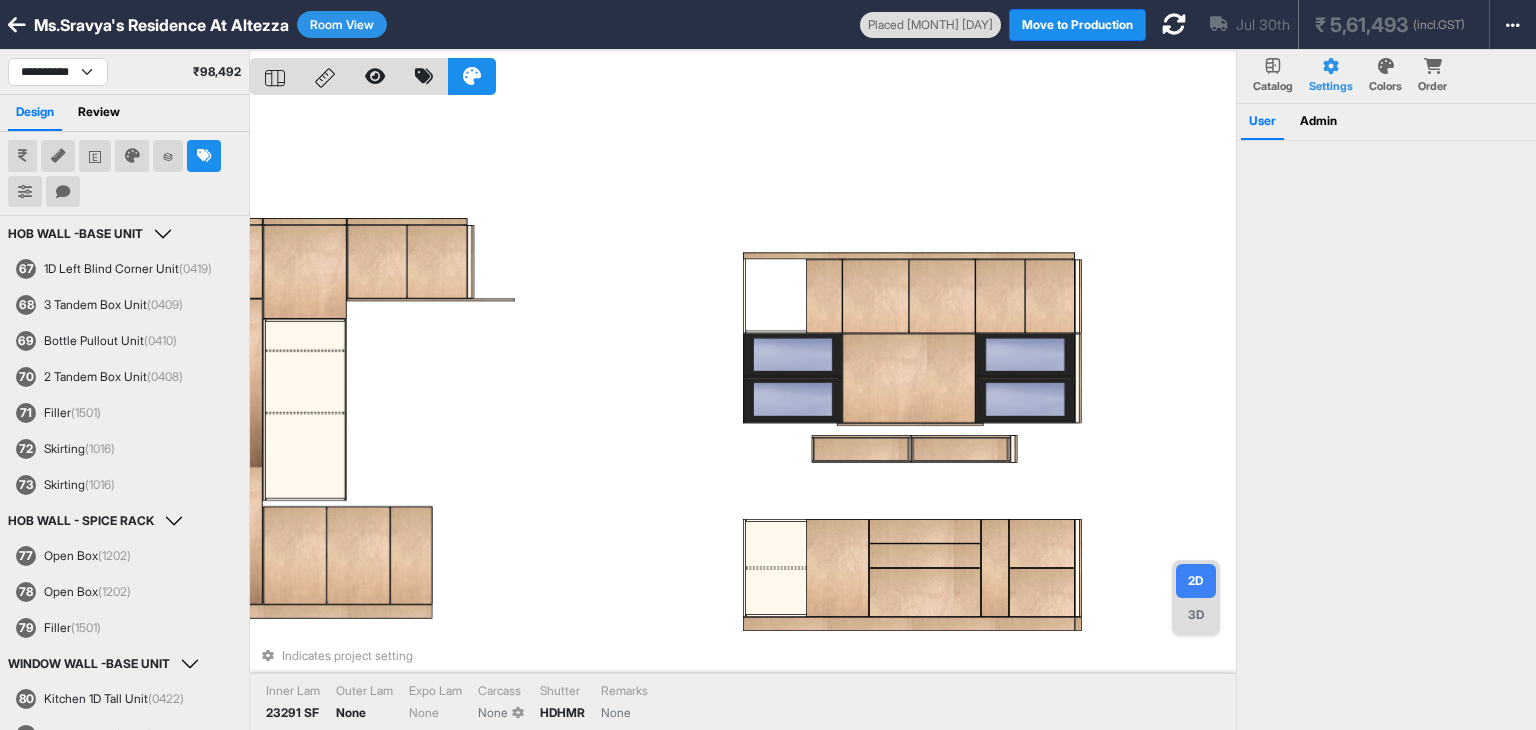 click on "3D" at bounding box center [1196, 615] 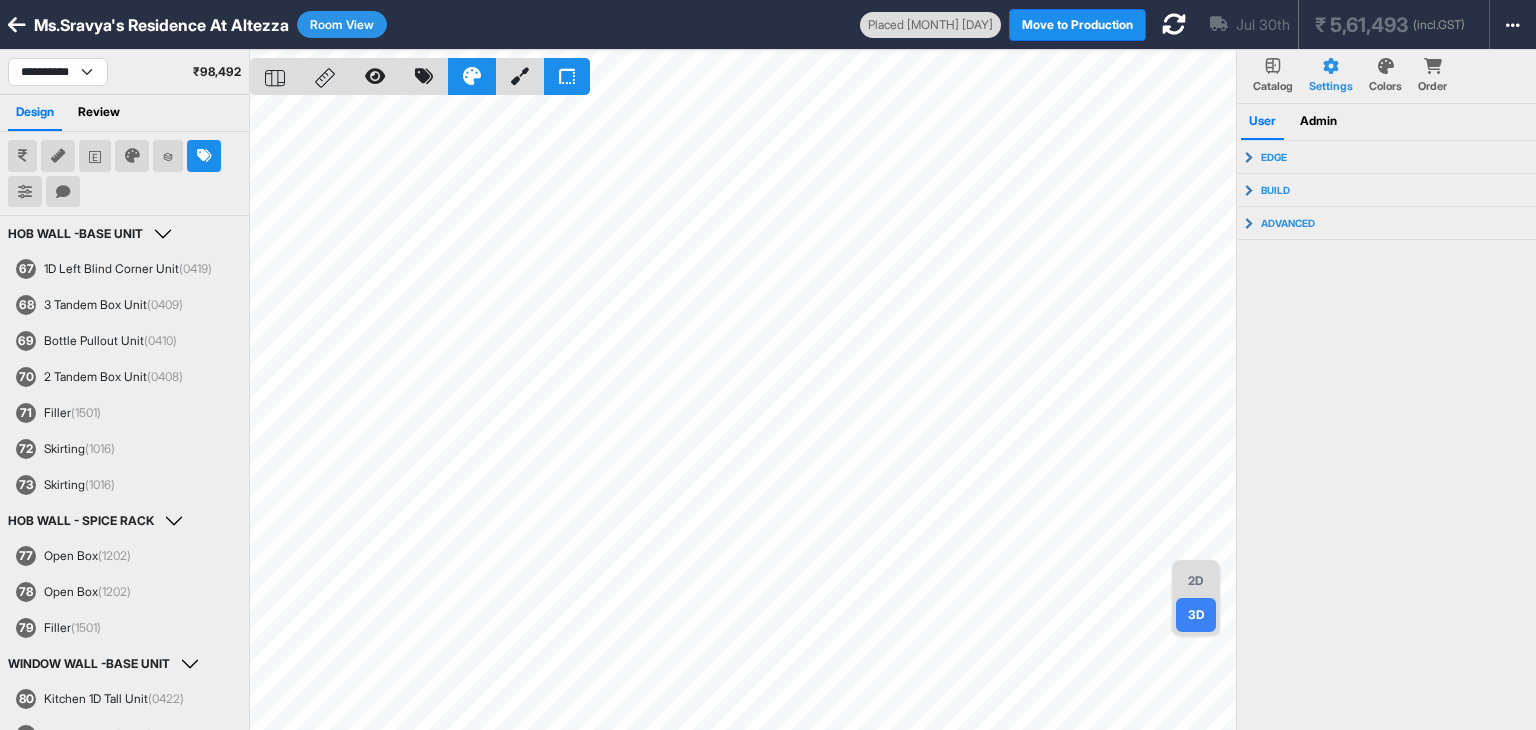 click on "2D" at bounding box center (1196, 581) 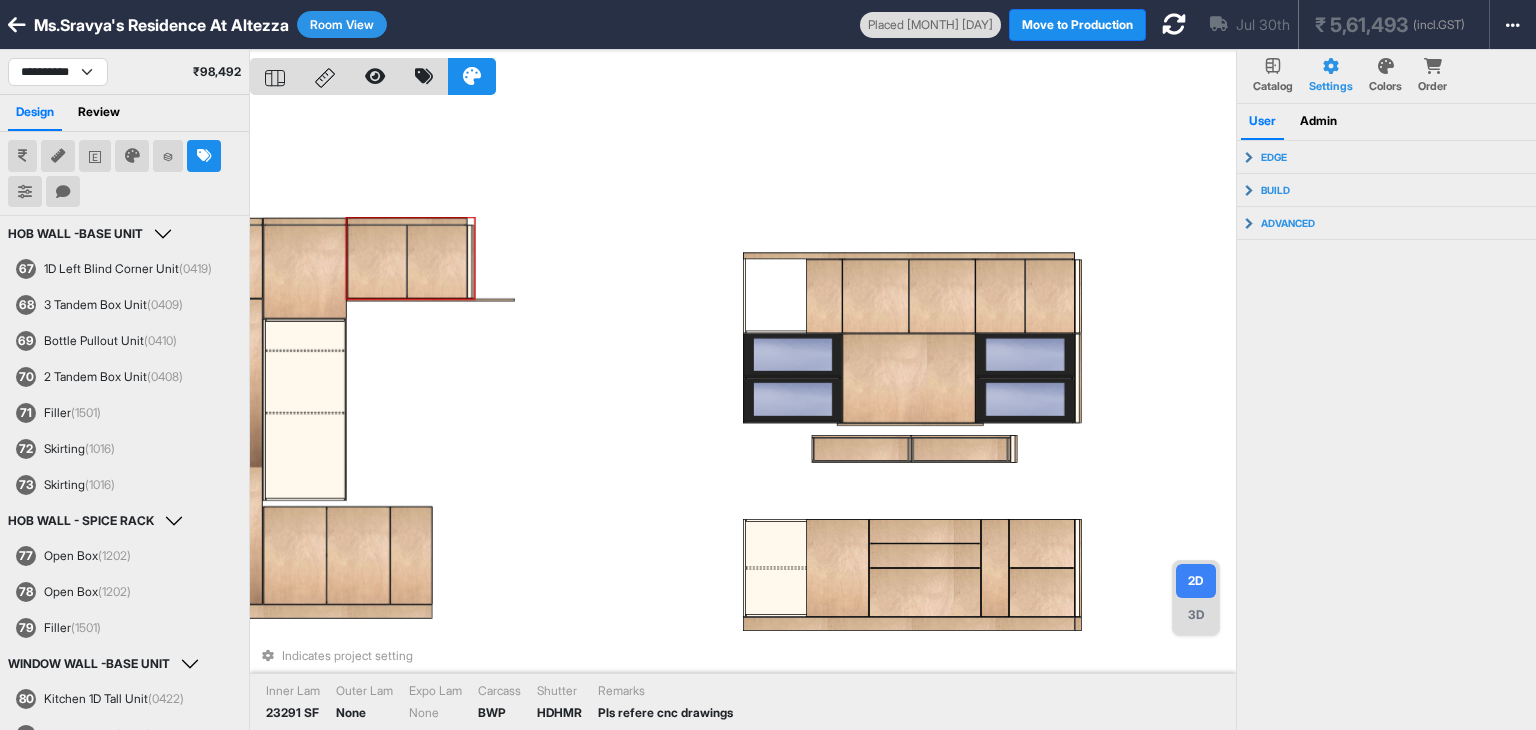 click on "Room View" at bounding box center (342, 24) 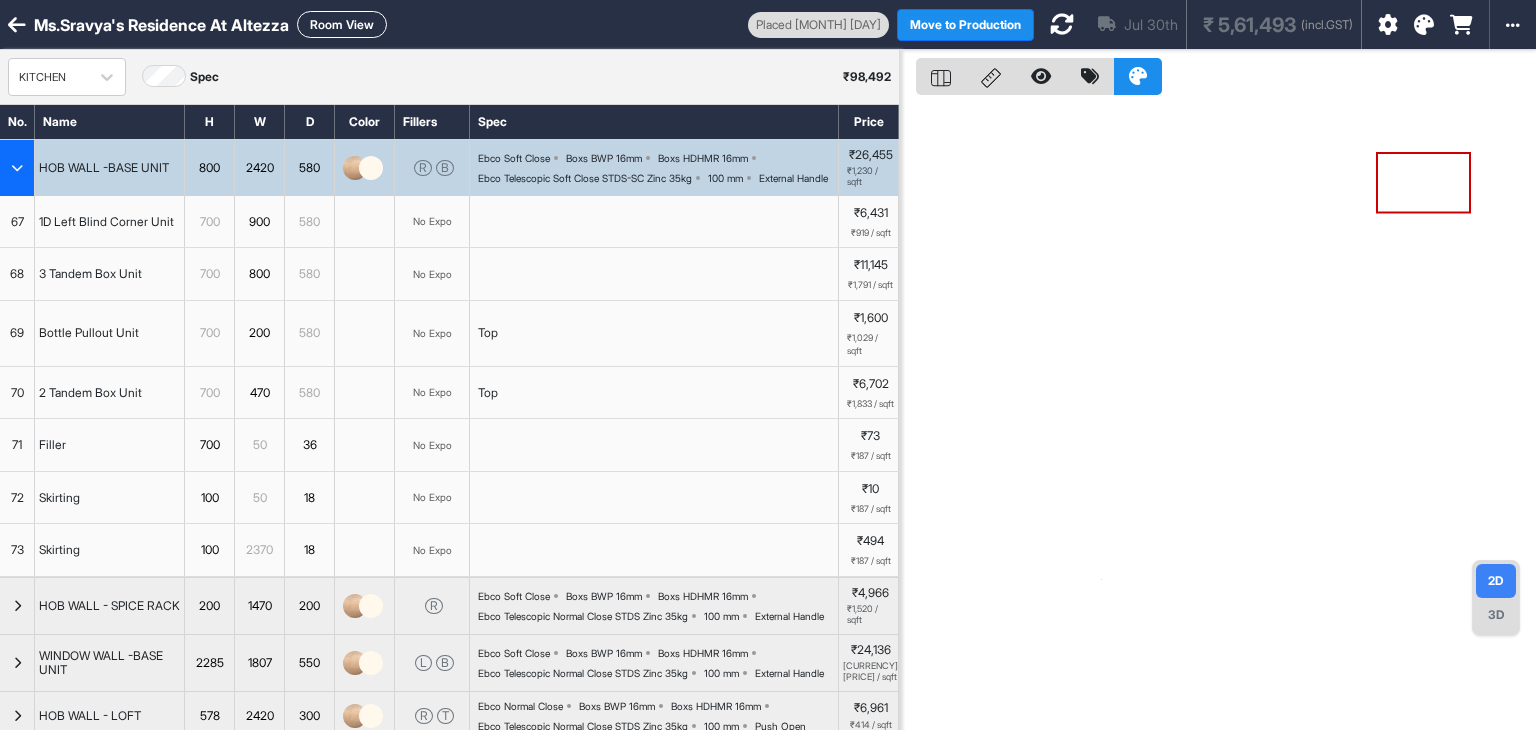click at bounding box center (17, 168) 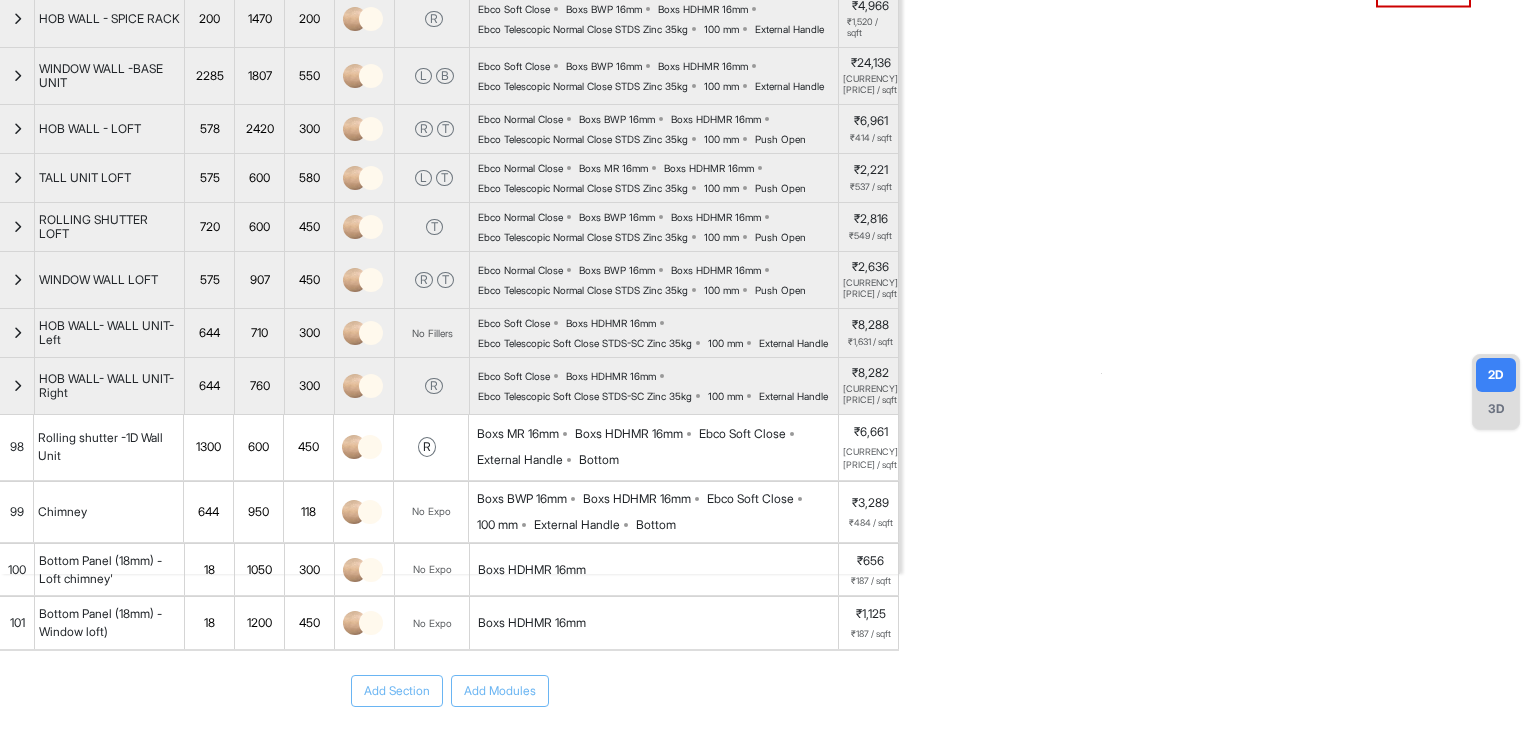 scroll, scrollTop: 200, scrollLeft: 0, axis: vertical 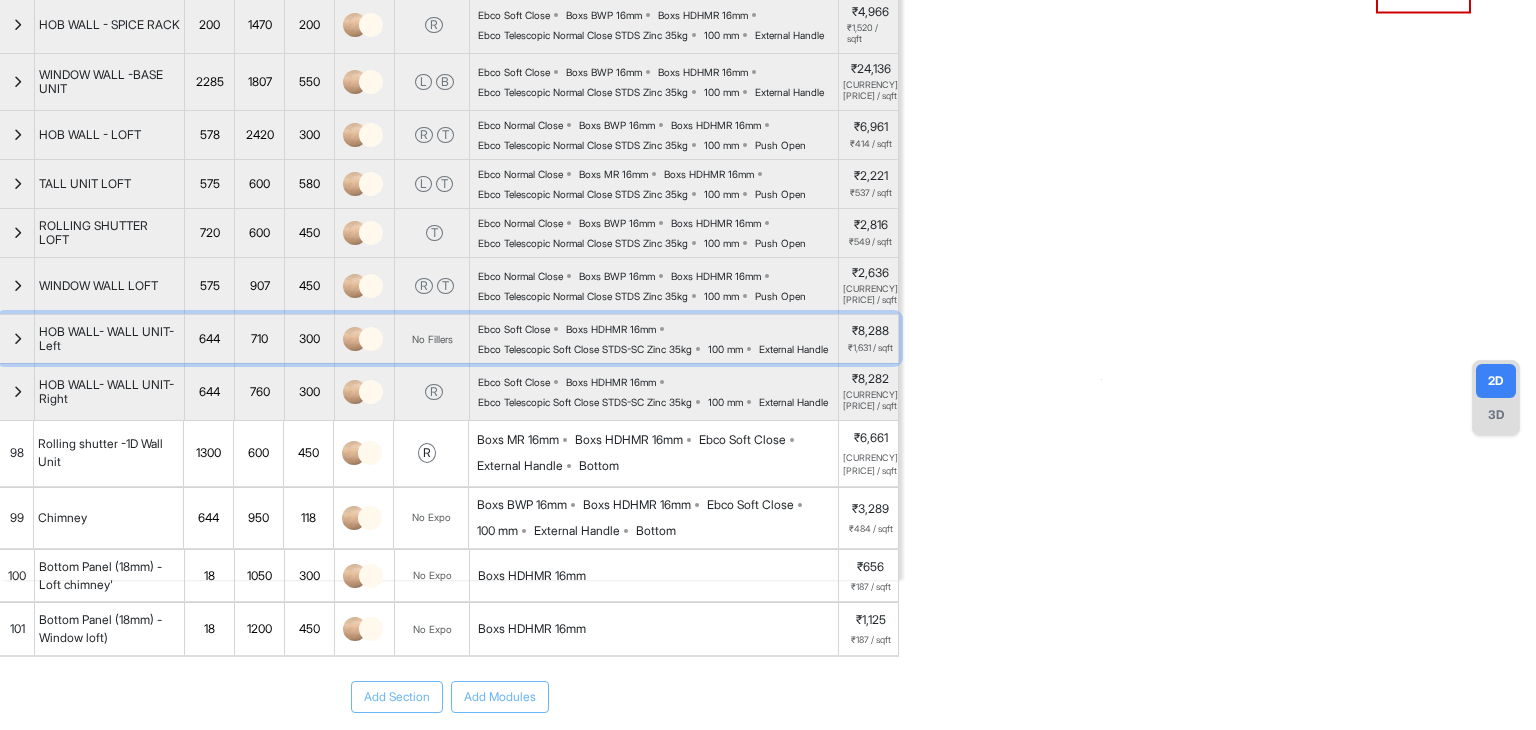 click at bounding box center (17, 339) 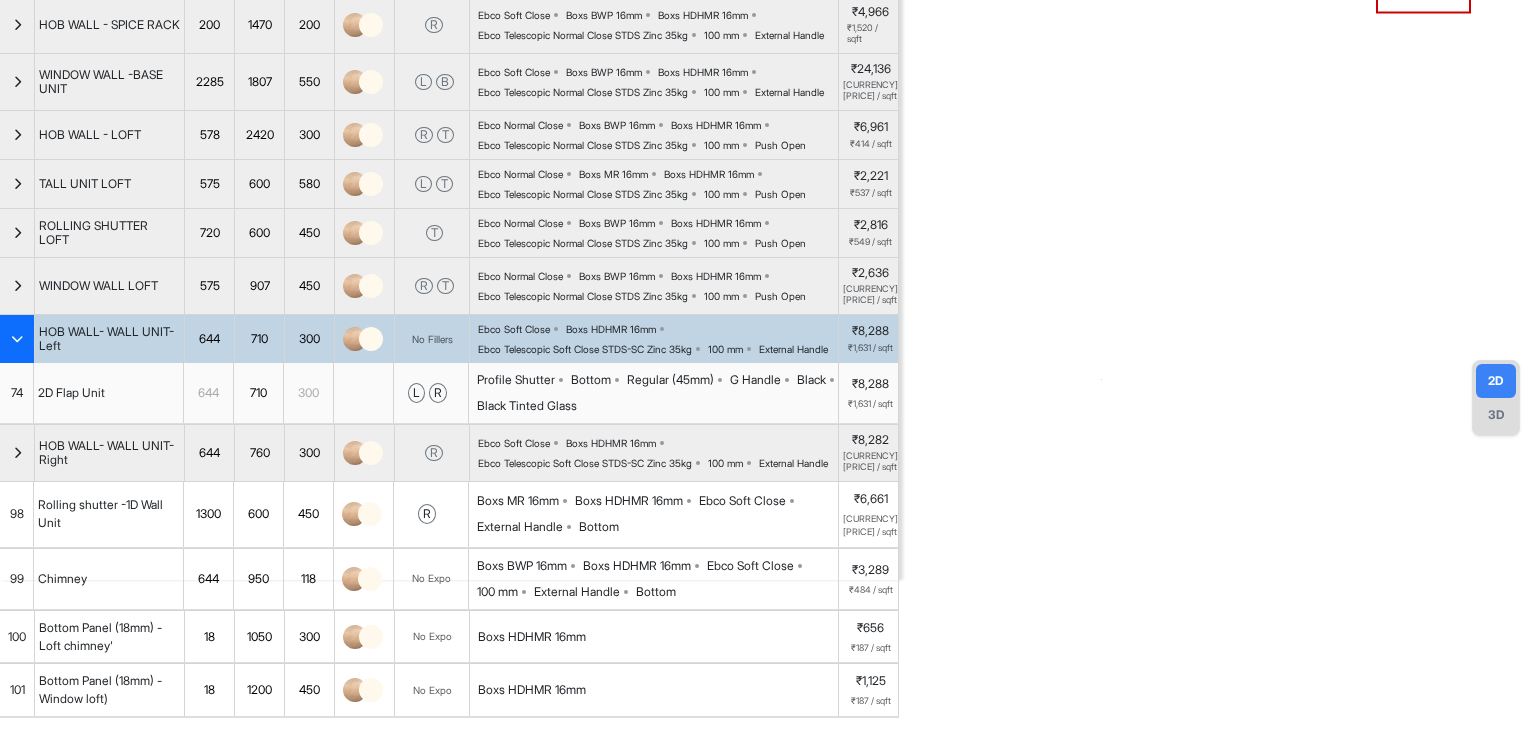 click on "Boxs HDHMR 16mm" at bounding box center [611, 329] 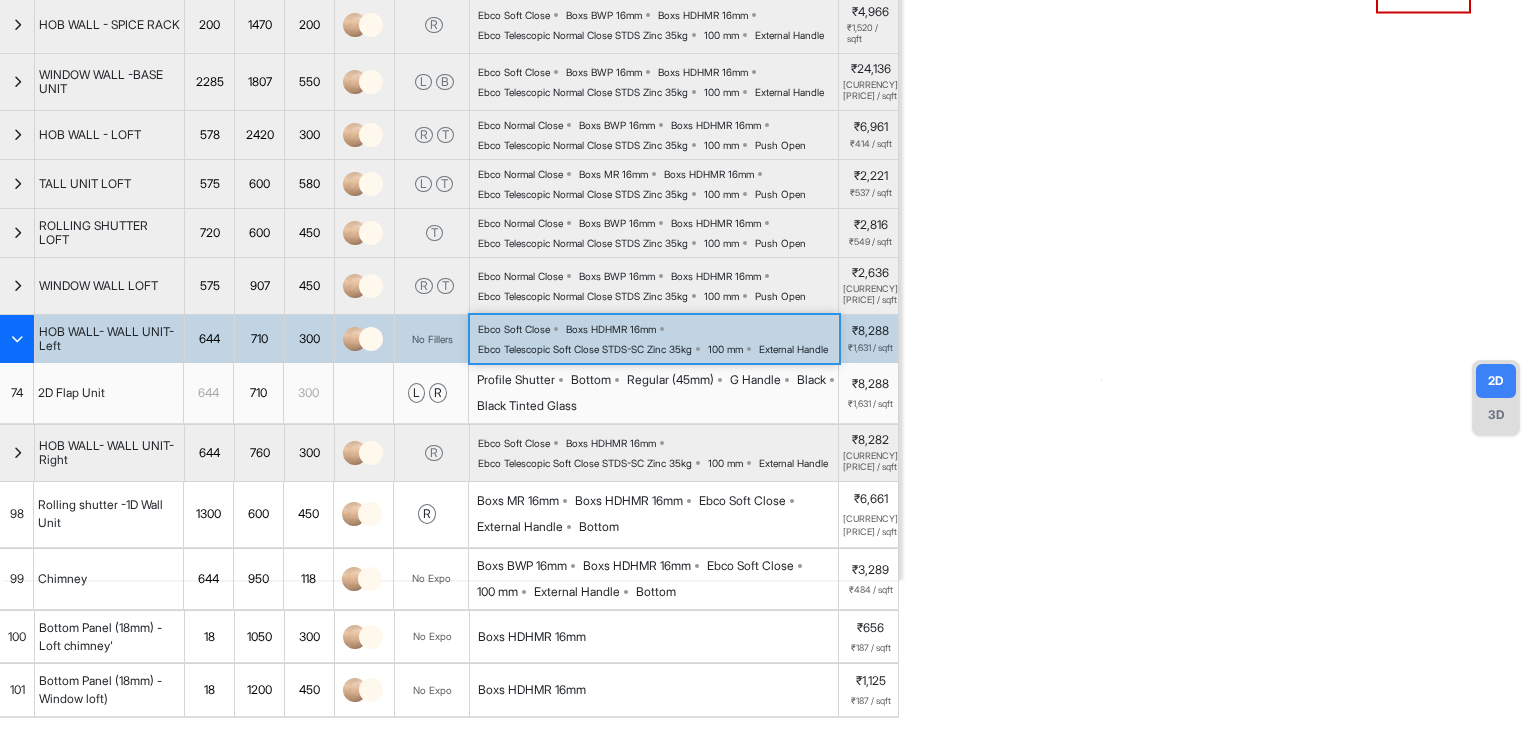 click on "Boxs HDHMR 16mm" at bounding box center [611, 329] 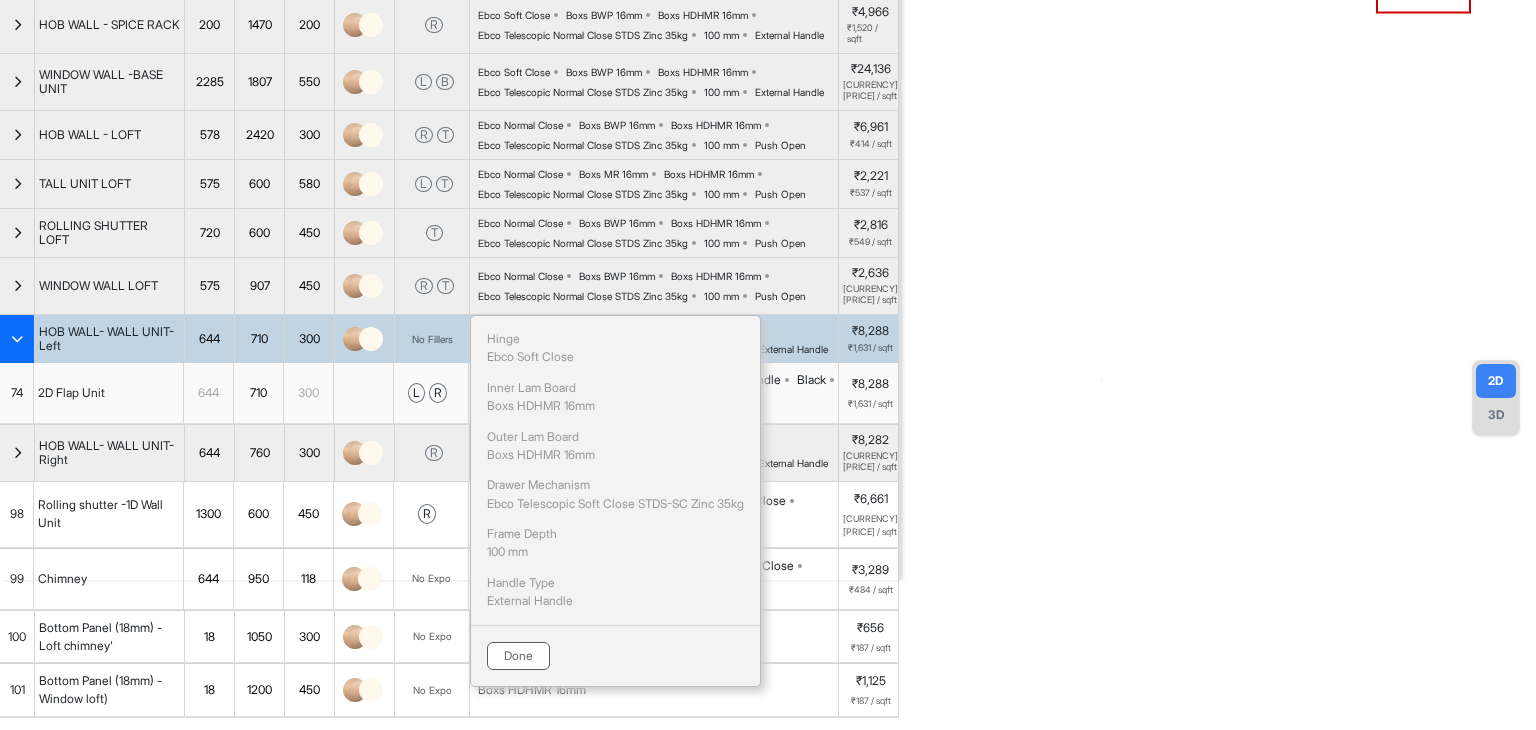 click on "Done" at bounding box center [518, 656] 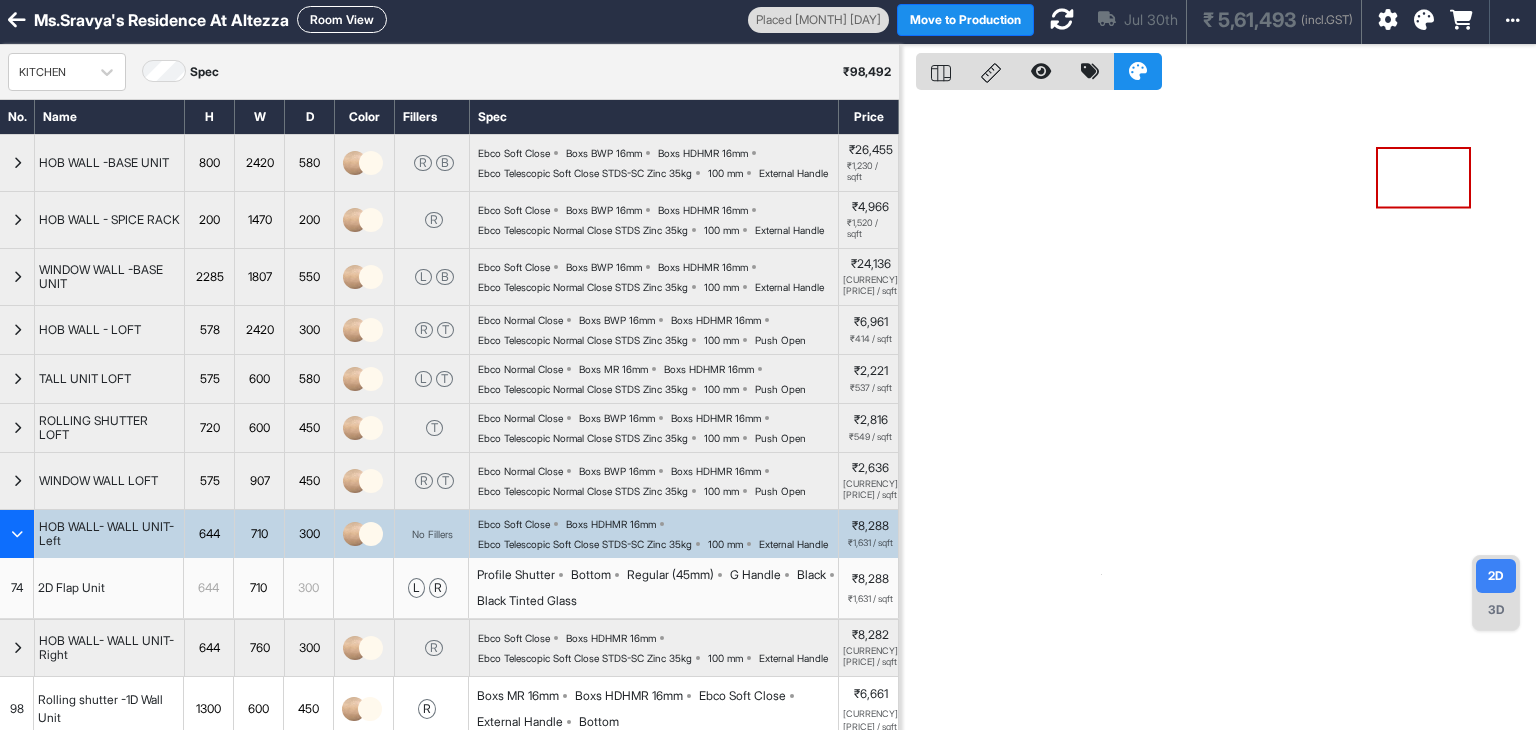 scroll, scrollTop: 0, scrollLeft: 0, axis: both 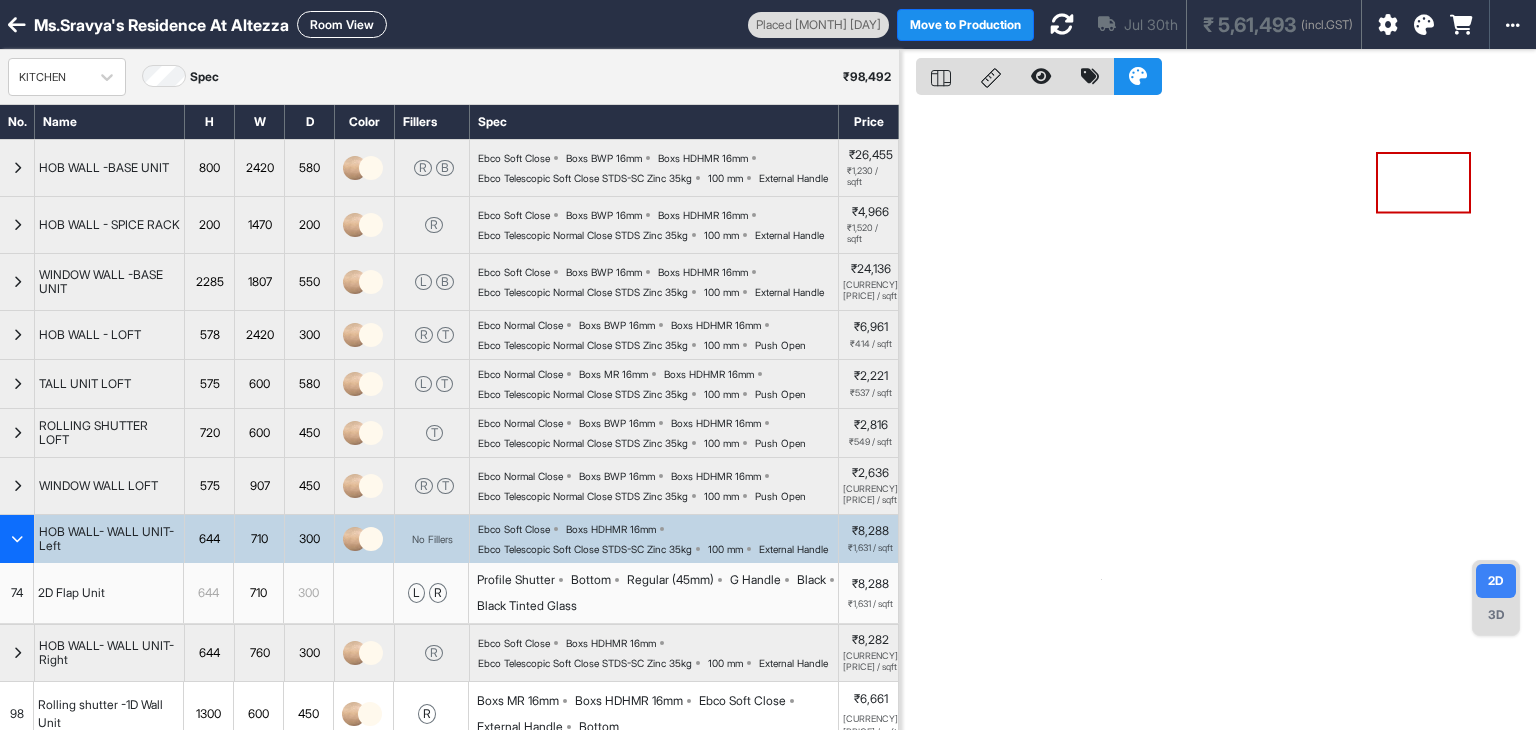 click on "Room View" at bounding box center (342, 24) 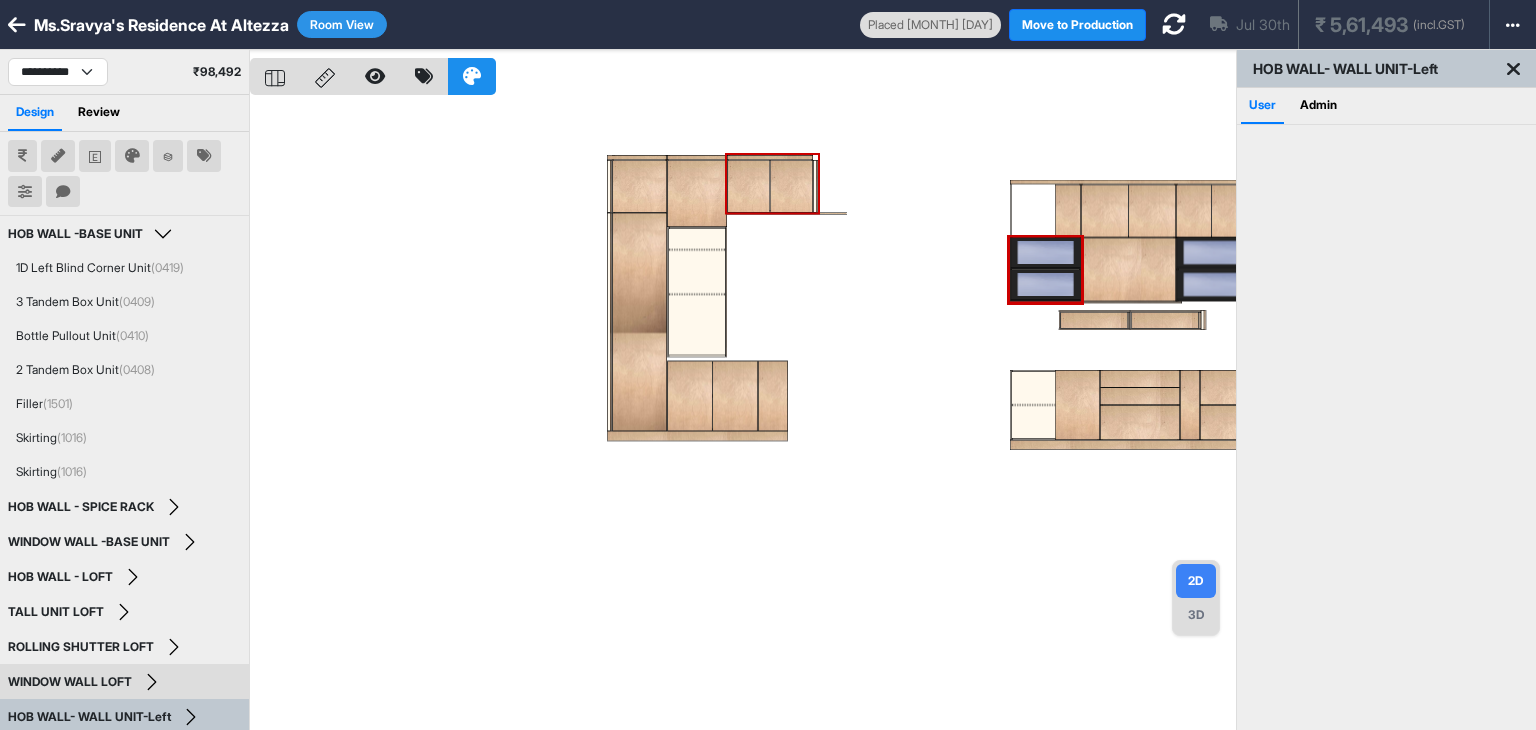 click at bounding box center [743, 415] 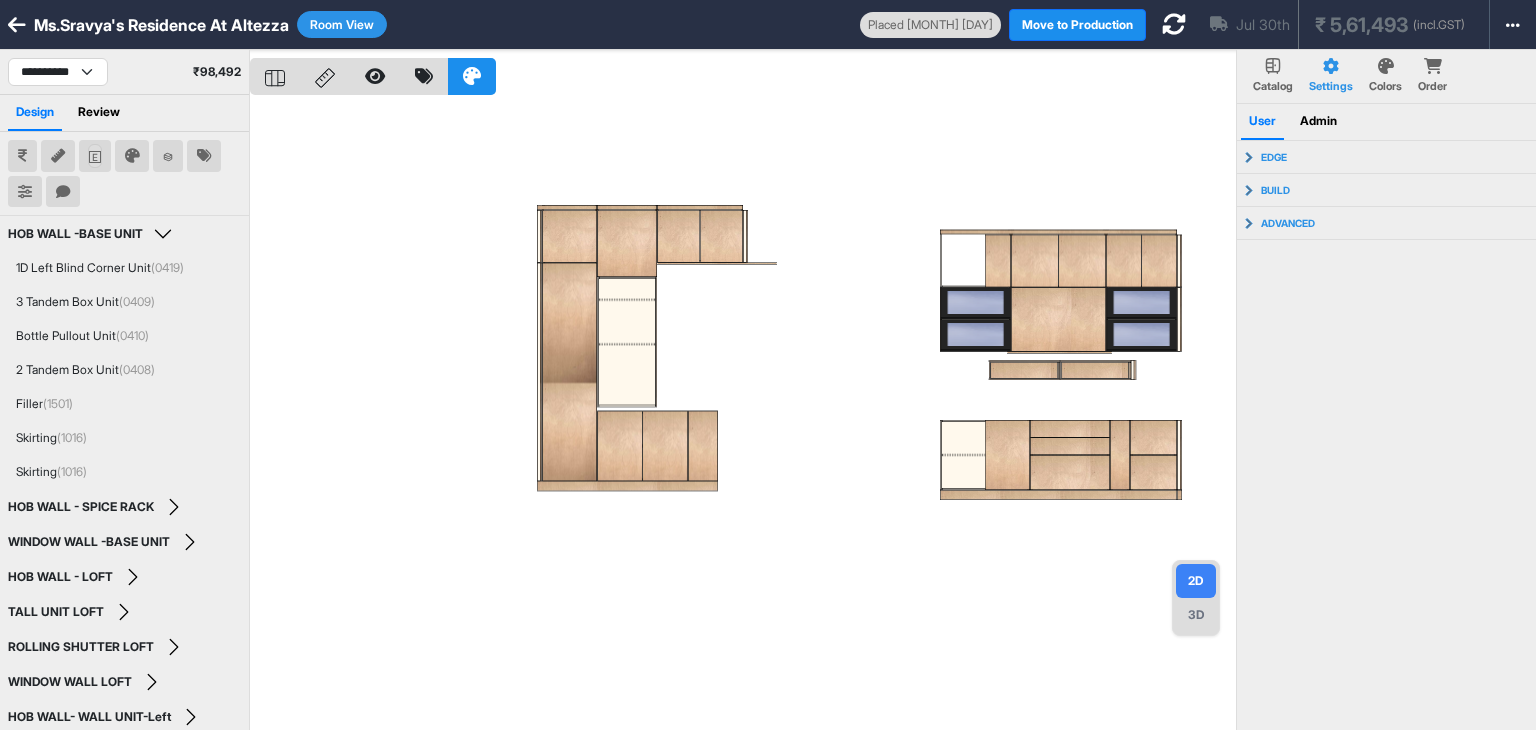 click 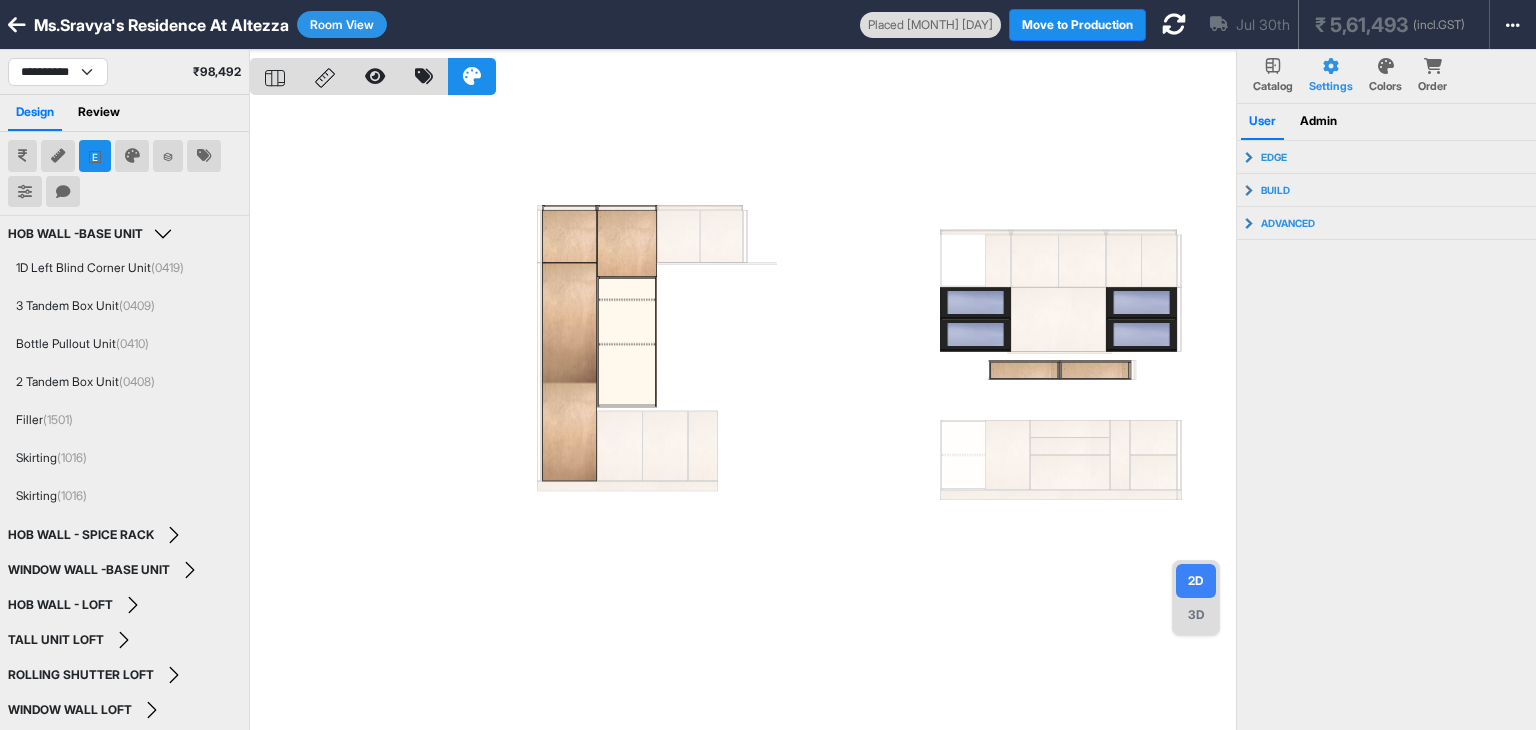 type 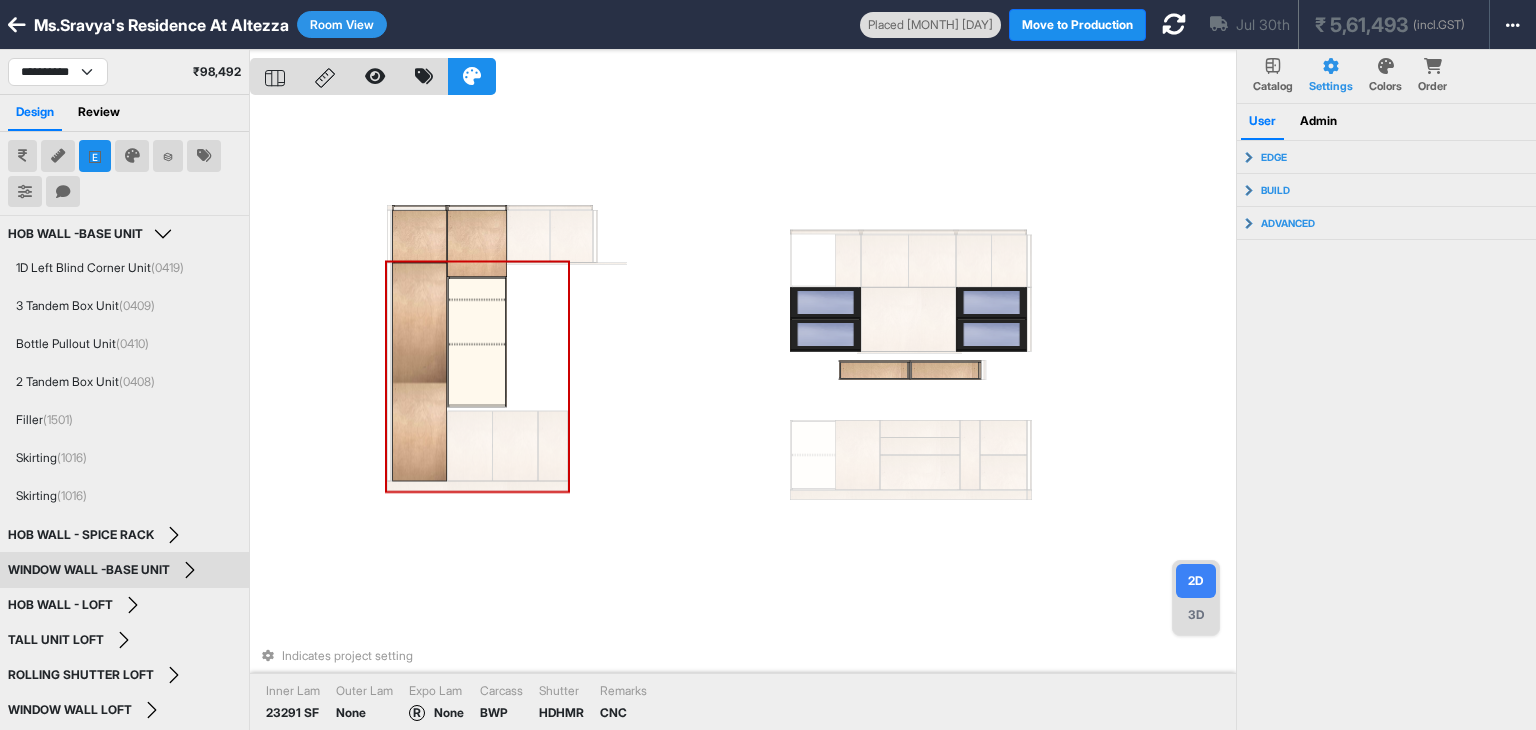 click at bounding box center [419, 372] 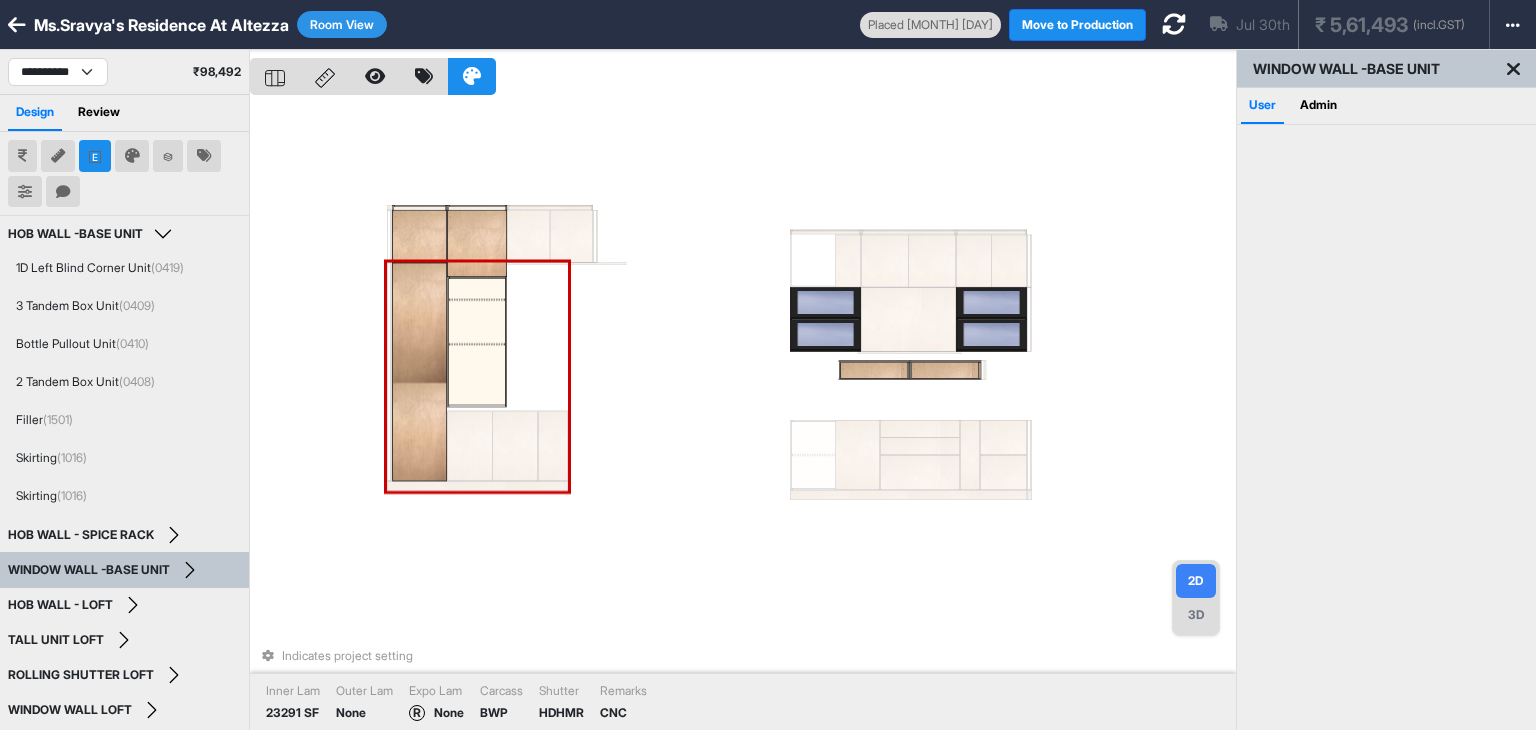 click at bounding box center (419, 372) 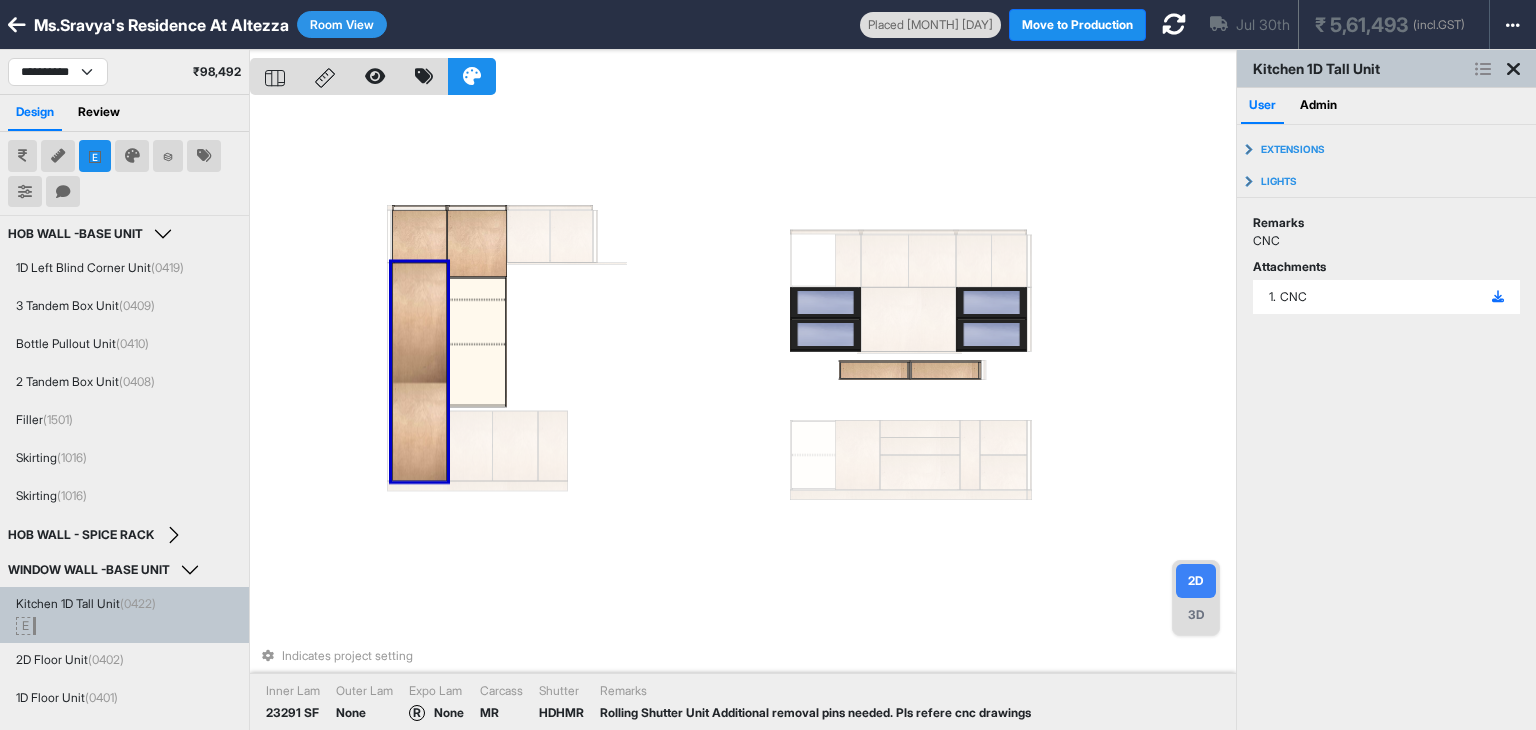 click on "Indicates project setting Inner Lam 23291 SF Outer Lam None Expo Lam R None Carcass MR Shutter HDHMR Remarks Rolling Shutter Unit
Additional removal pins needed.
Pls refere cnc drawings" at bounding box center (743, 415) 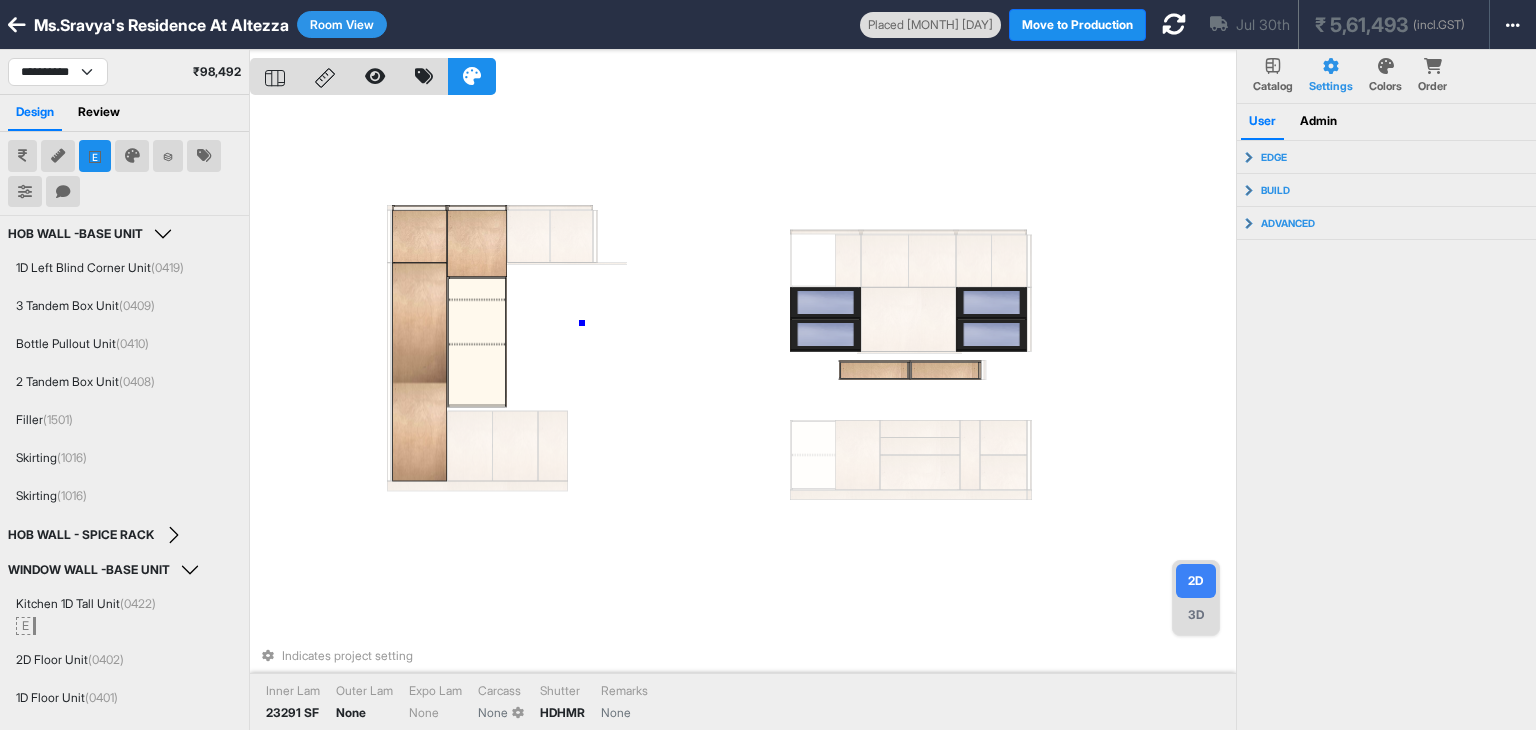 click on "Indicates project setting Inner Lam 23291 SF Outer Lam None Expo Lam None Carcass None Shutter HDHMR Remarks None" at bounding box center [743, 415] 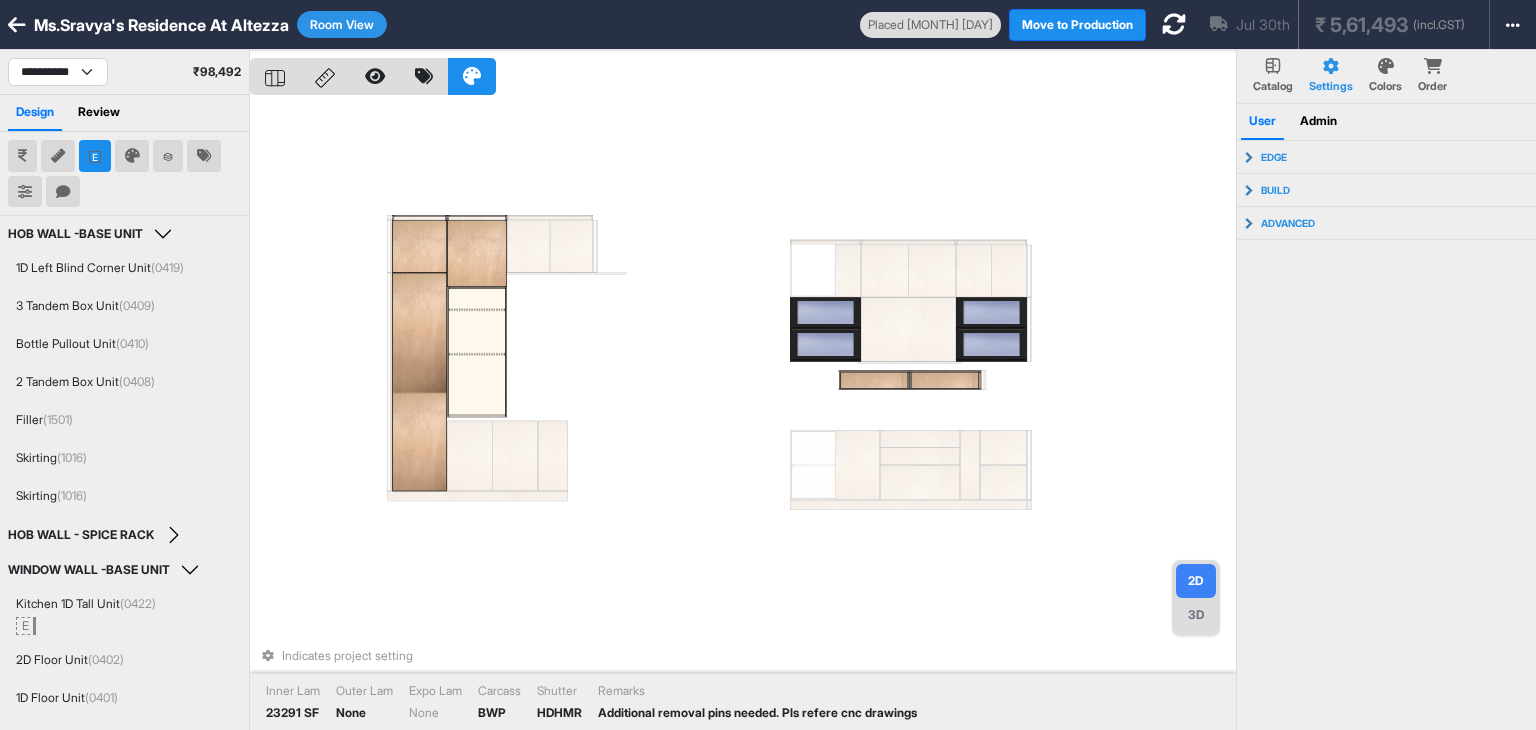 click on "Indicates project setting Inner Lam 23291 SF Outer Lam None Expo Lam None Carcass BWP Shutter HDHMR Remarks Additional removal pins needed.
Pls refere cnc drawings" at bounding box center [743, 415] 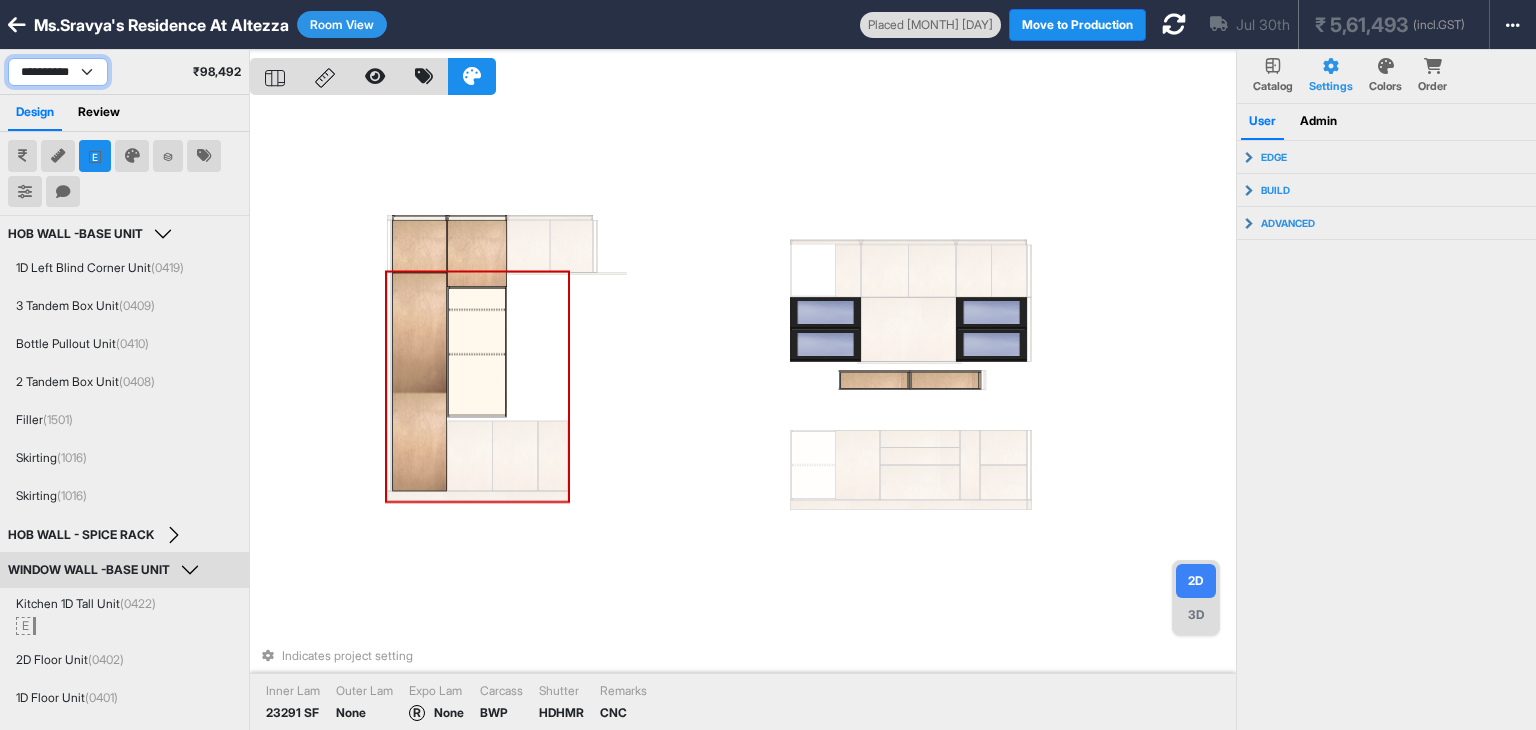 click on "**********" at bounding box center (58, 72) 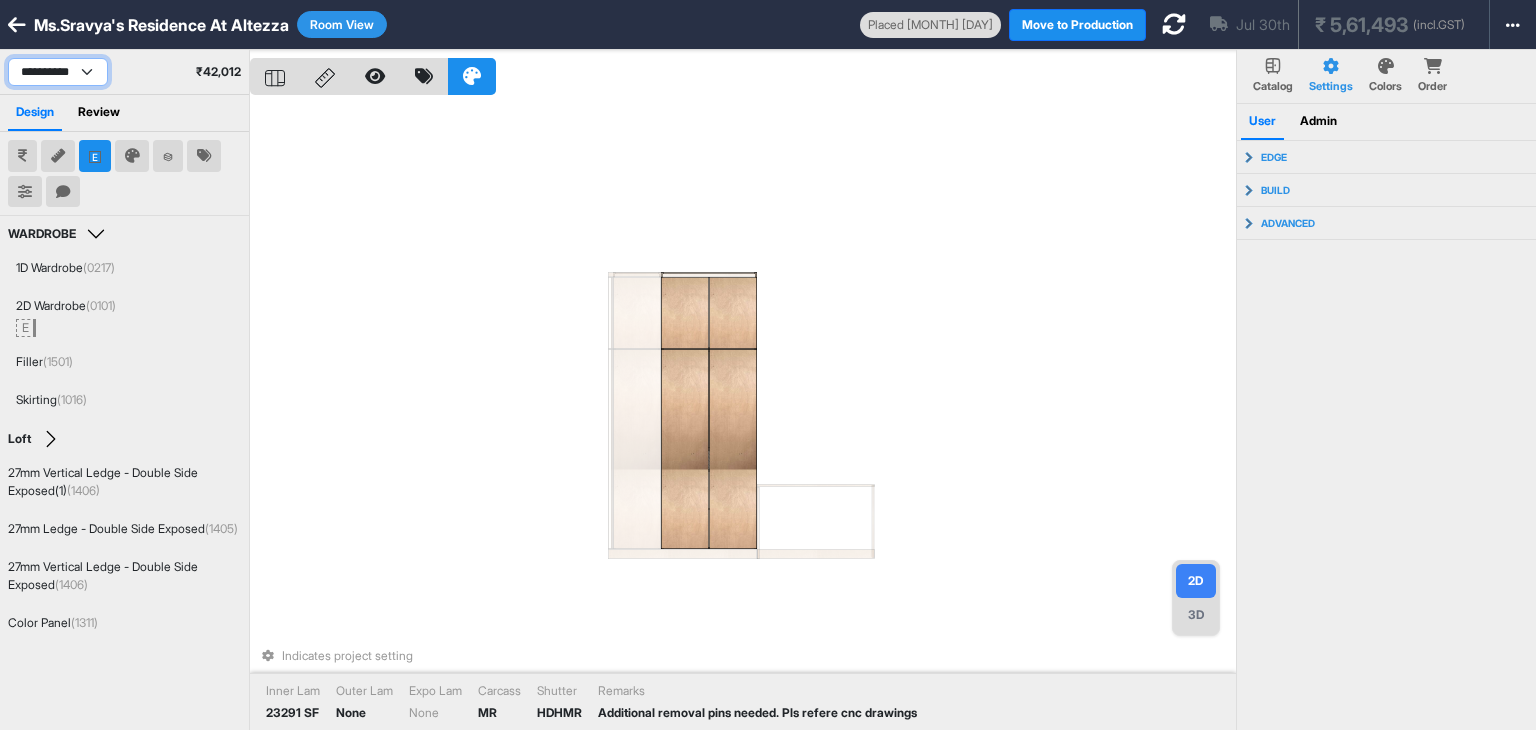 click on "**********" at bounding box center (58, 72) 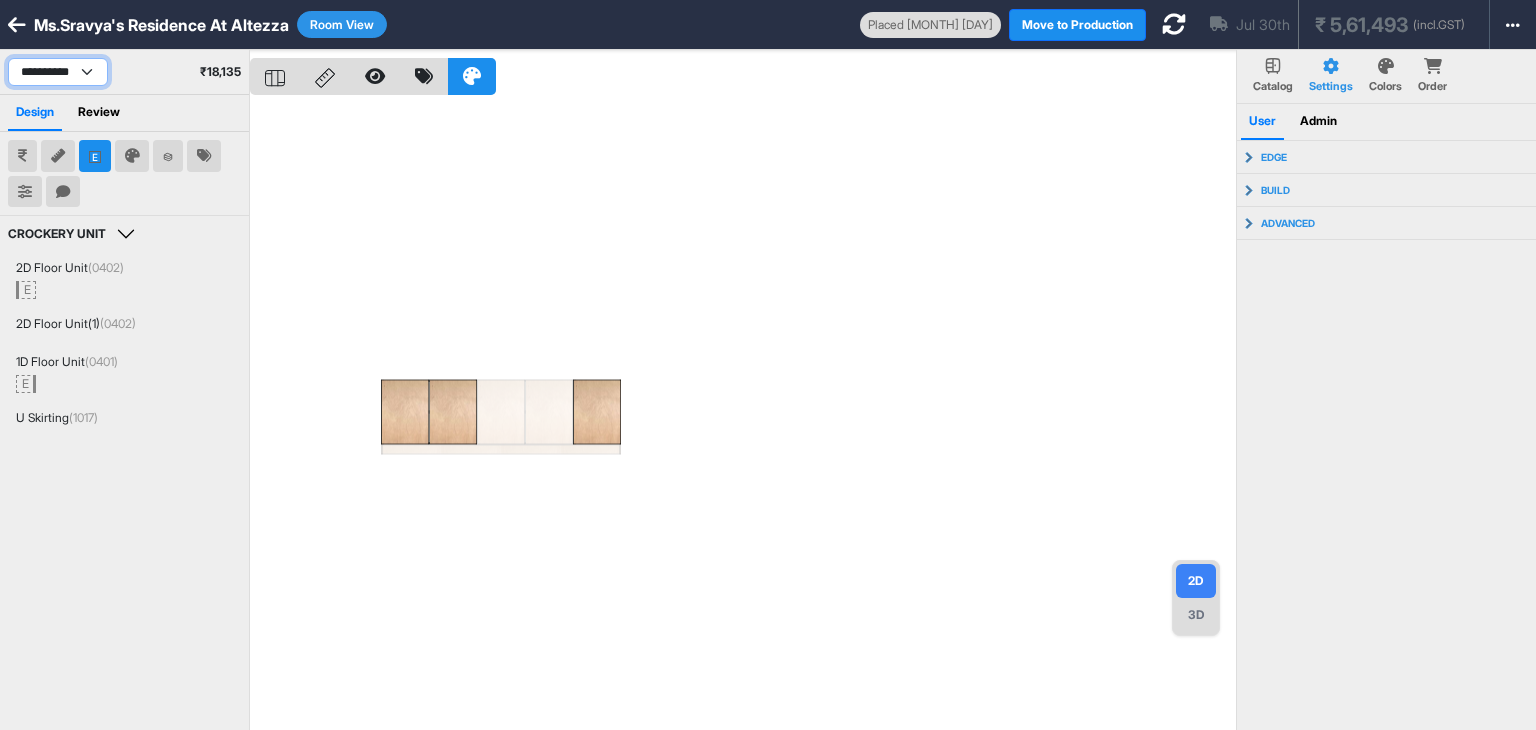 click on "**********" at bounding box center (58, 72) 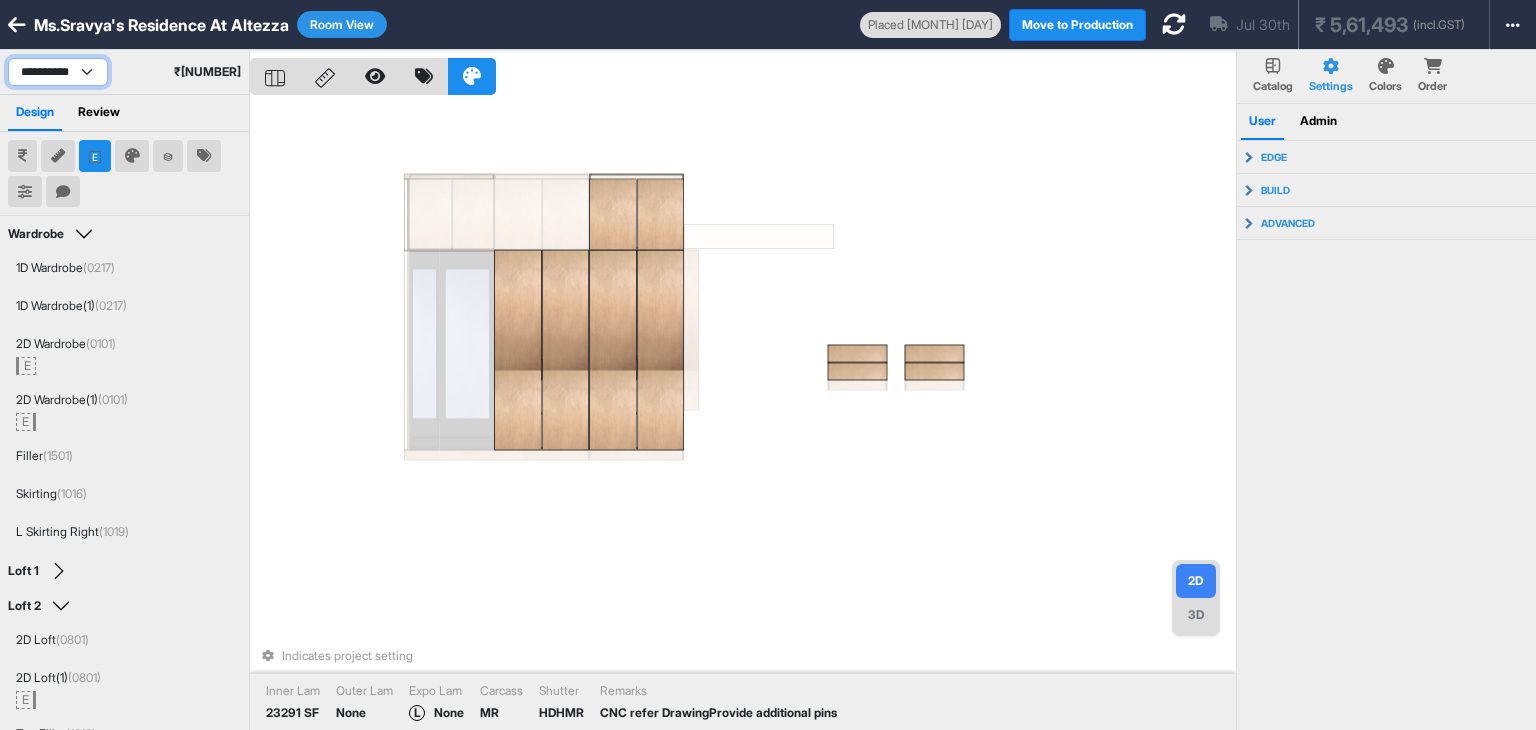 click on "**********" at bounding box center [58, 72] 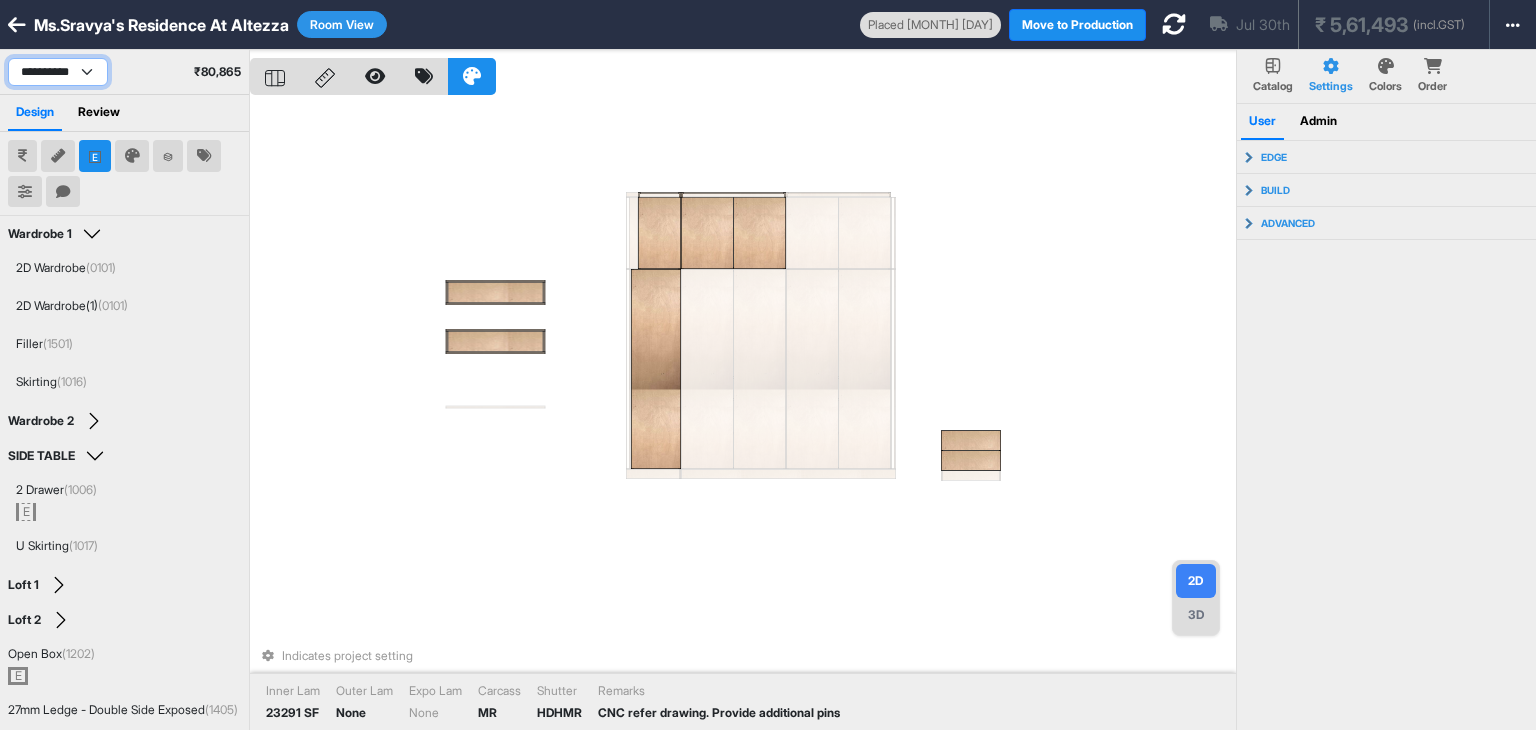 click on "**********" at bounding box center [58, 72] 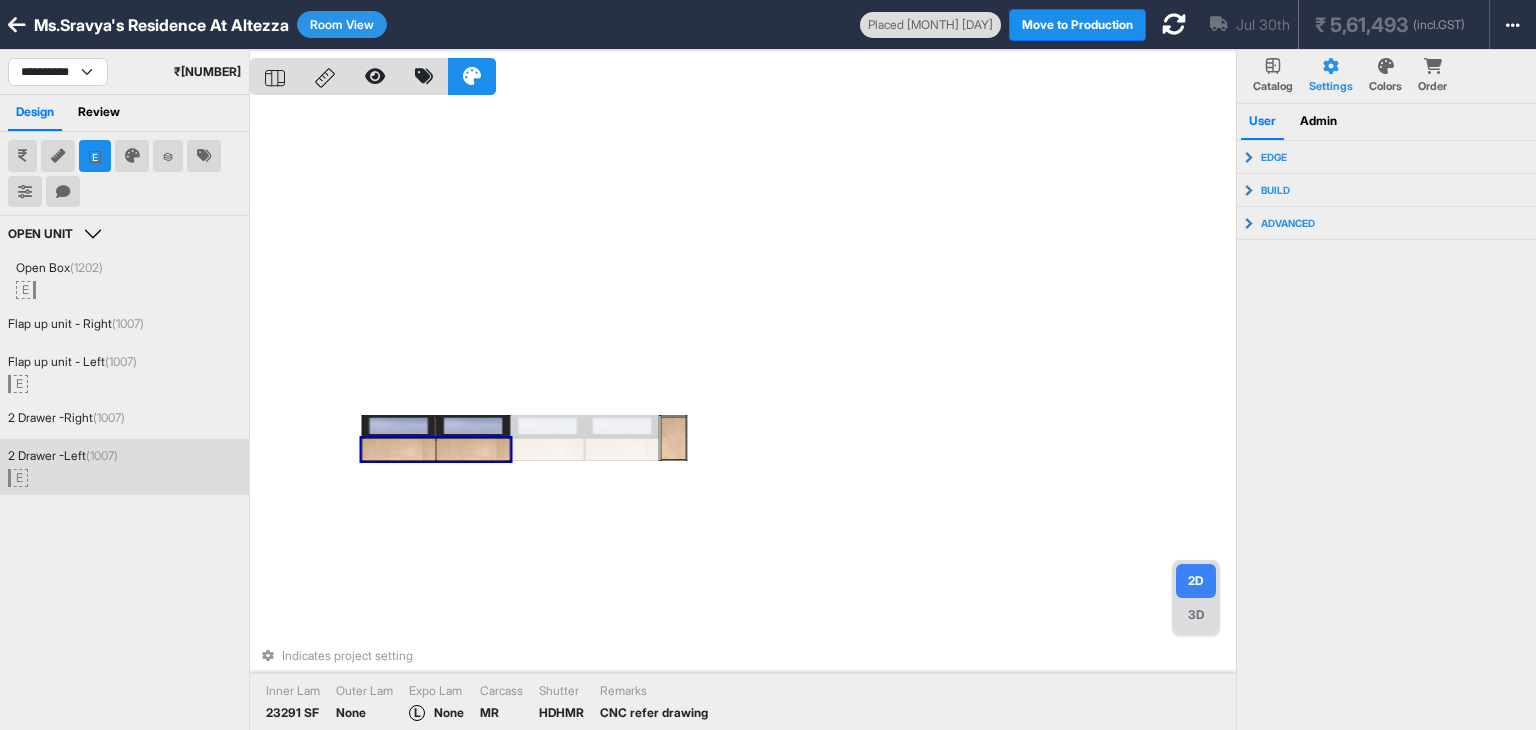click at bounding box center [399, 449] 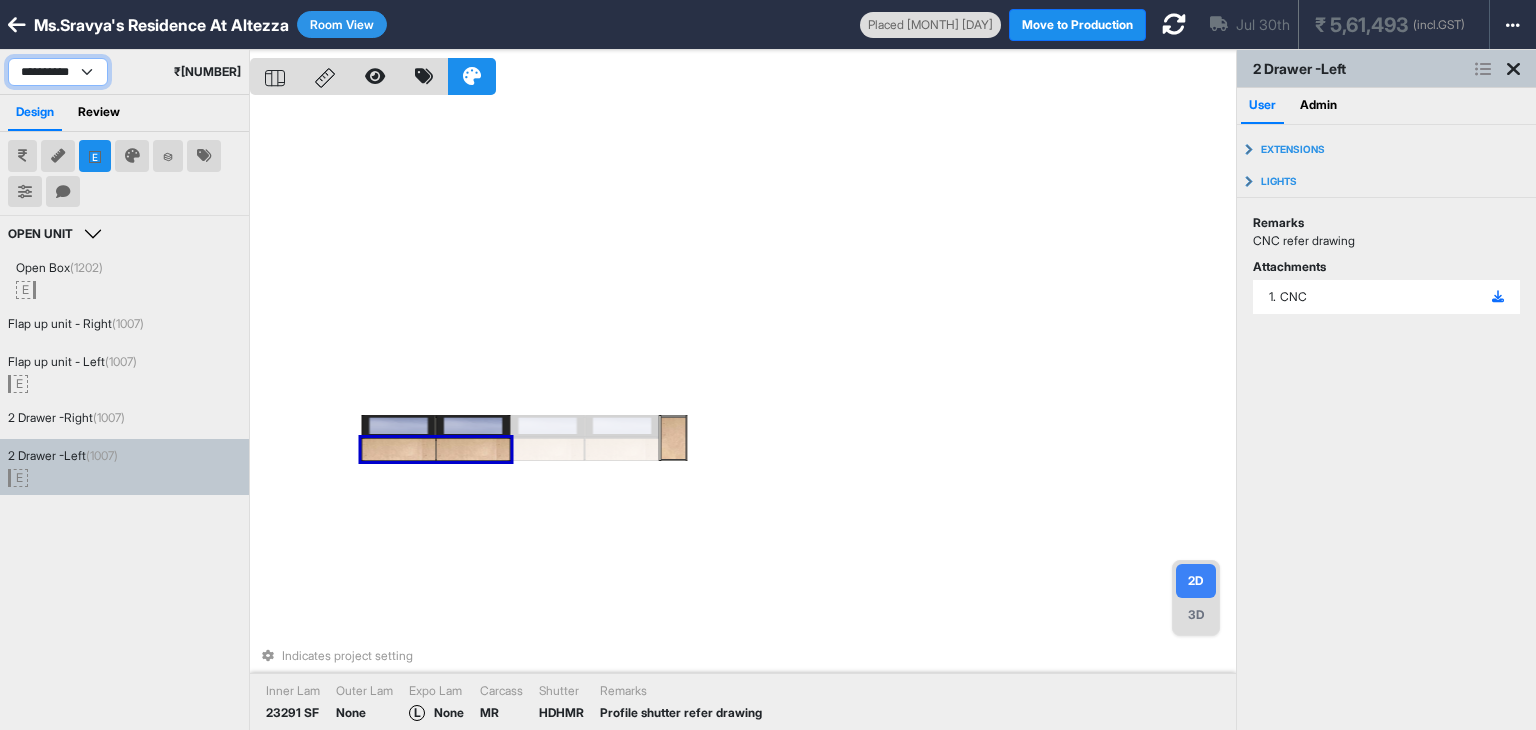 click on "**********" at bounding box center (58, 72) 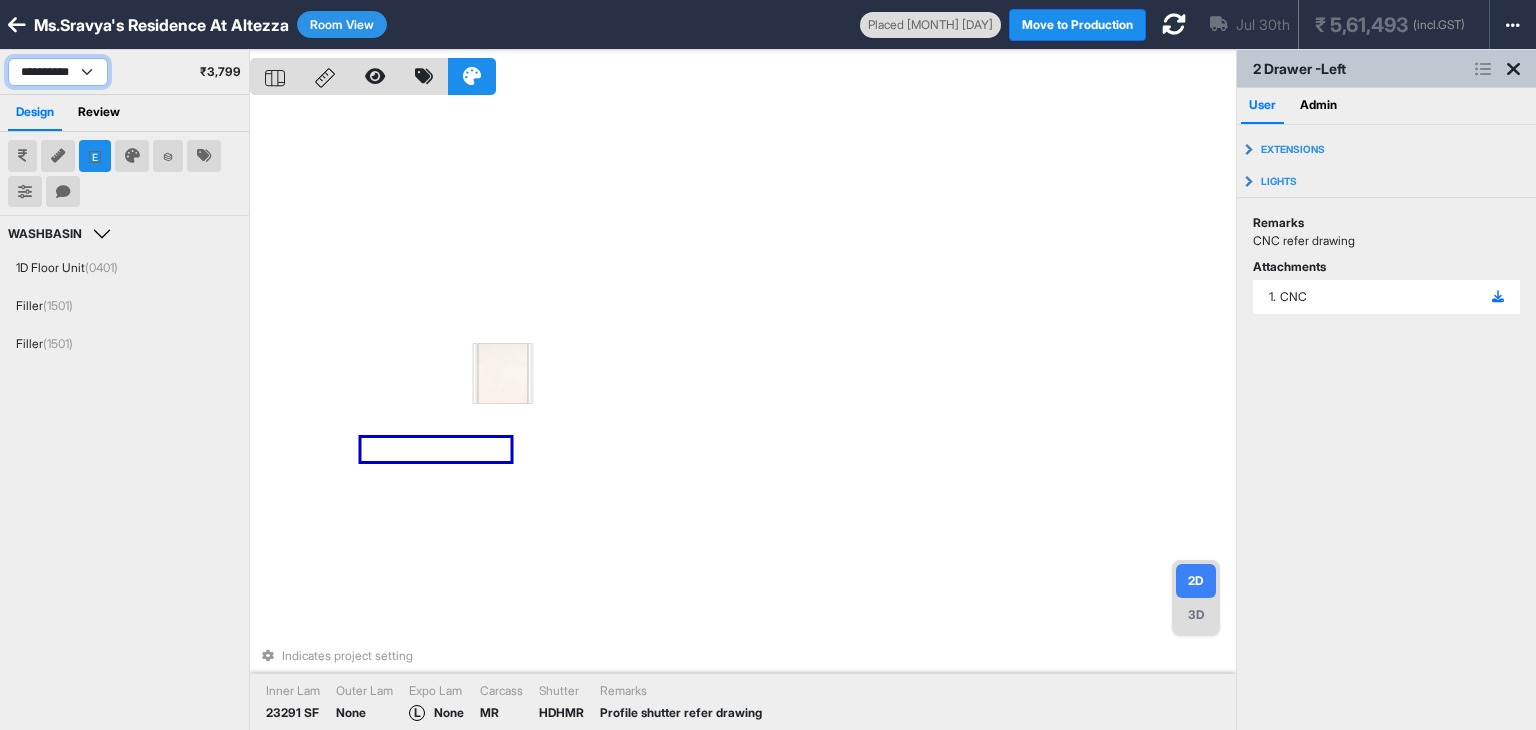 click on "**********" at bounding box center (58, 72) 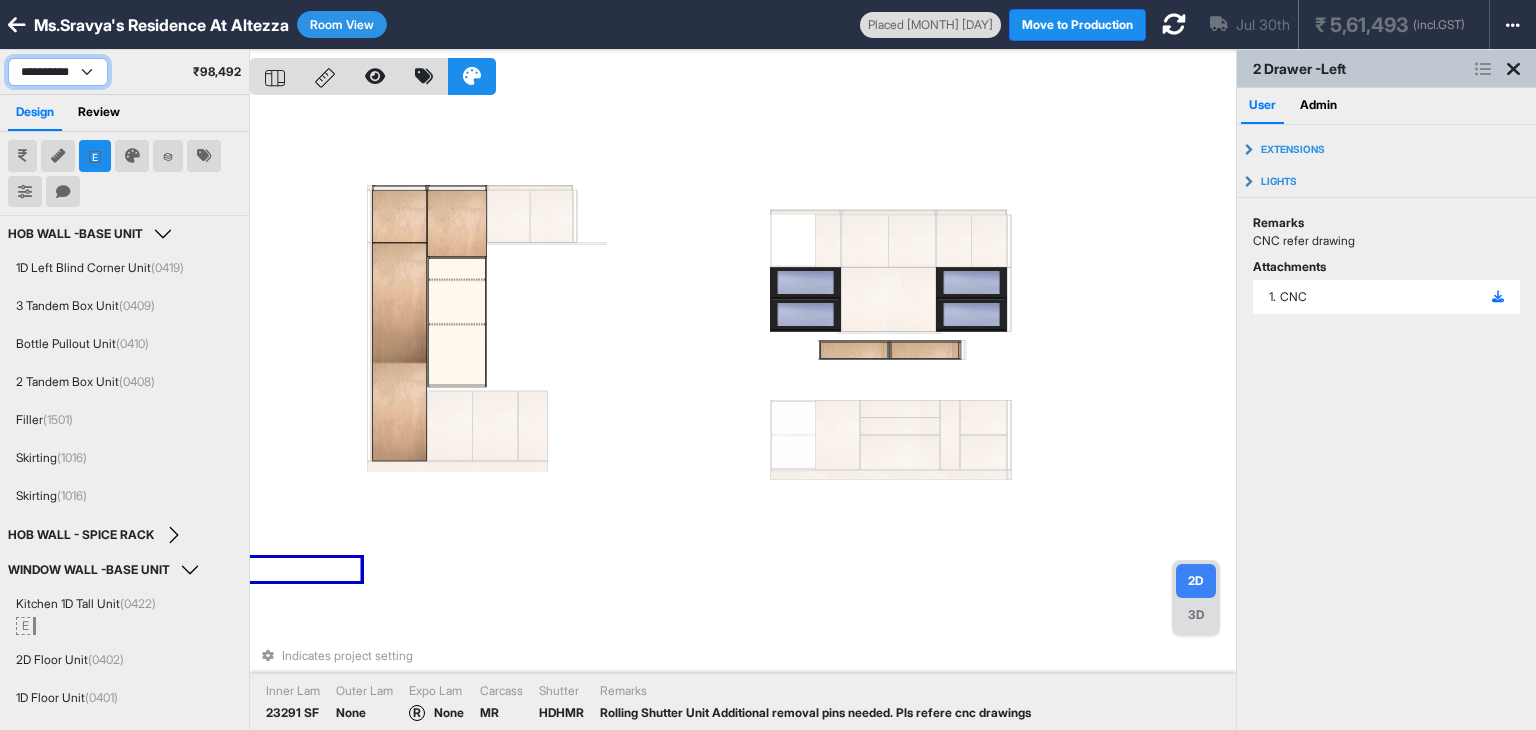 click on "**********" at bounding box center [58, 72] 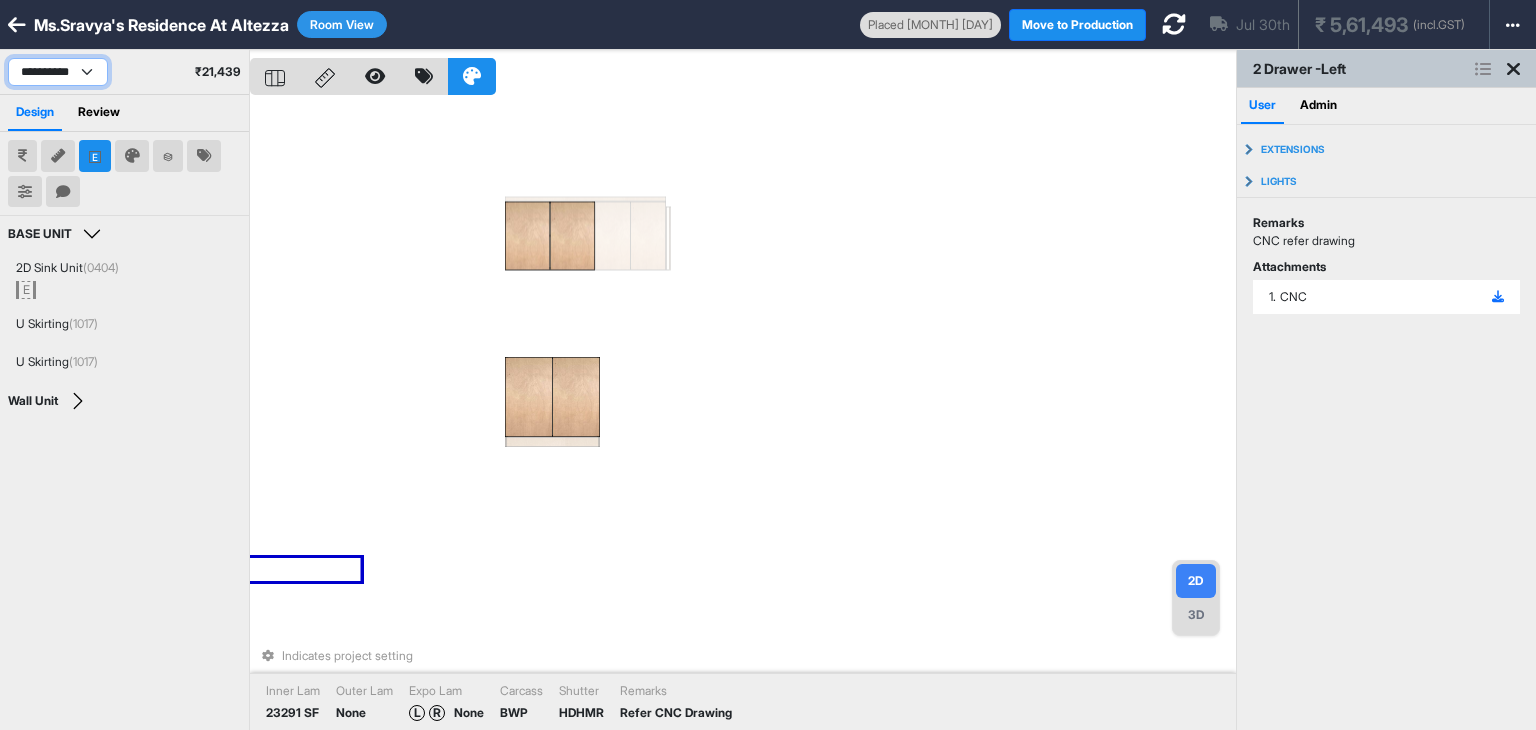 click on "**********" at bounding box center (58, 72) 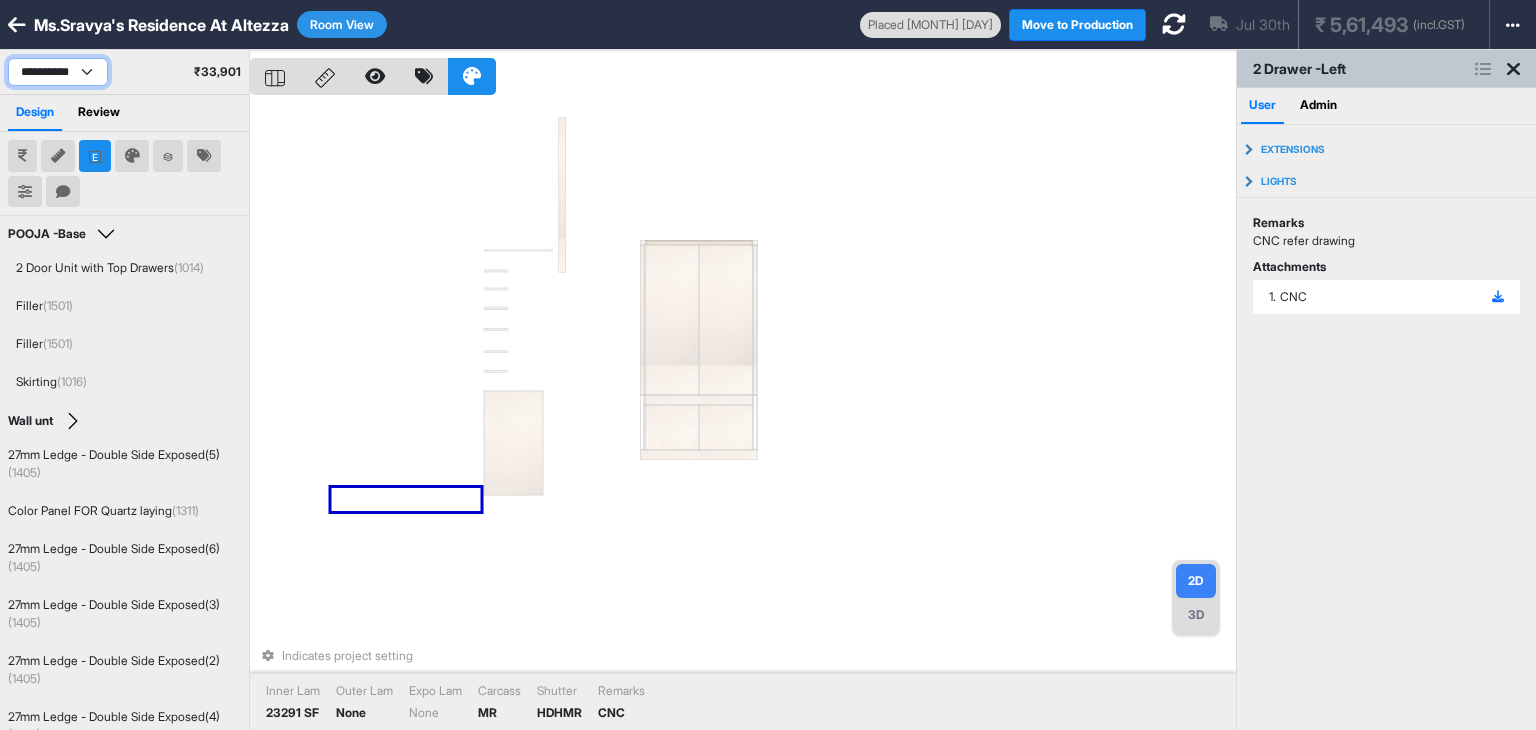 click on "**********" at bounding box center (58, 72) 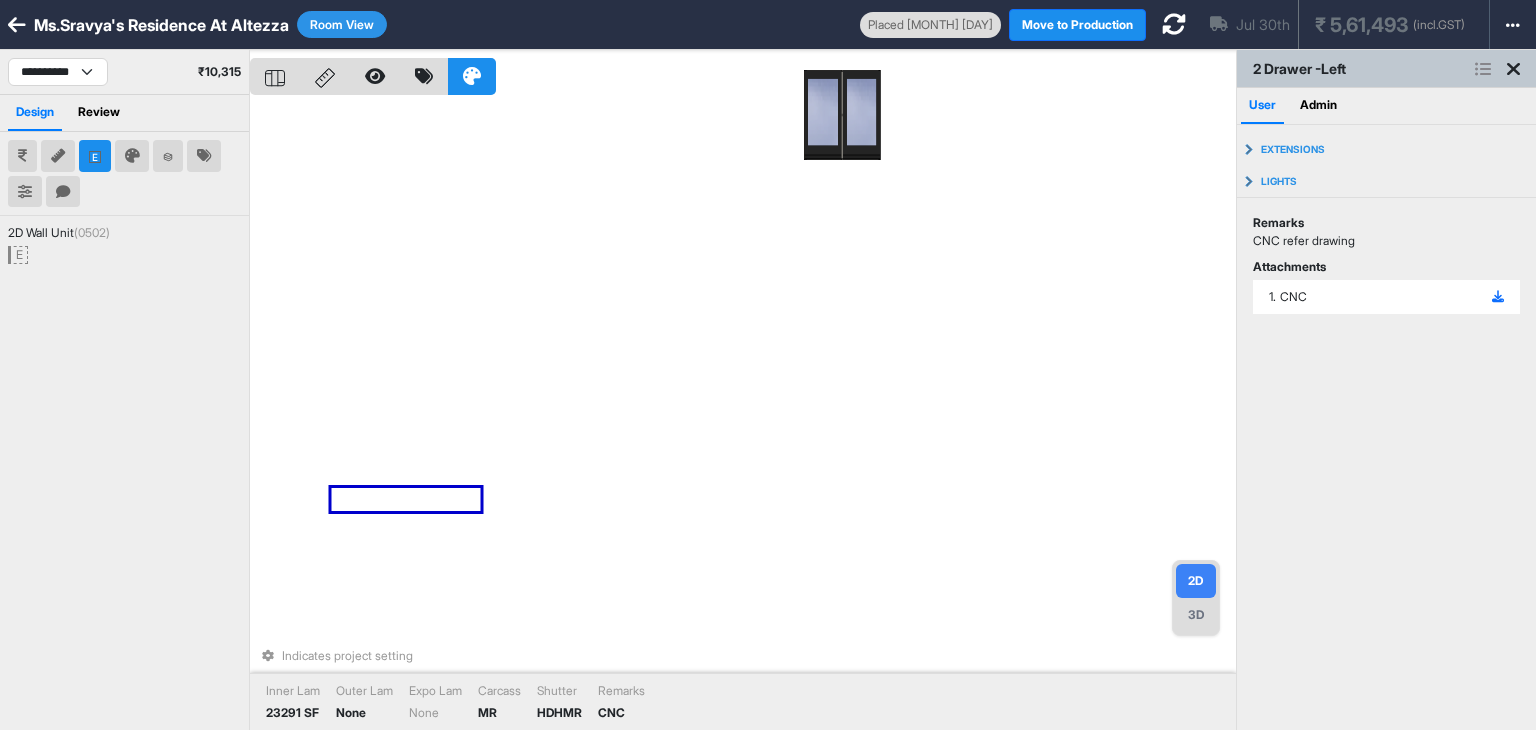 click on "Ms.Sravya's Residence at Altezza" at bounding box center (161, 25) 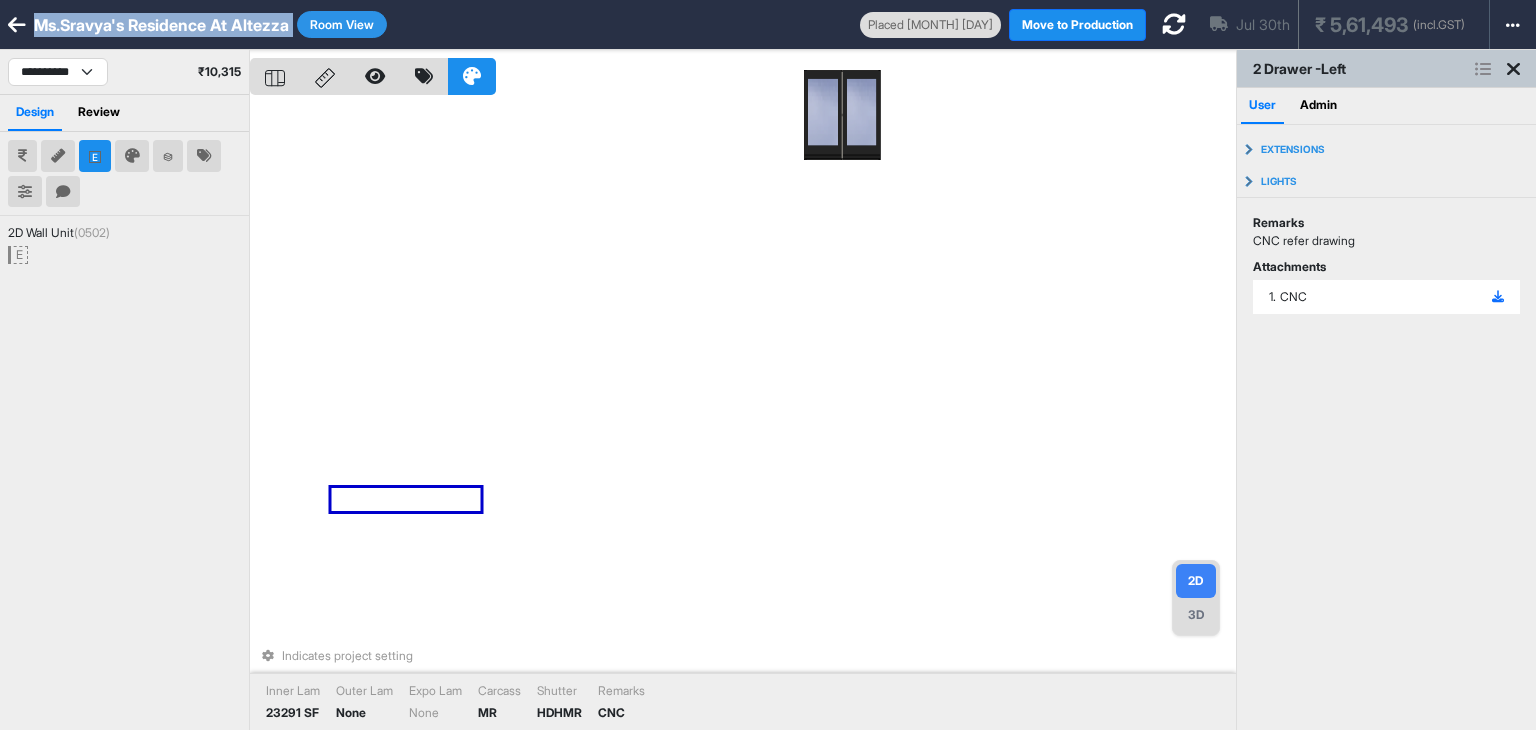 click on "Ms.Sravya's Residence at Altezza" at bounding box center (161, 25) 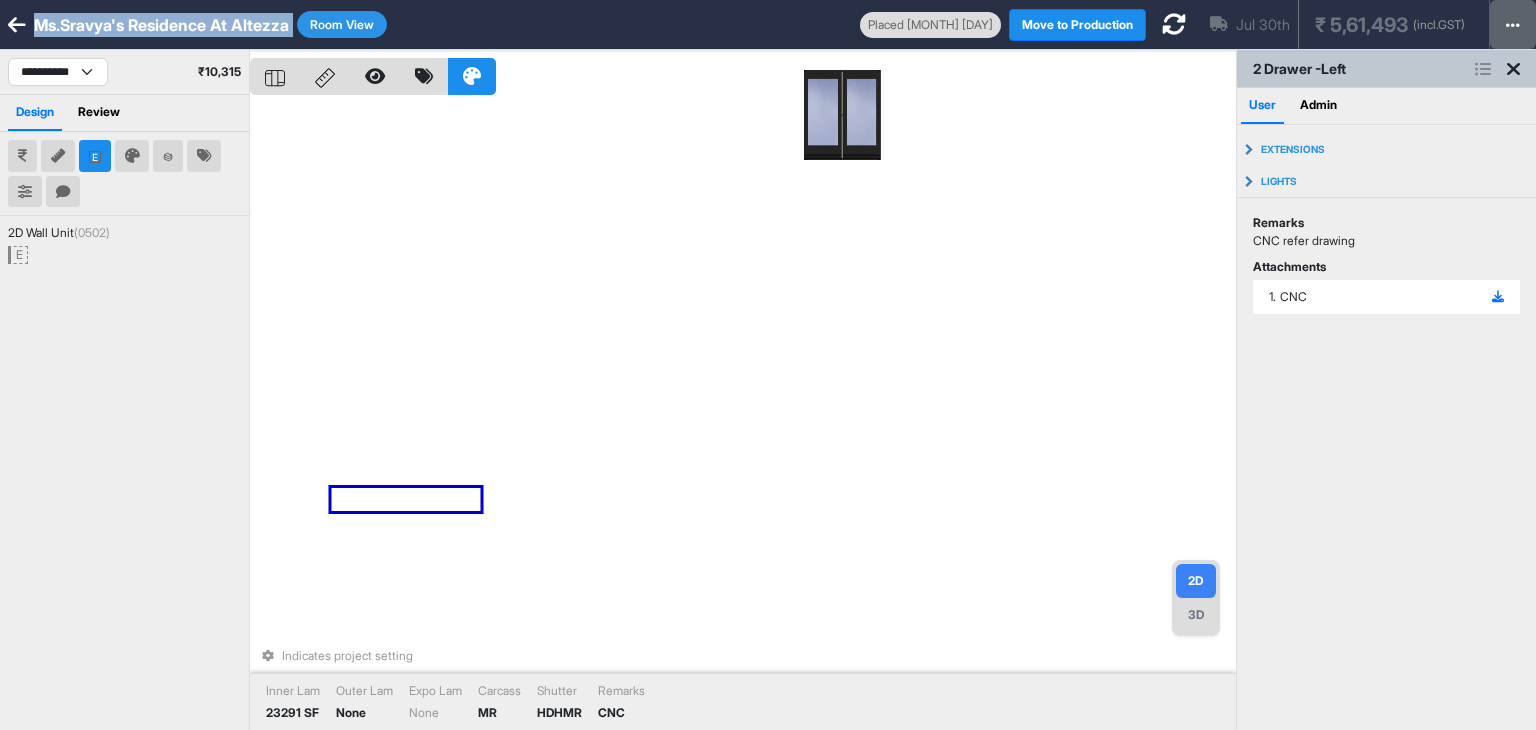 click at bounding box center [1513, 24] 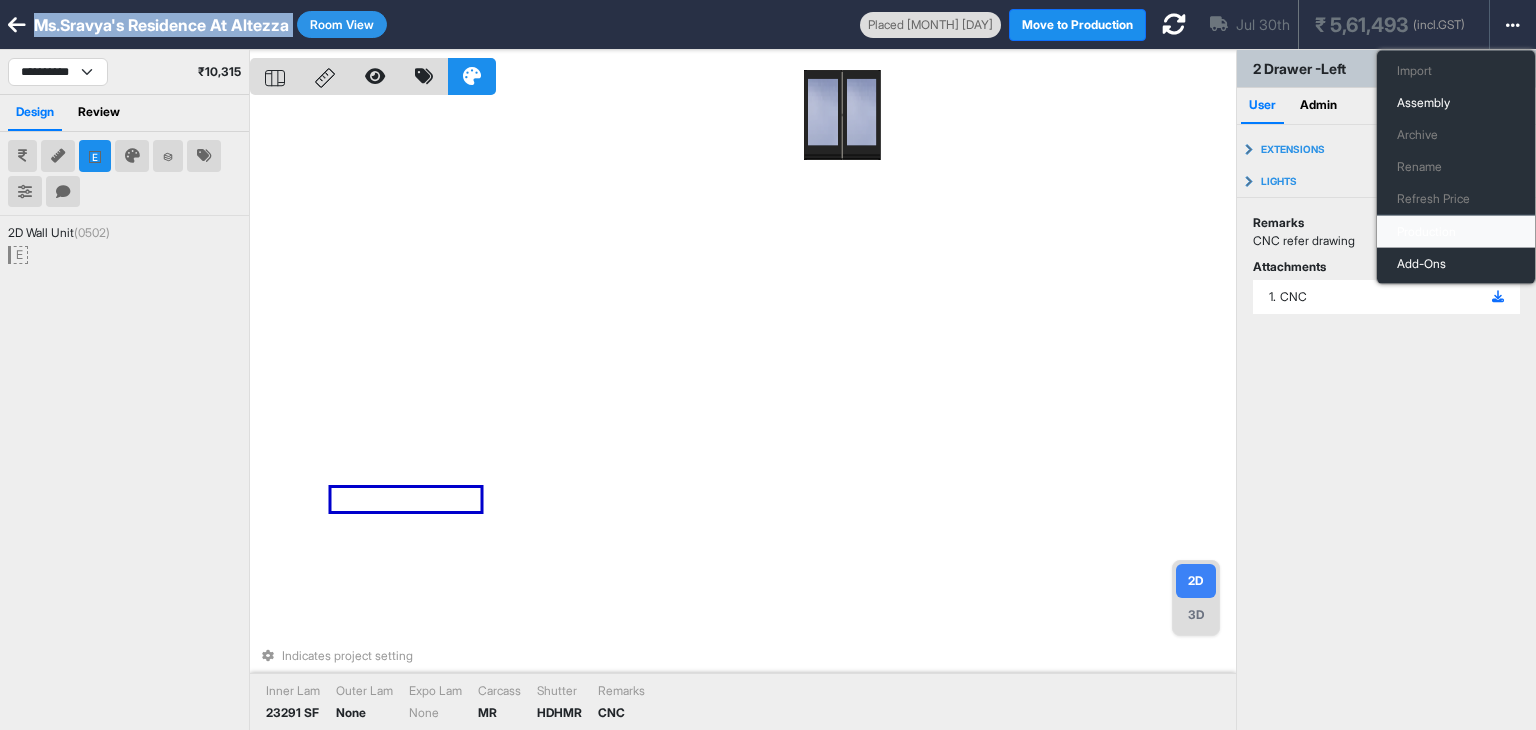 click on "Production" at bounding box center [1456, 232] 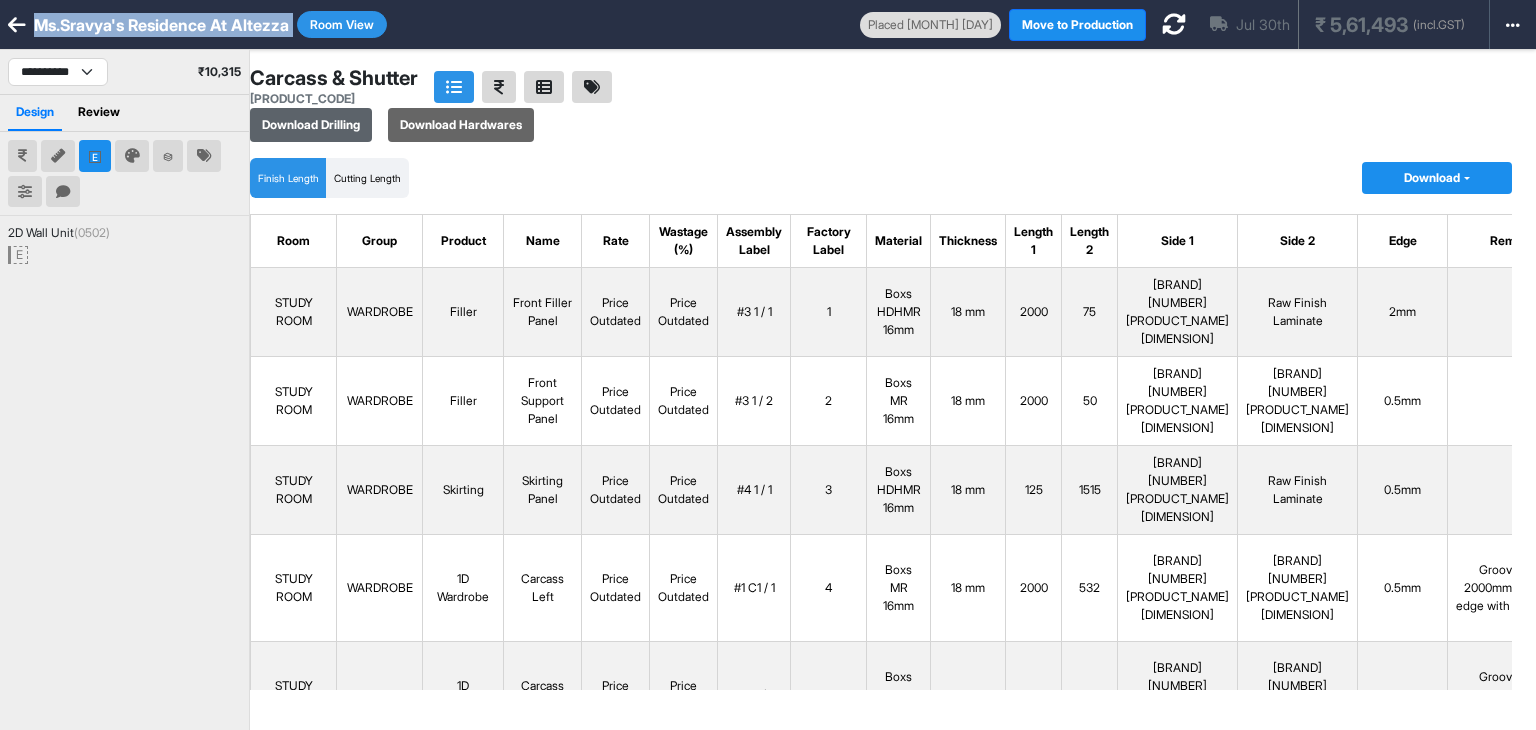 click on "Download Drilling" at bounding box center [311, 125] 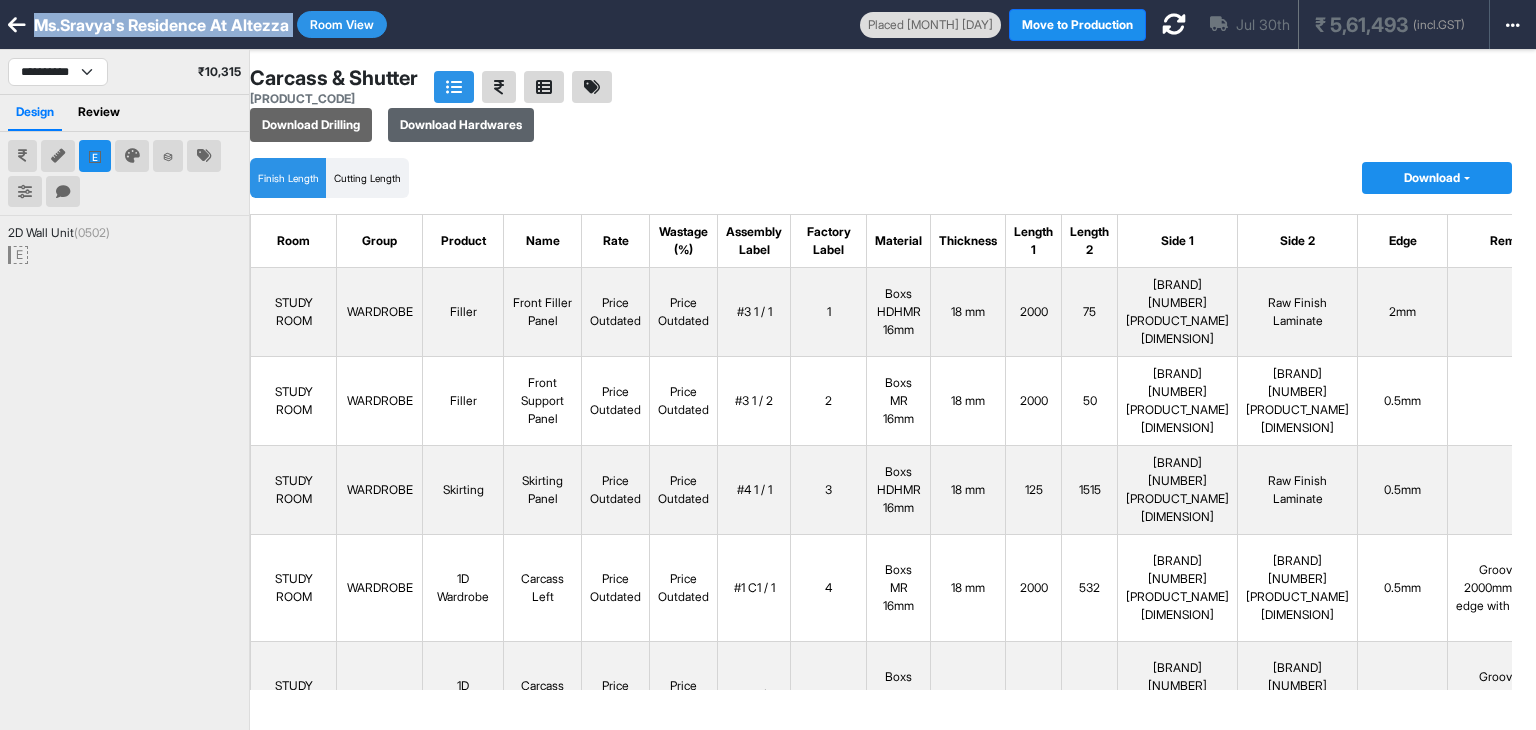 type 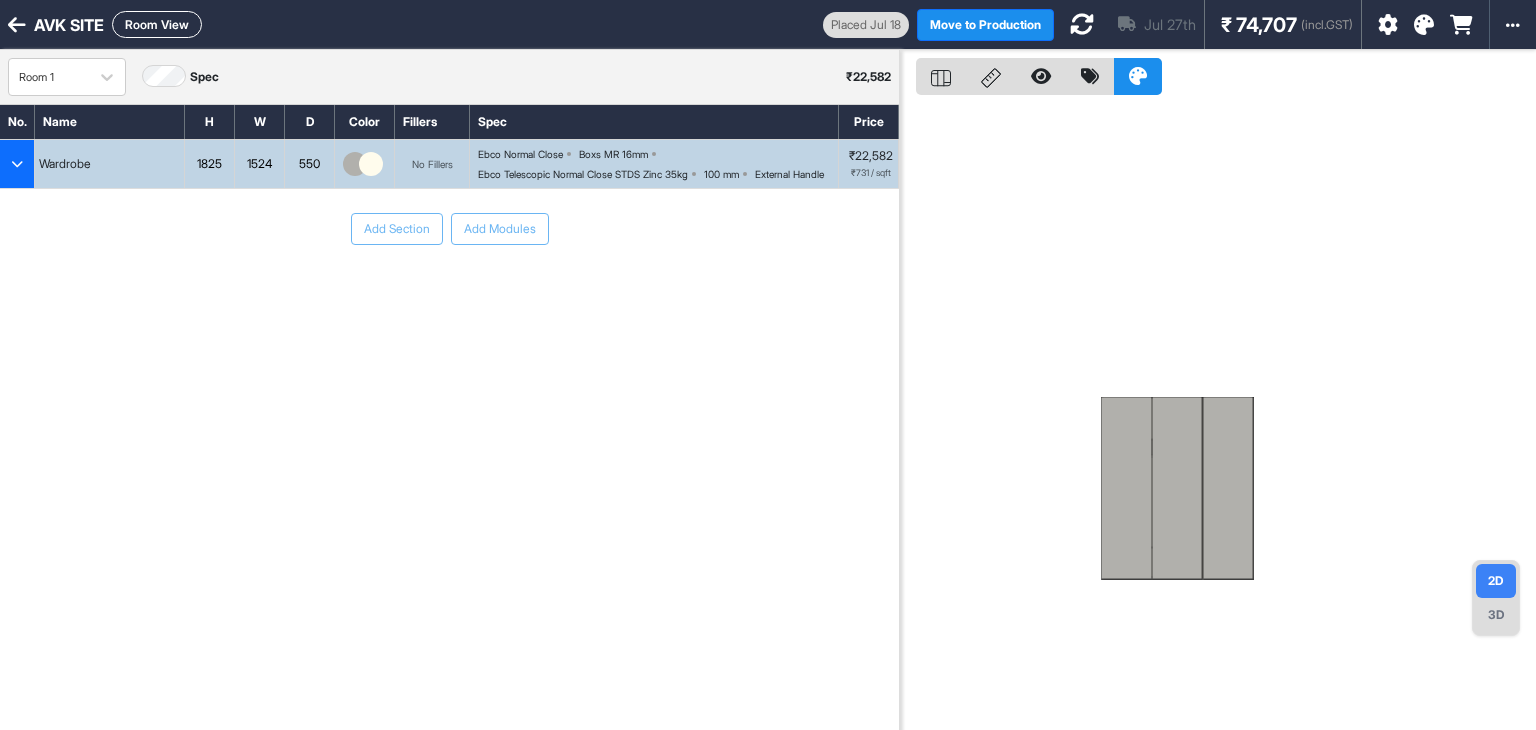 scroll, scrollTop: 0, scrollLeft: 0, axis: both 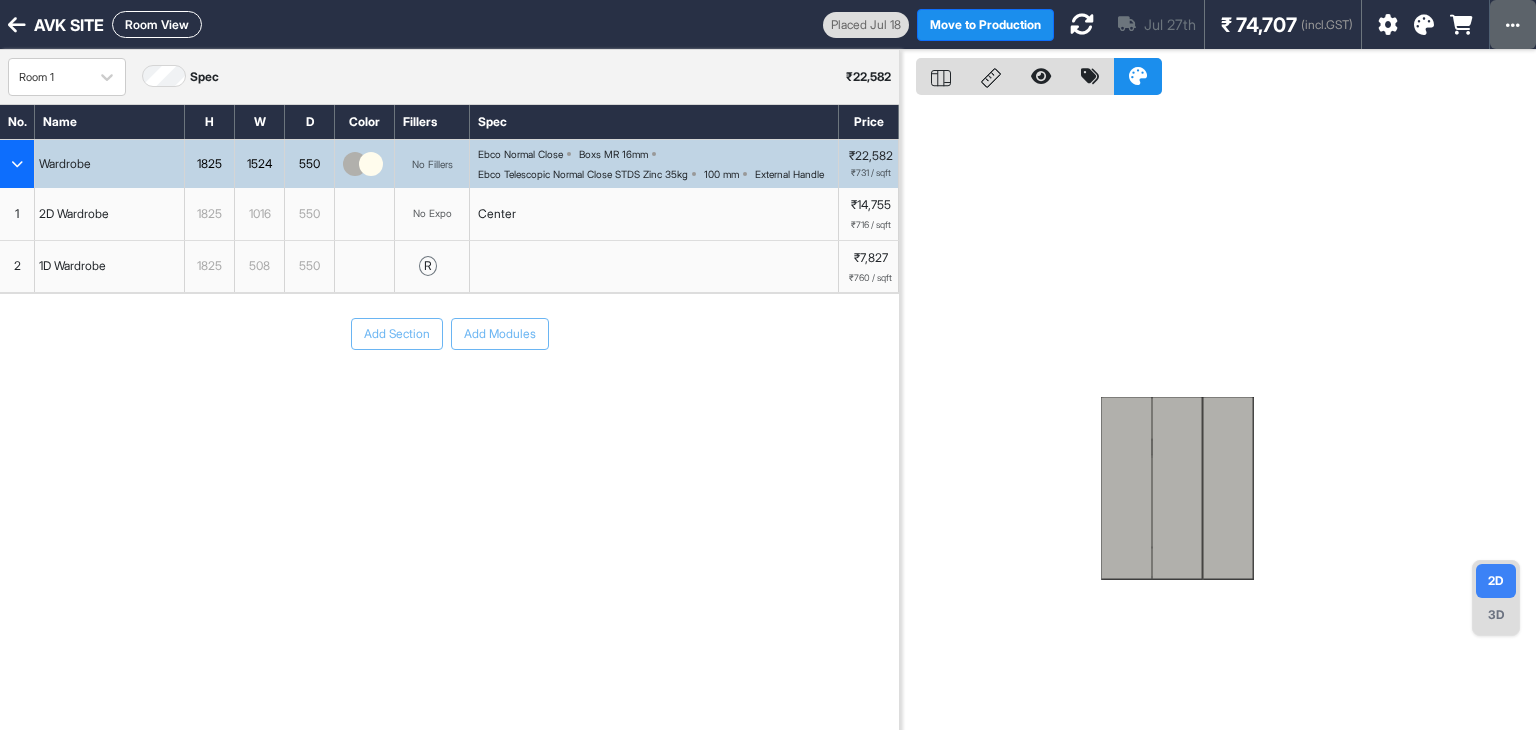 click at bounding box center (1513, 25) 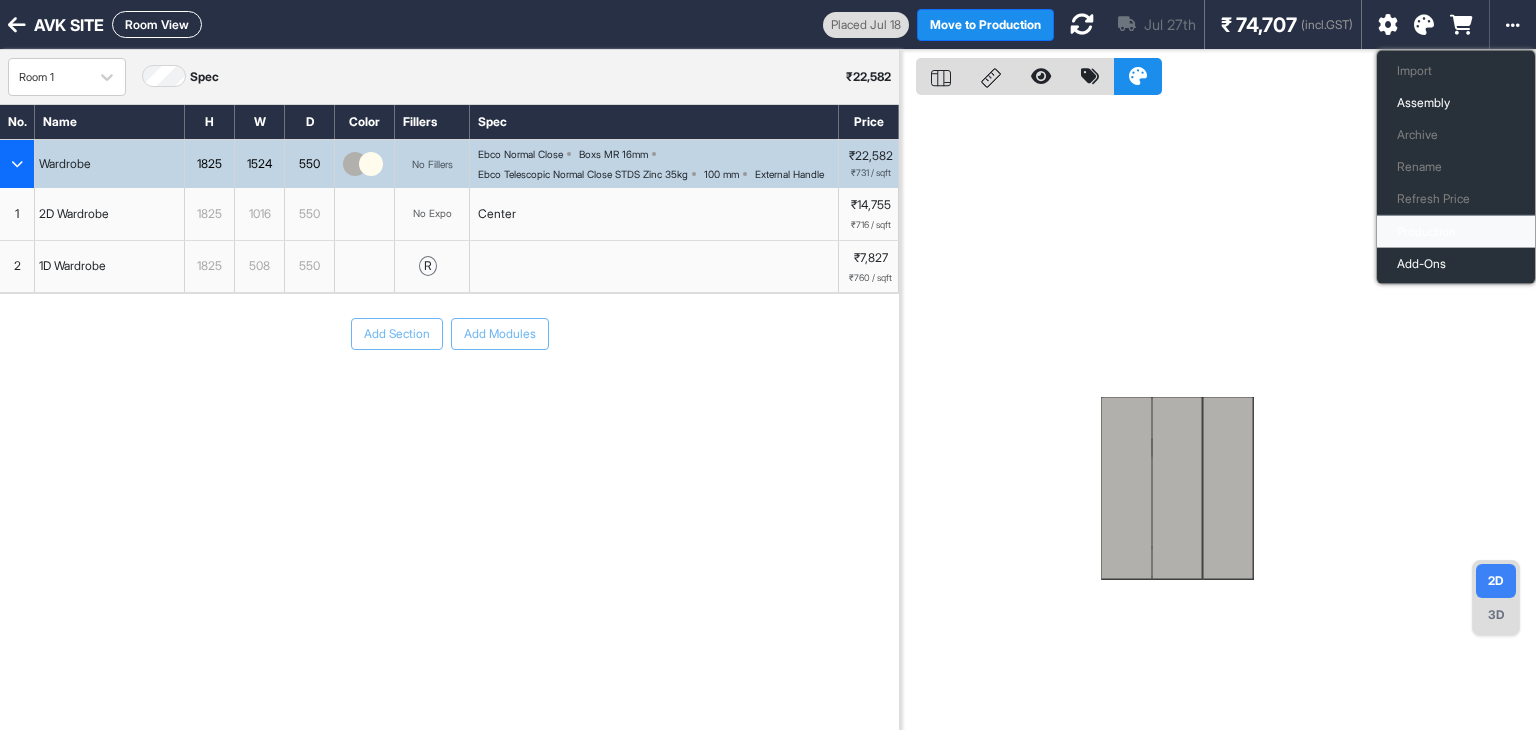 click on "Production" at bounding box center [1456, 232] 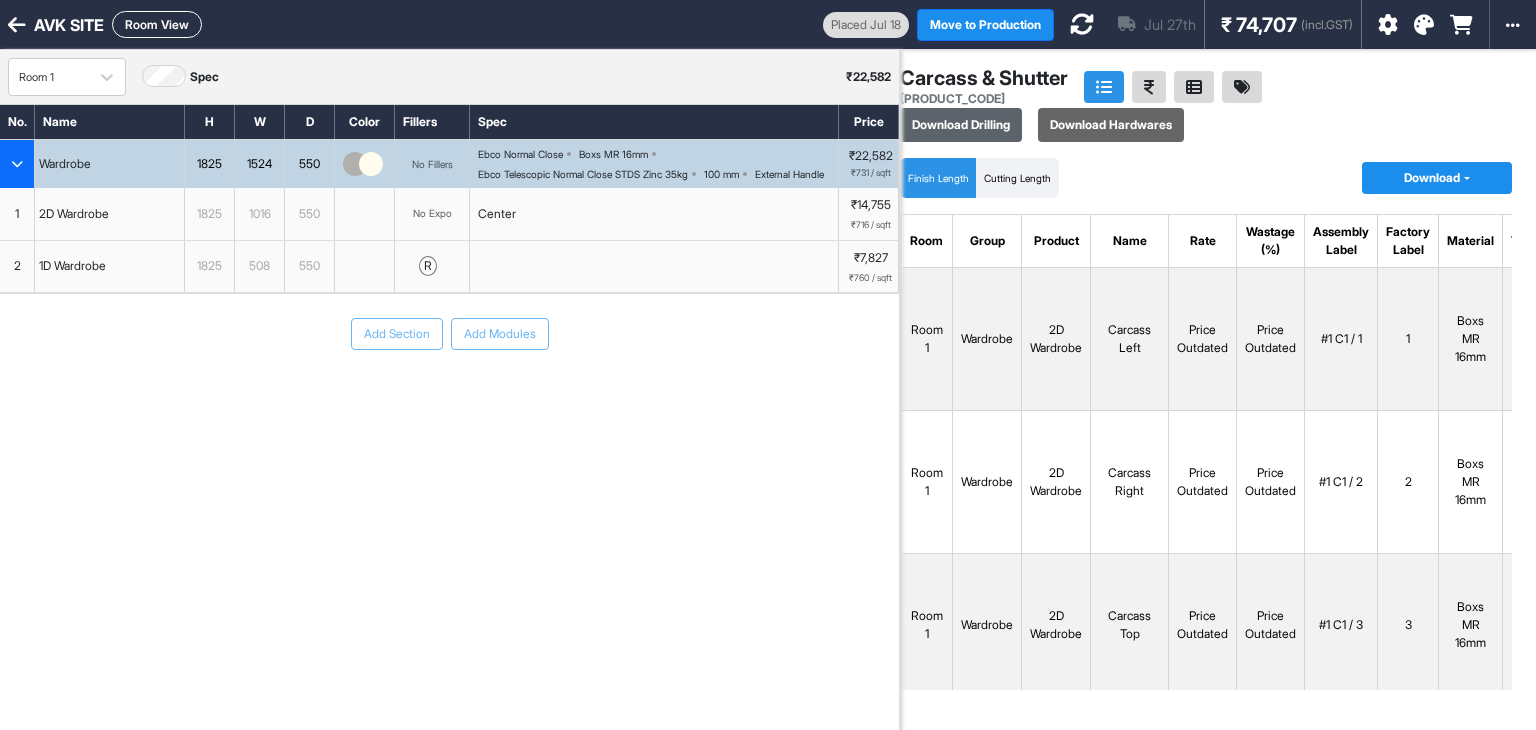 click on "Download Drilling" at bounding box center [961, 125] 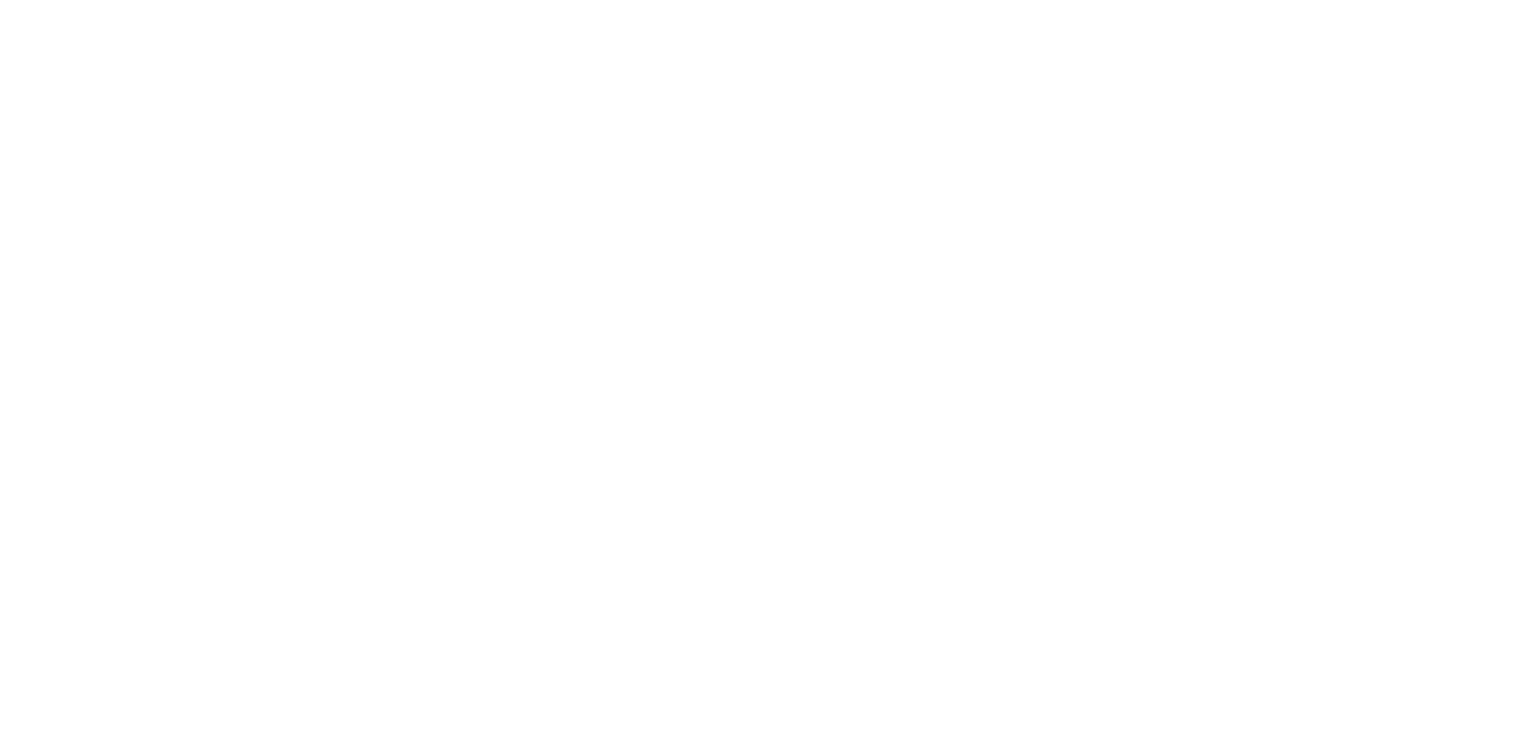 scroll, scrollTop: 0, scrollLeft: 0, axis: both 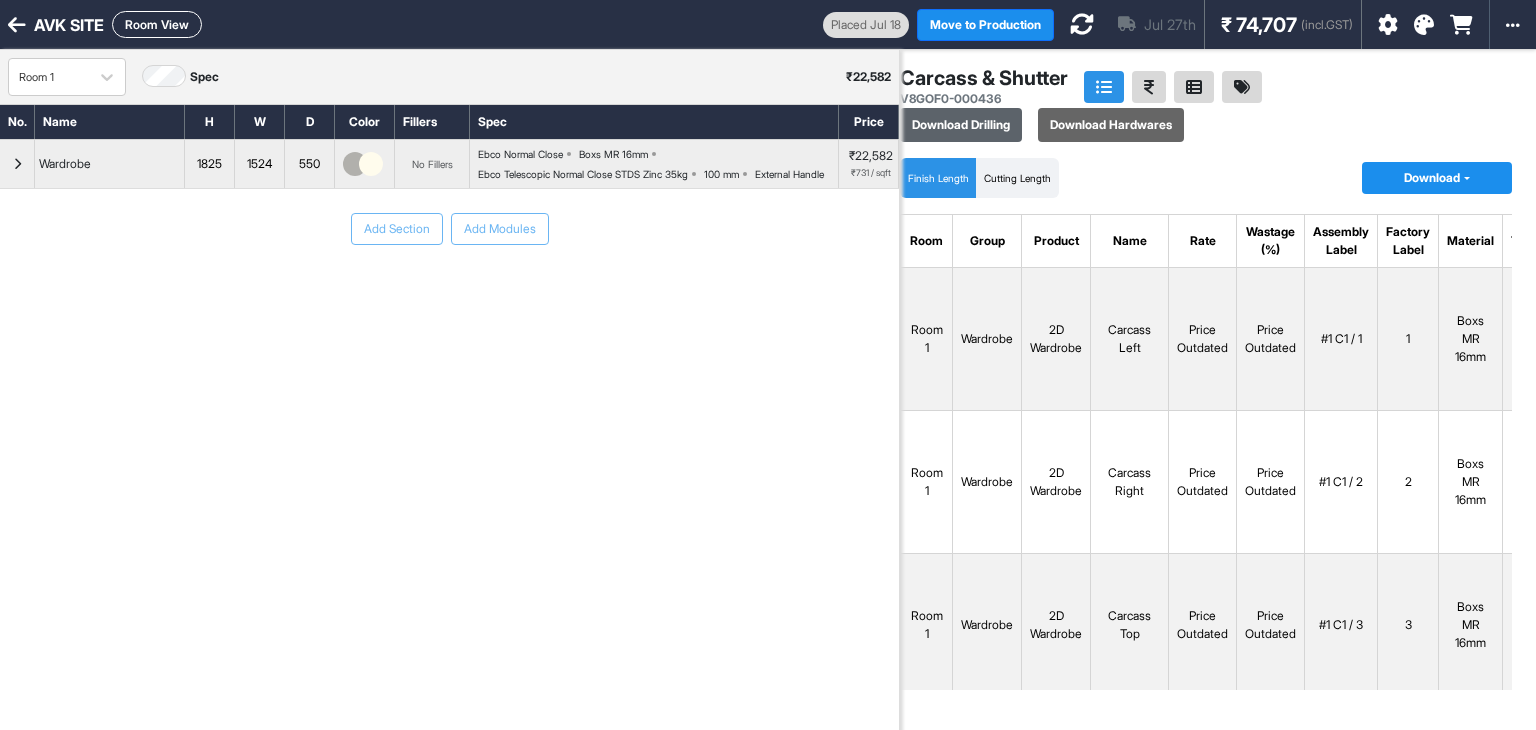 click on "Download Drilling" at bounding box center (961, 125) 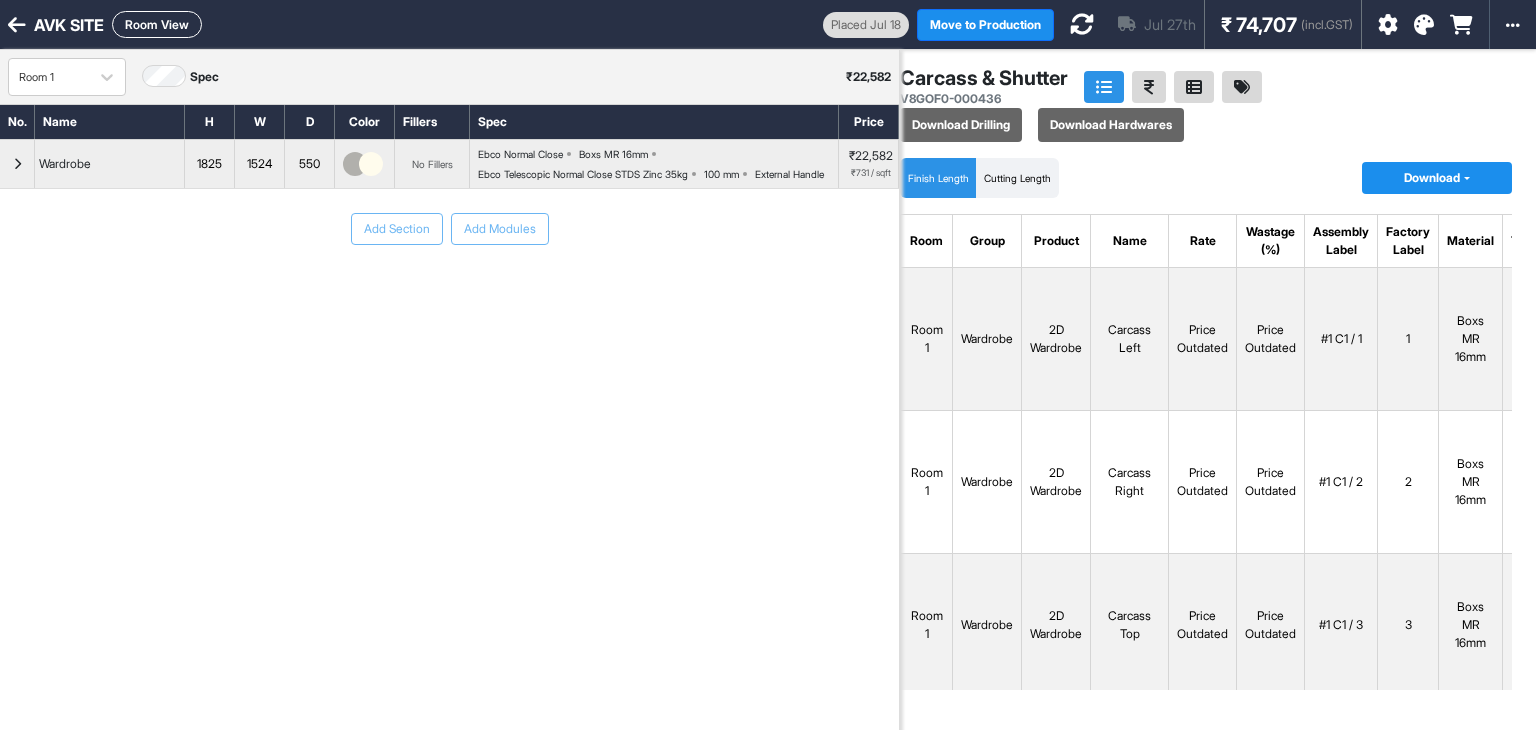 click on "Add Section Add Modules" at bounding box center [449, 289] 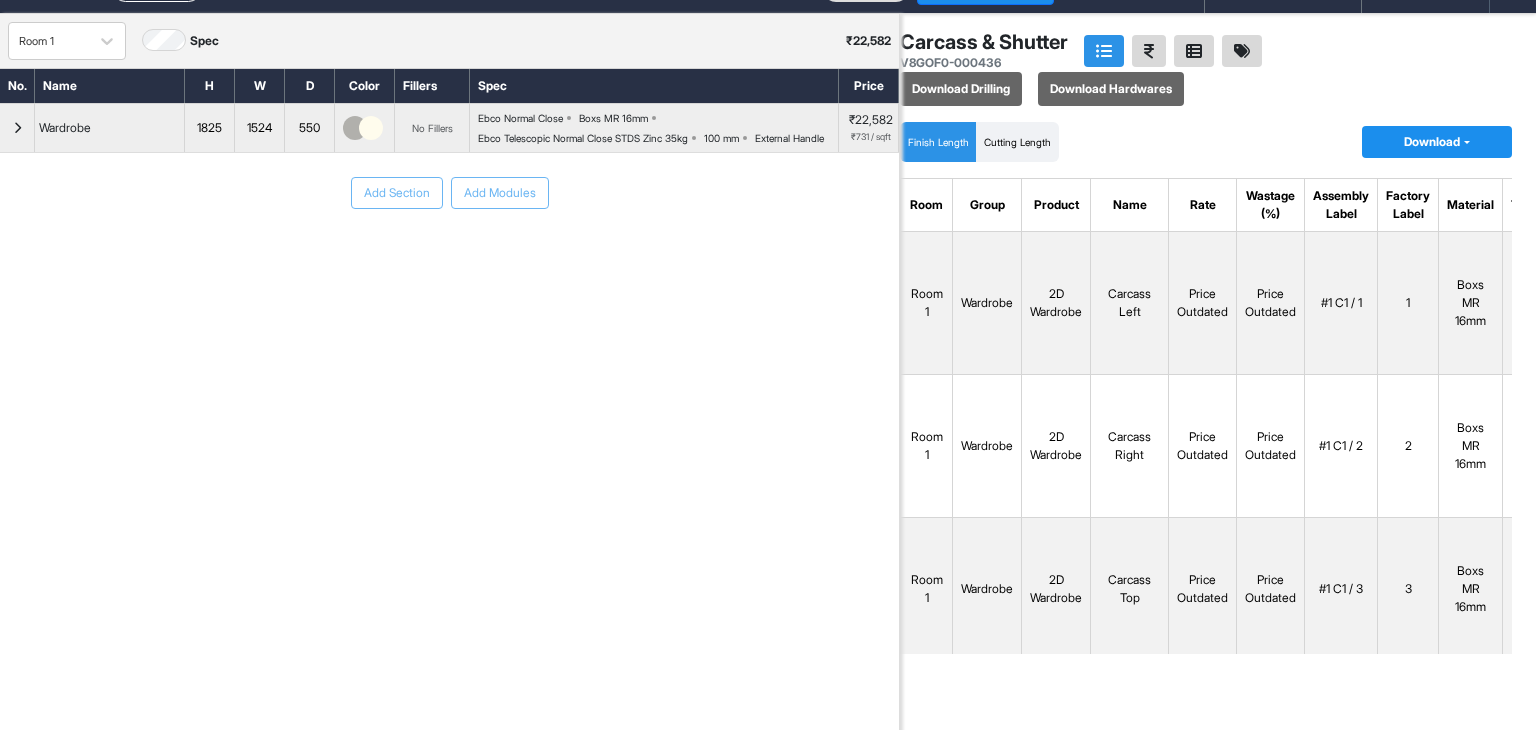 scroll, scrollTop: 0, scrollLeft: 0, axis: both 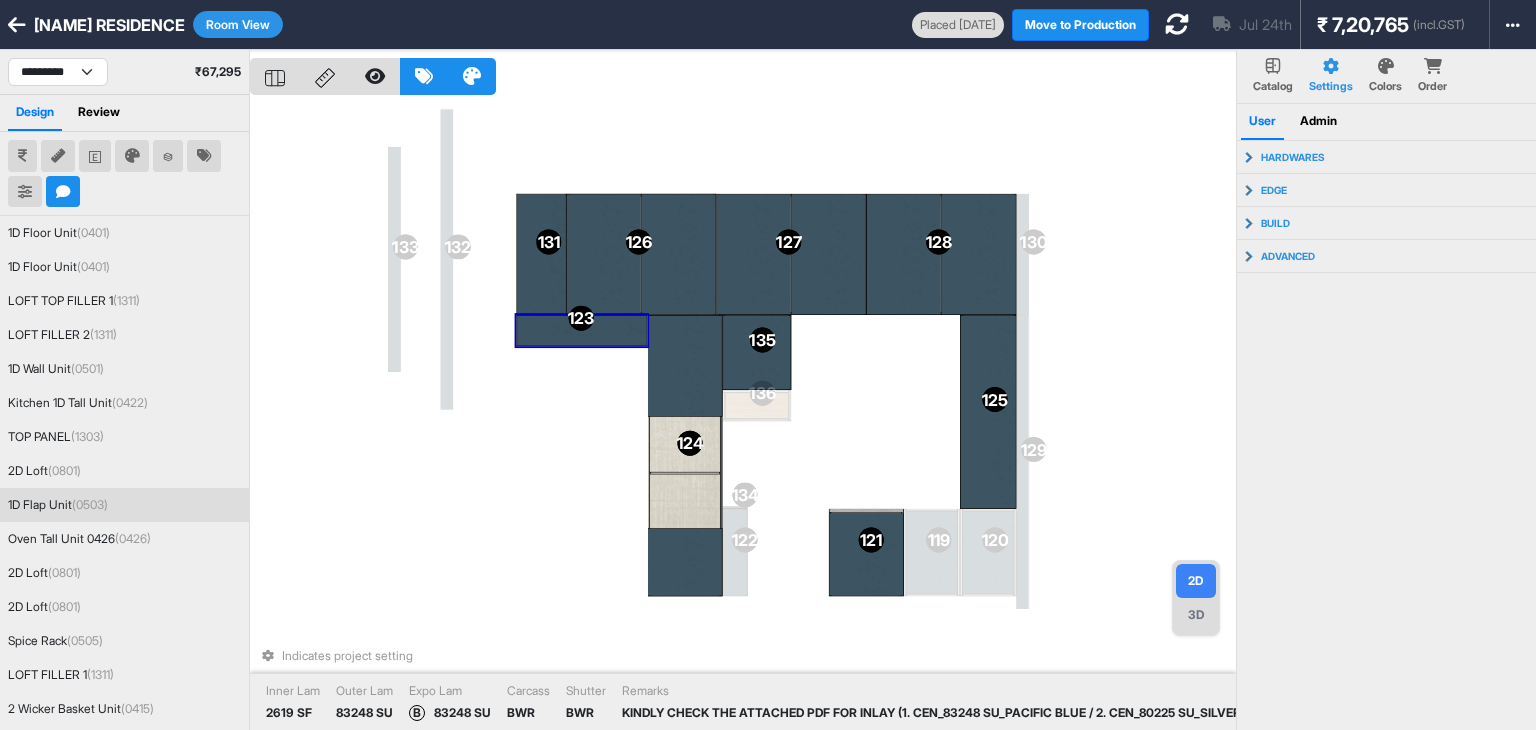 select on "****" 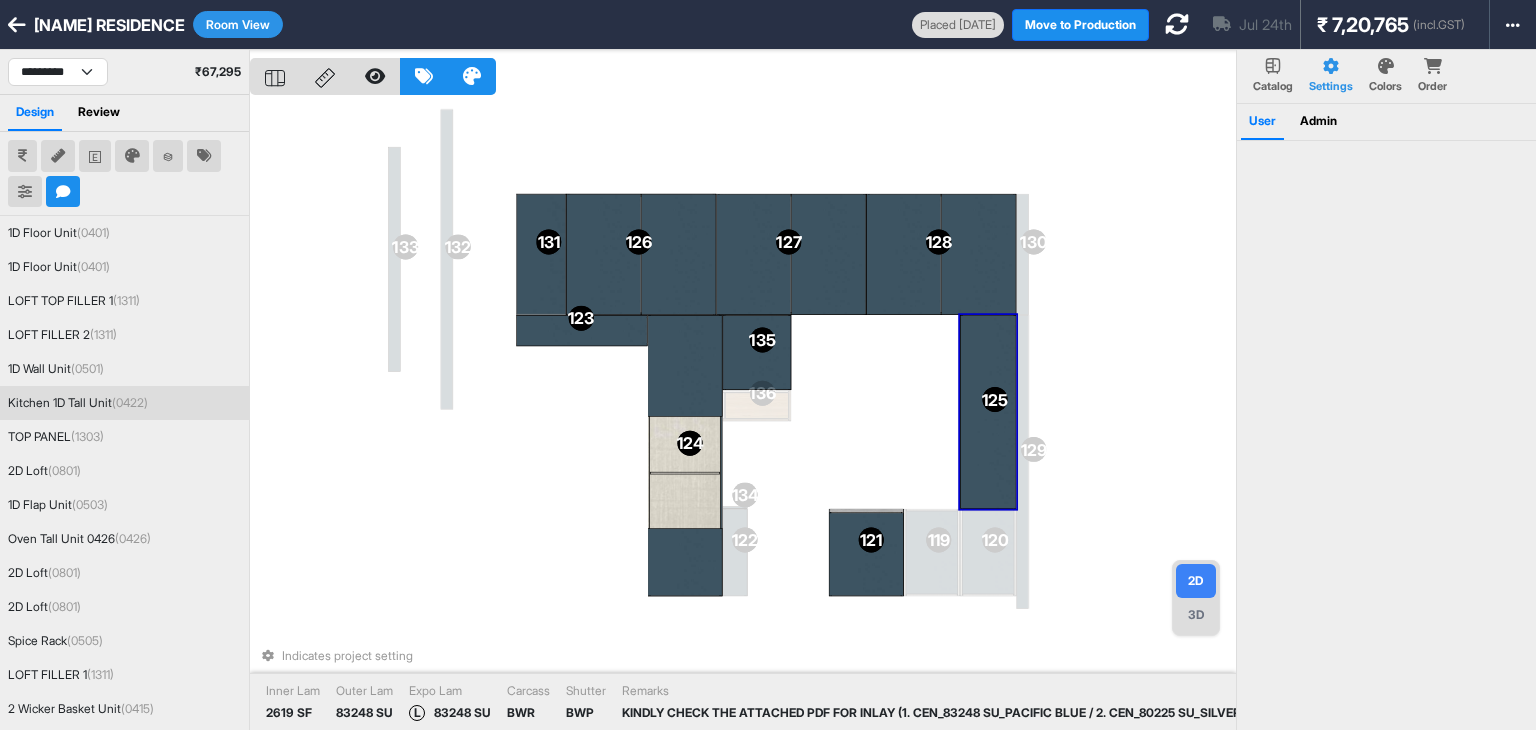 click at bounding box center [988, 412] 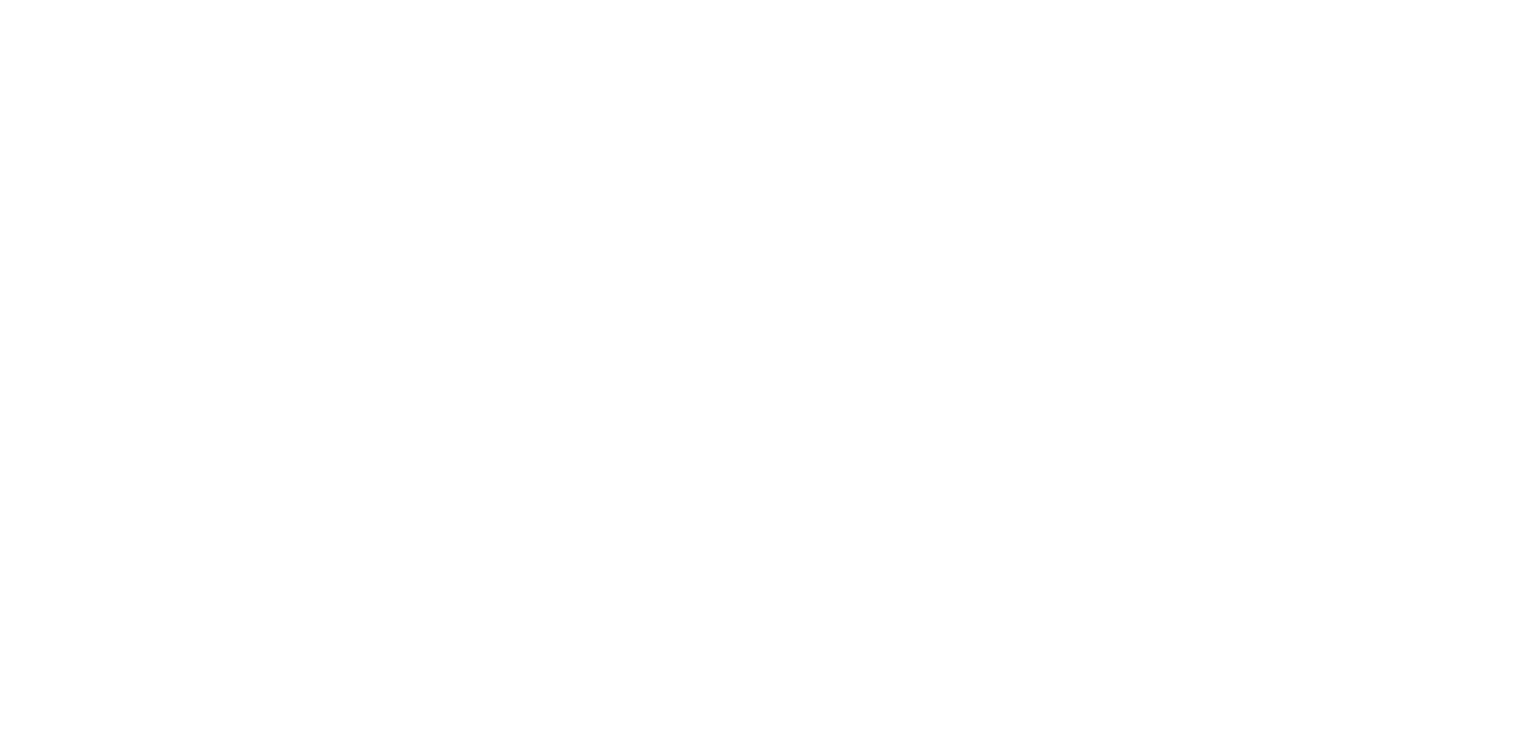 scroll, scrollTop: 0, scrollLeft: 0, axis: both 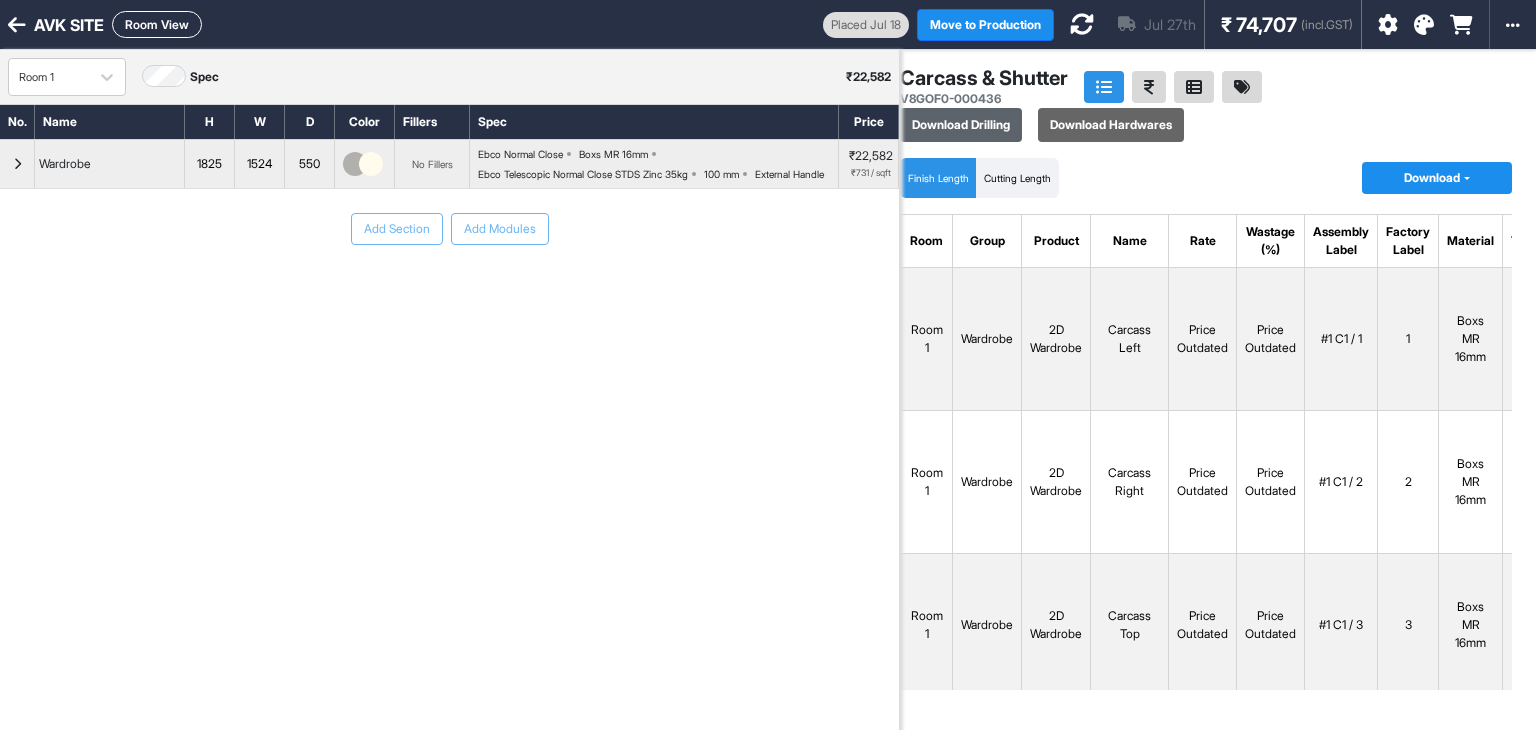 click on "Download Drilling" at bounding box center (961, 125) 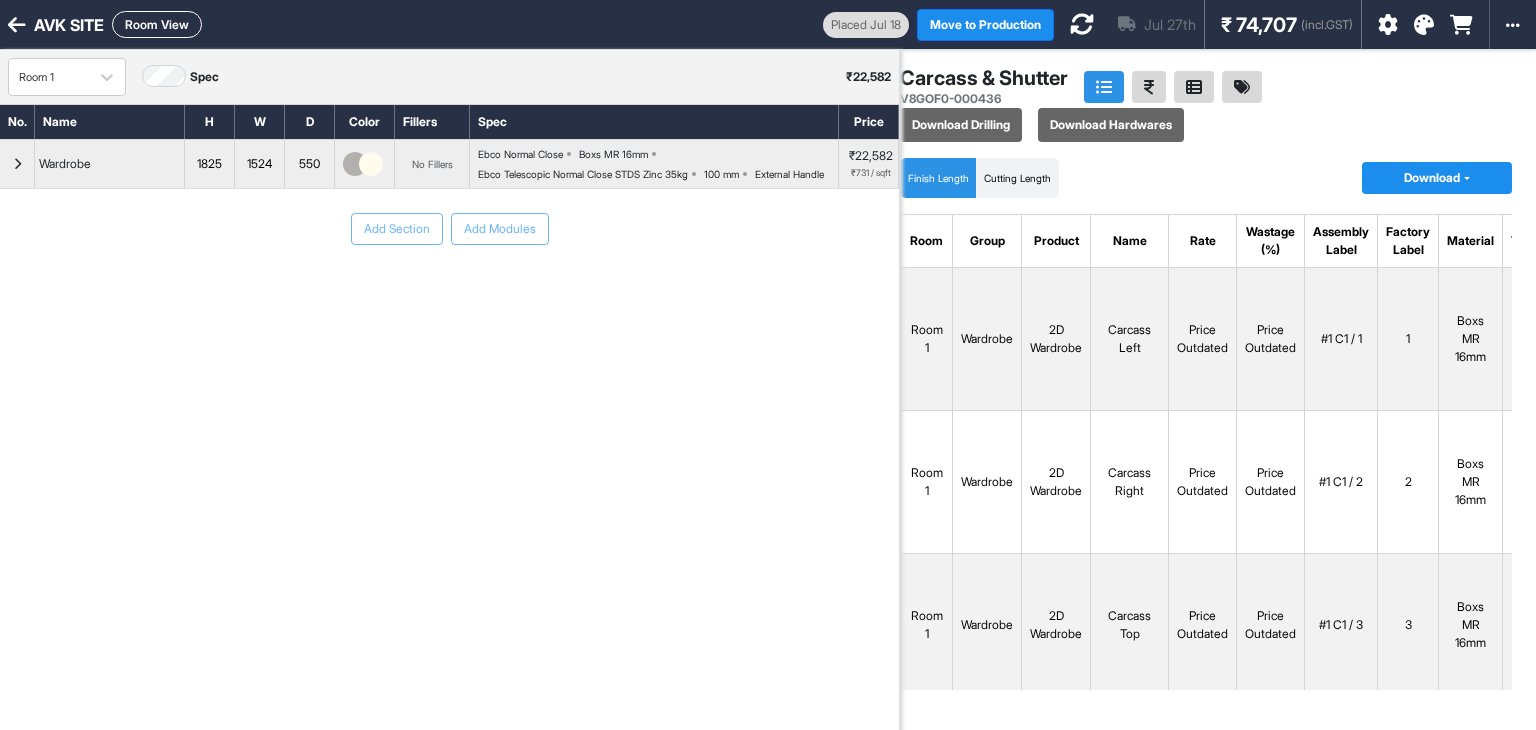 type 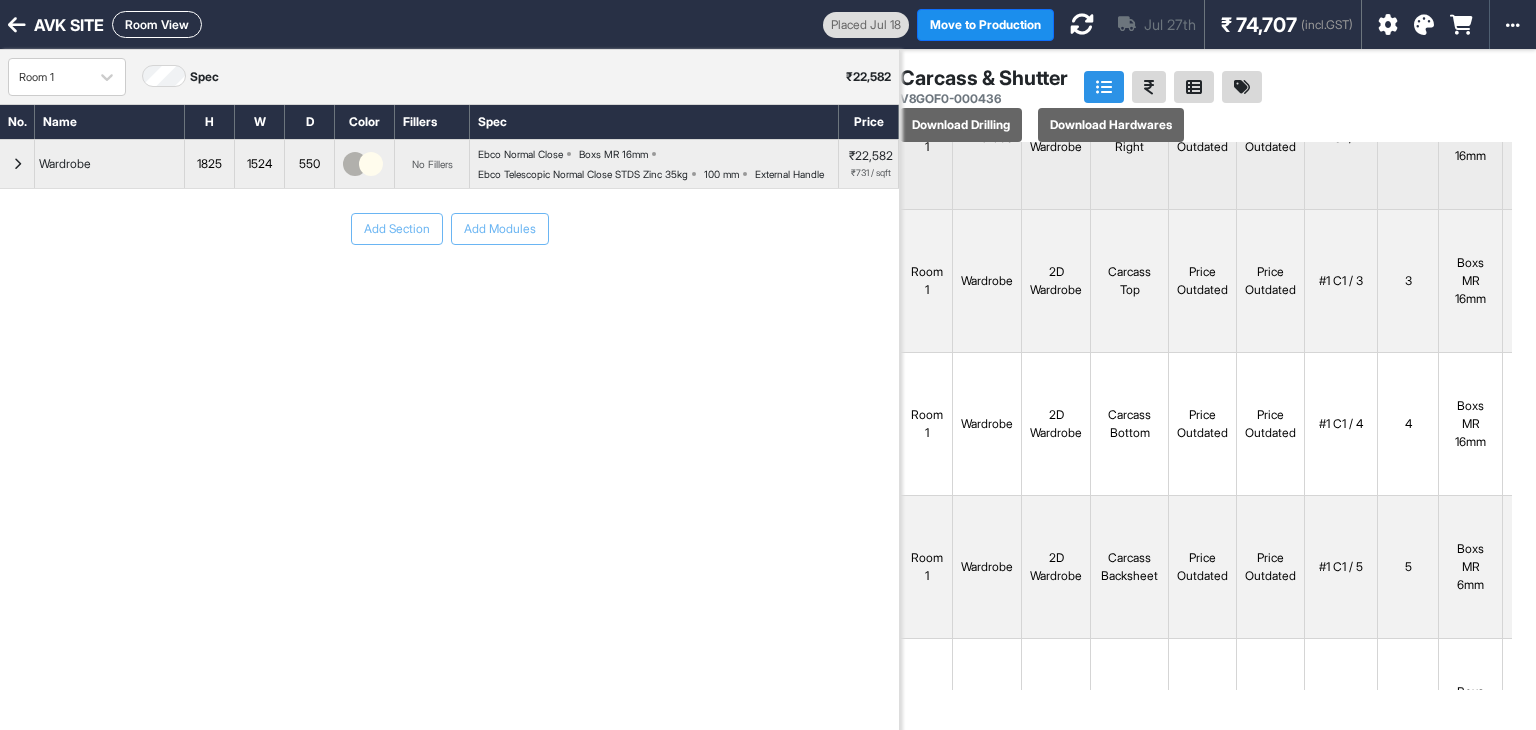 scroll, scrollTop: 0, scrollLeft: 0, axis: both 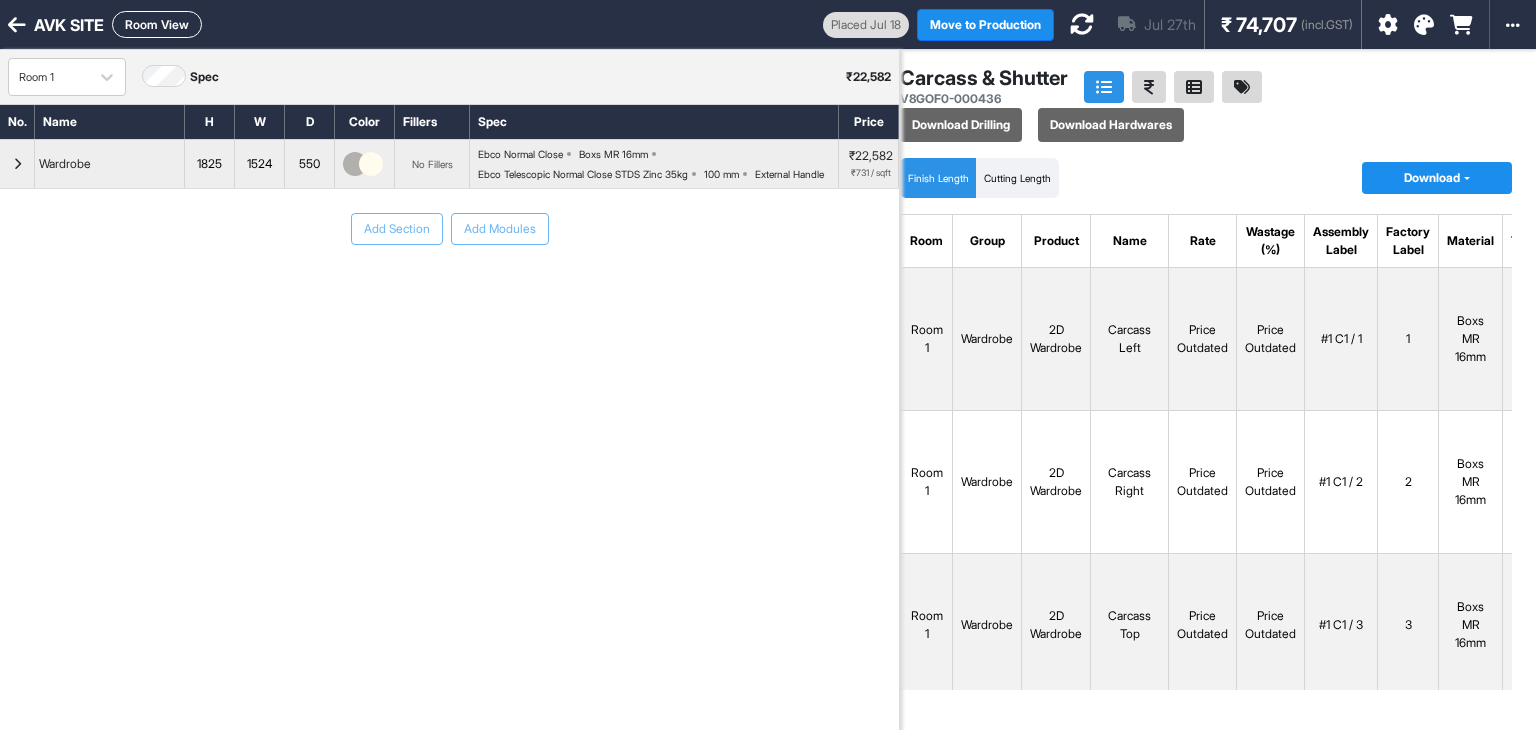 click on "Room View" at bounding box center [157, 24] 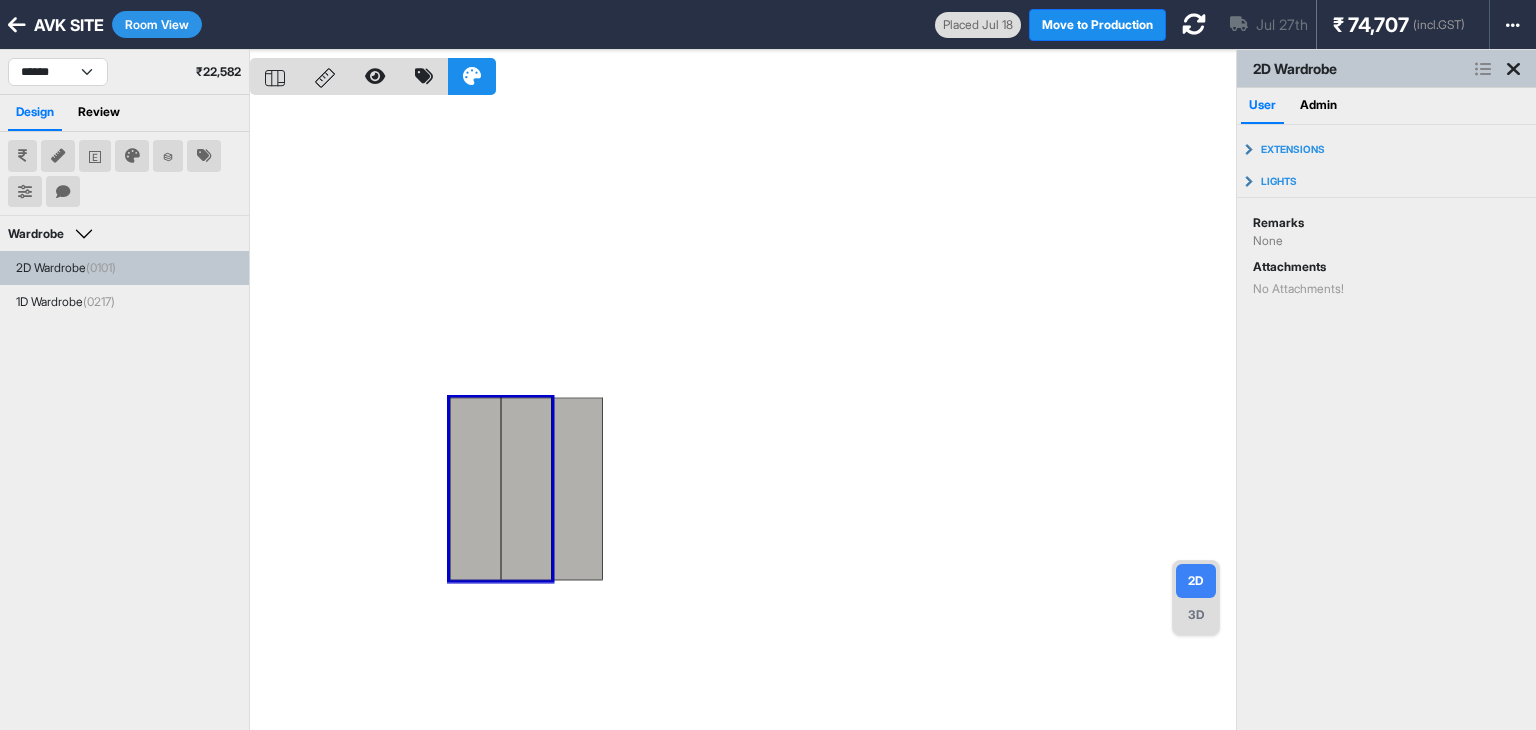 click at bounding box center (743, 415) 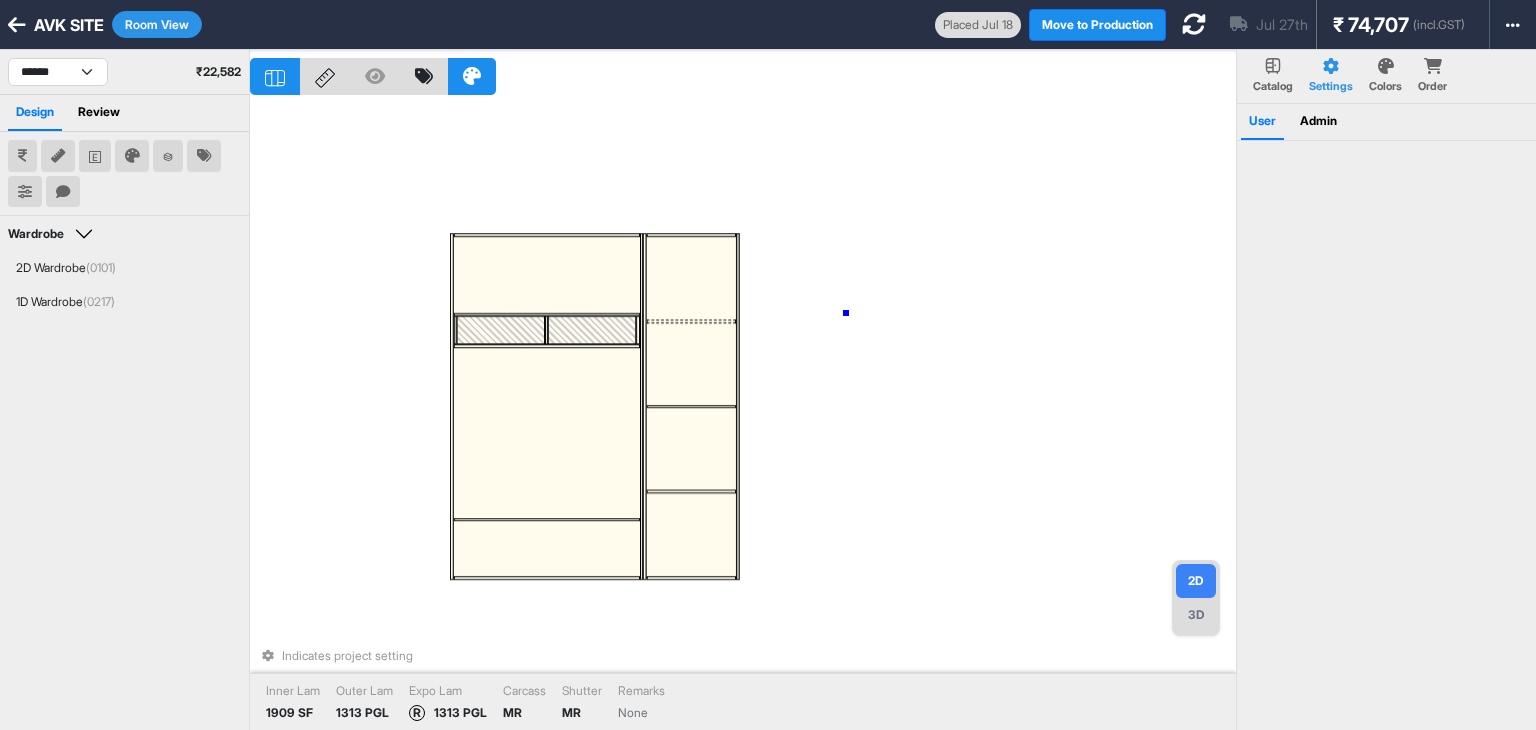 click on "Indicates project setting Inner Lam 1909 SF Outer Lam 1313 PGL Expo Lam R 1313 PGL Carcass MR Shutter MR Remarks None" at bounding box center [743, 415] 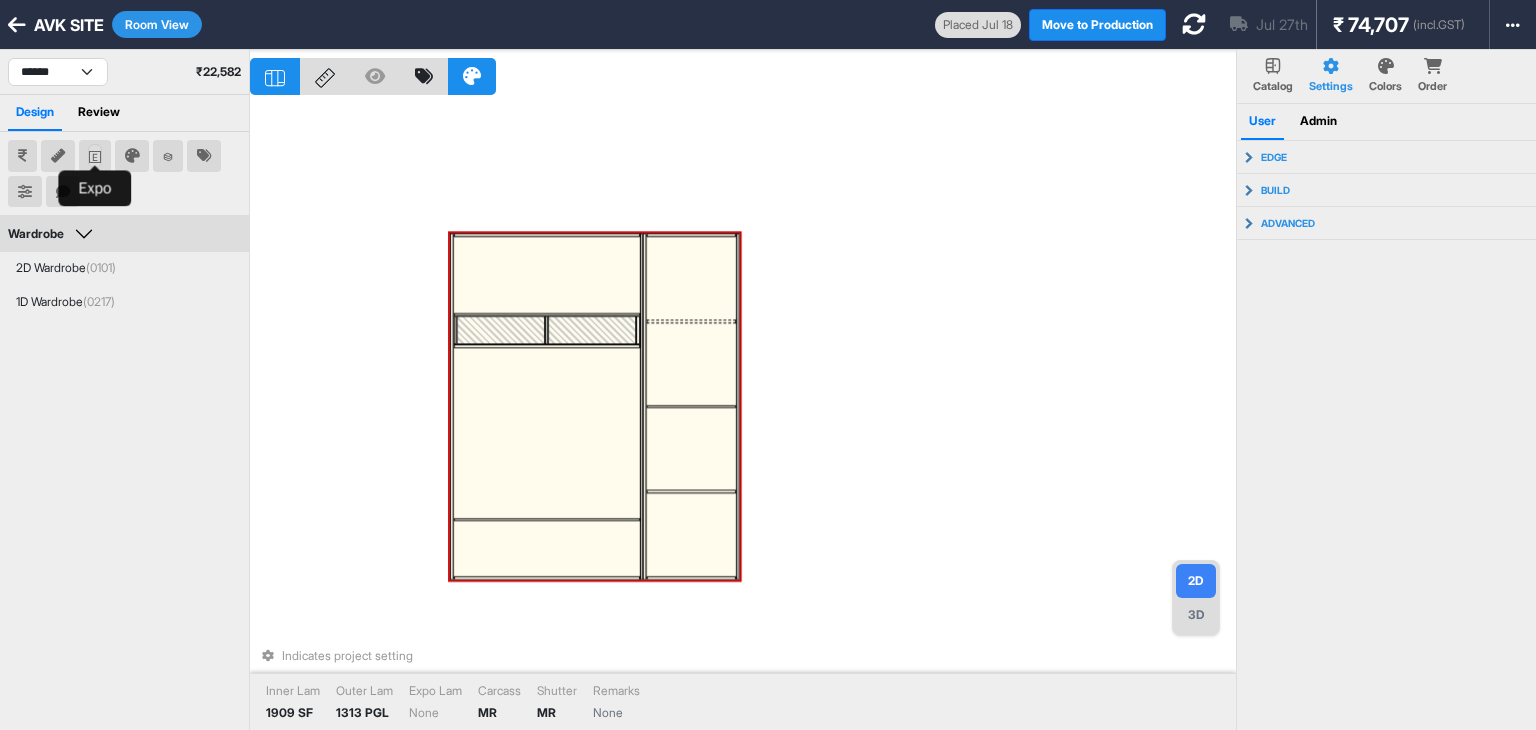 click at bounding box center (95, 156) 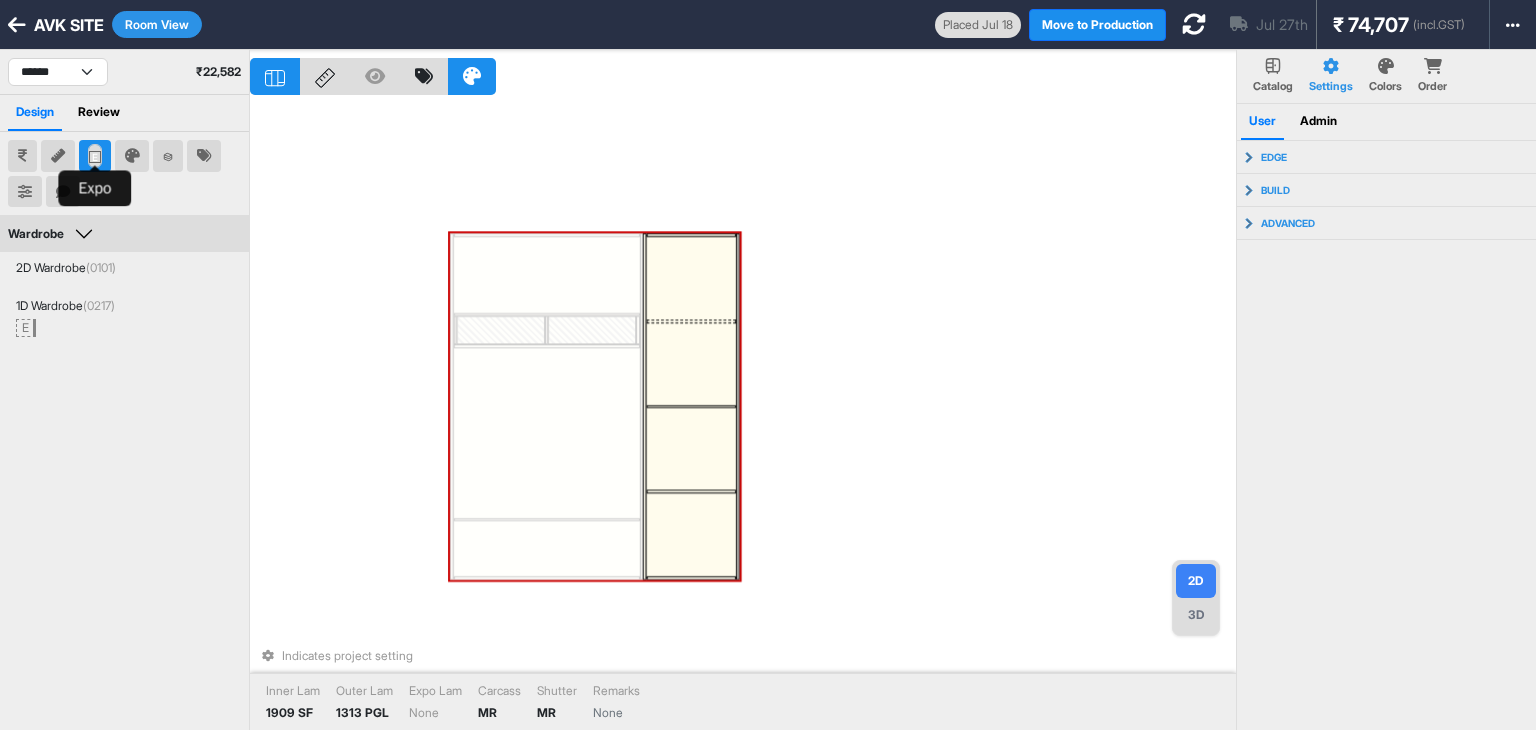 click at bounding box center (95, 156) 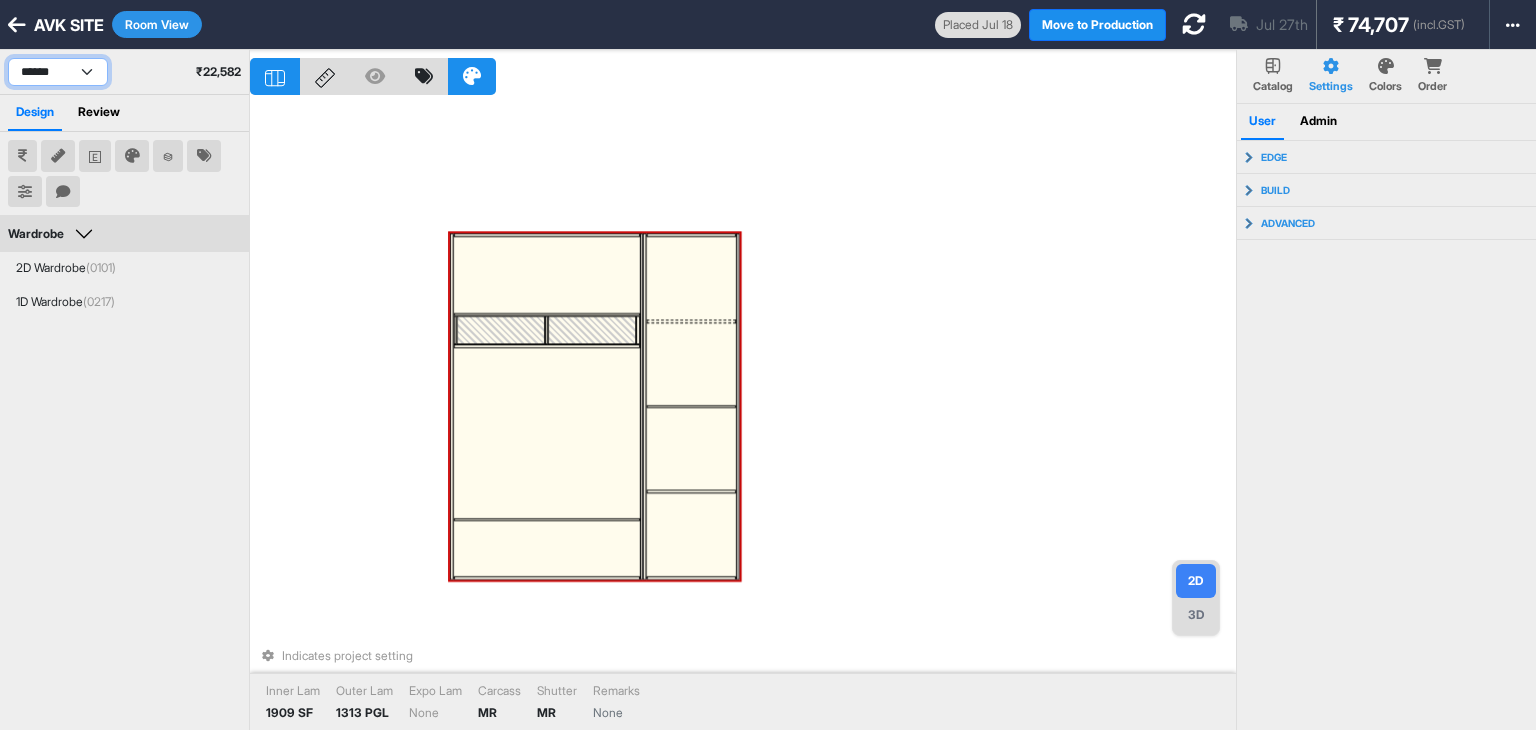 click on "****** *****" at bounding box center (58, 72) 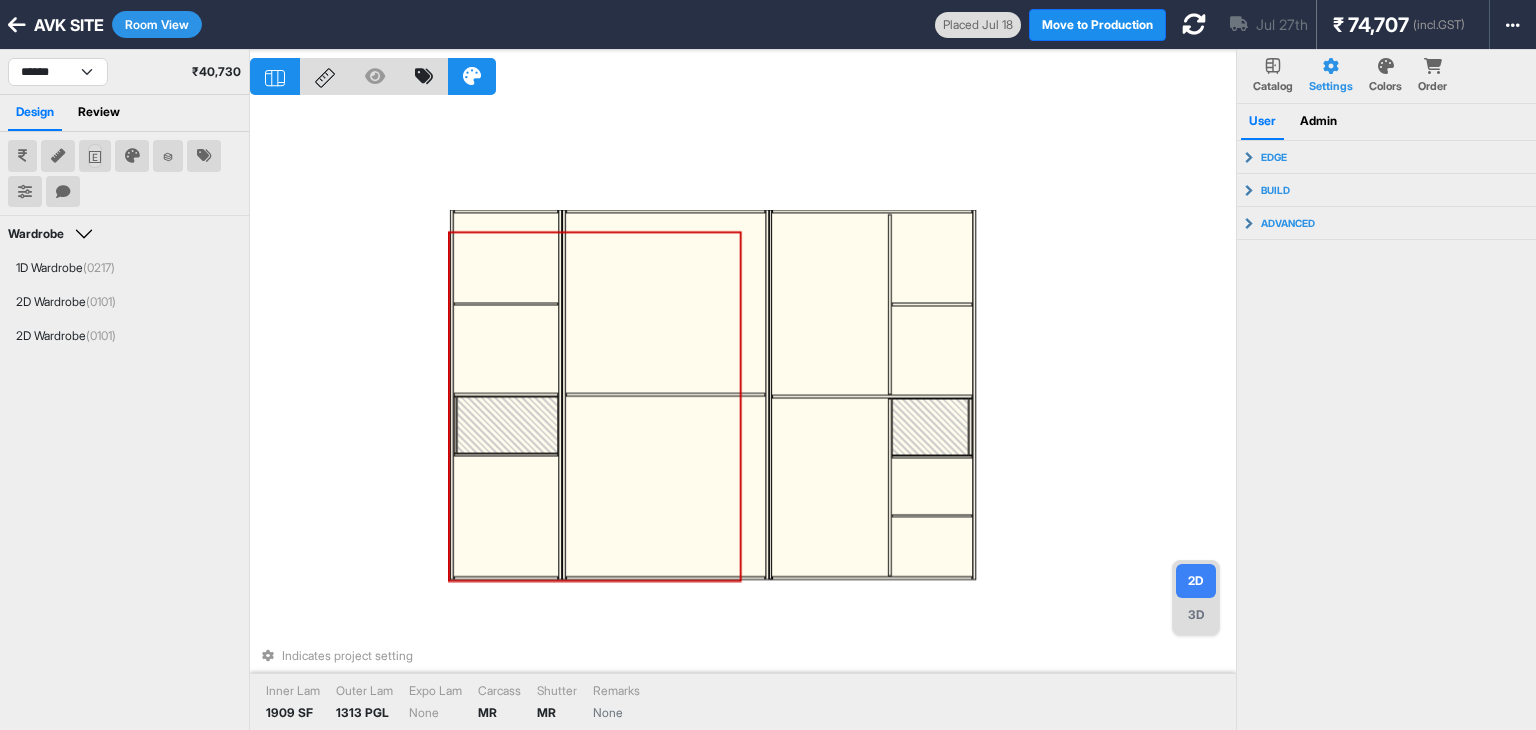 click 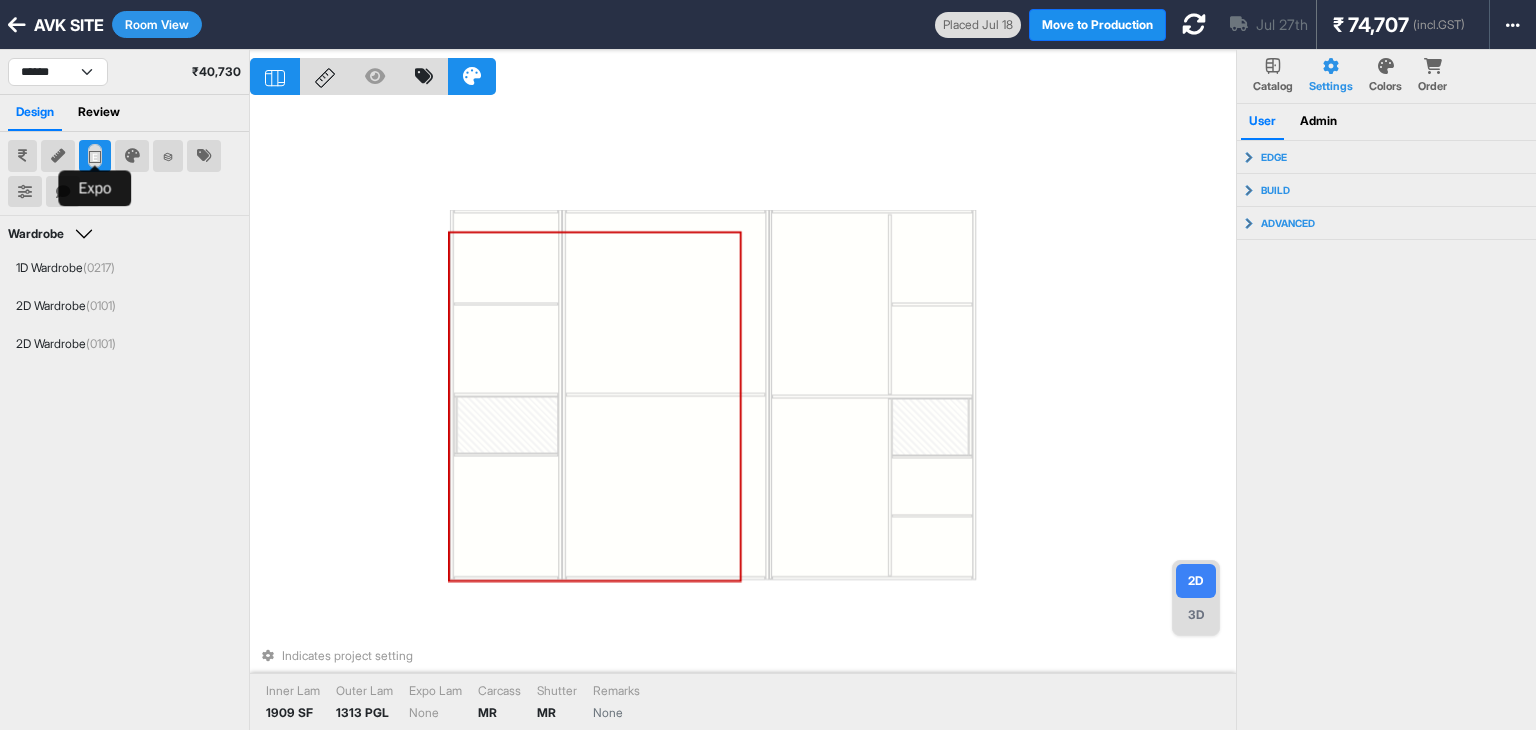 click 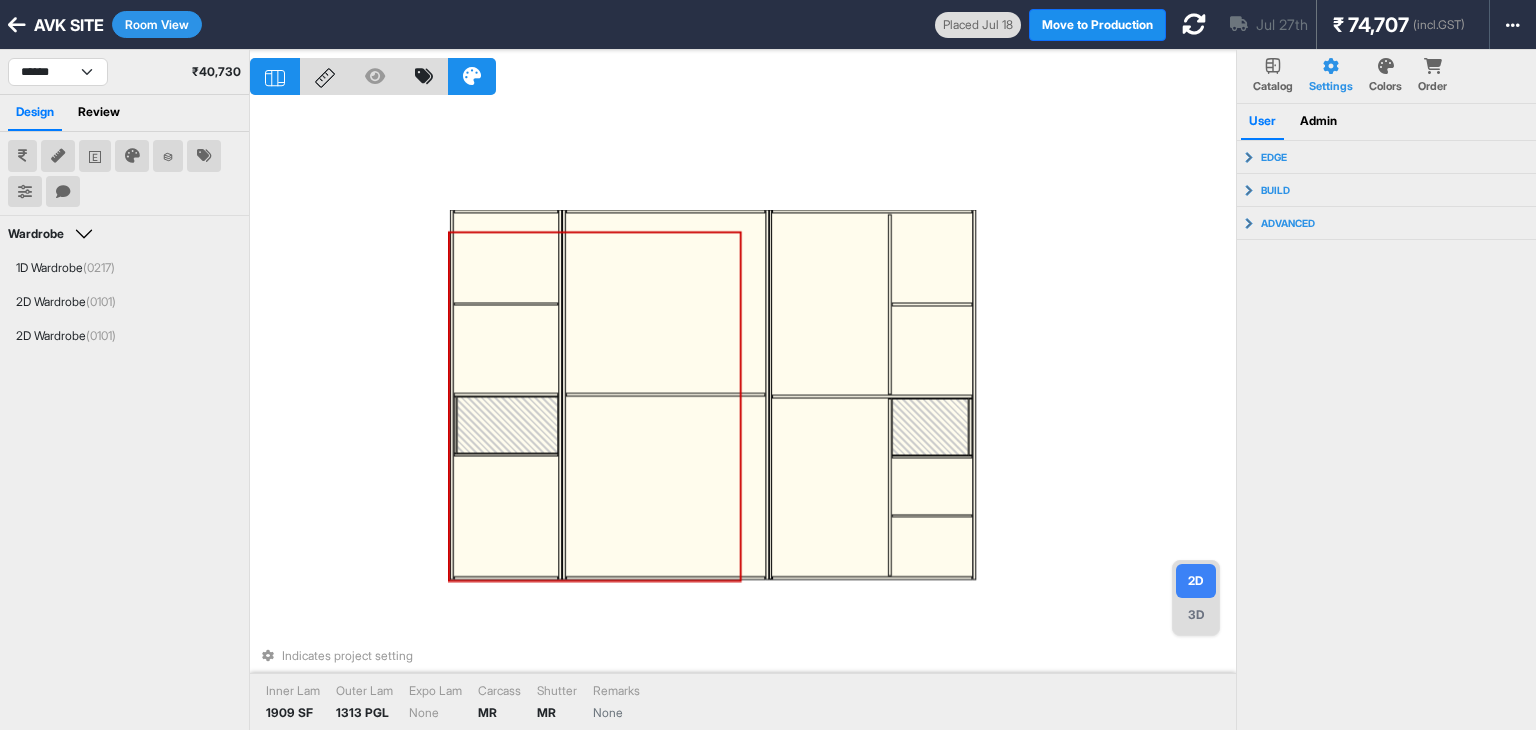 click on "Indicates project setting Inner Lam 1909 SF Outer Lam 1313 PGL Expo Lam None Carcass MR Shutter MR Remarks None" at bounding box center [743, 415] 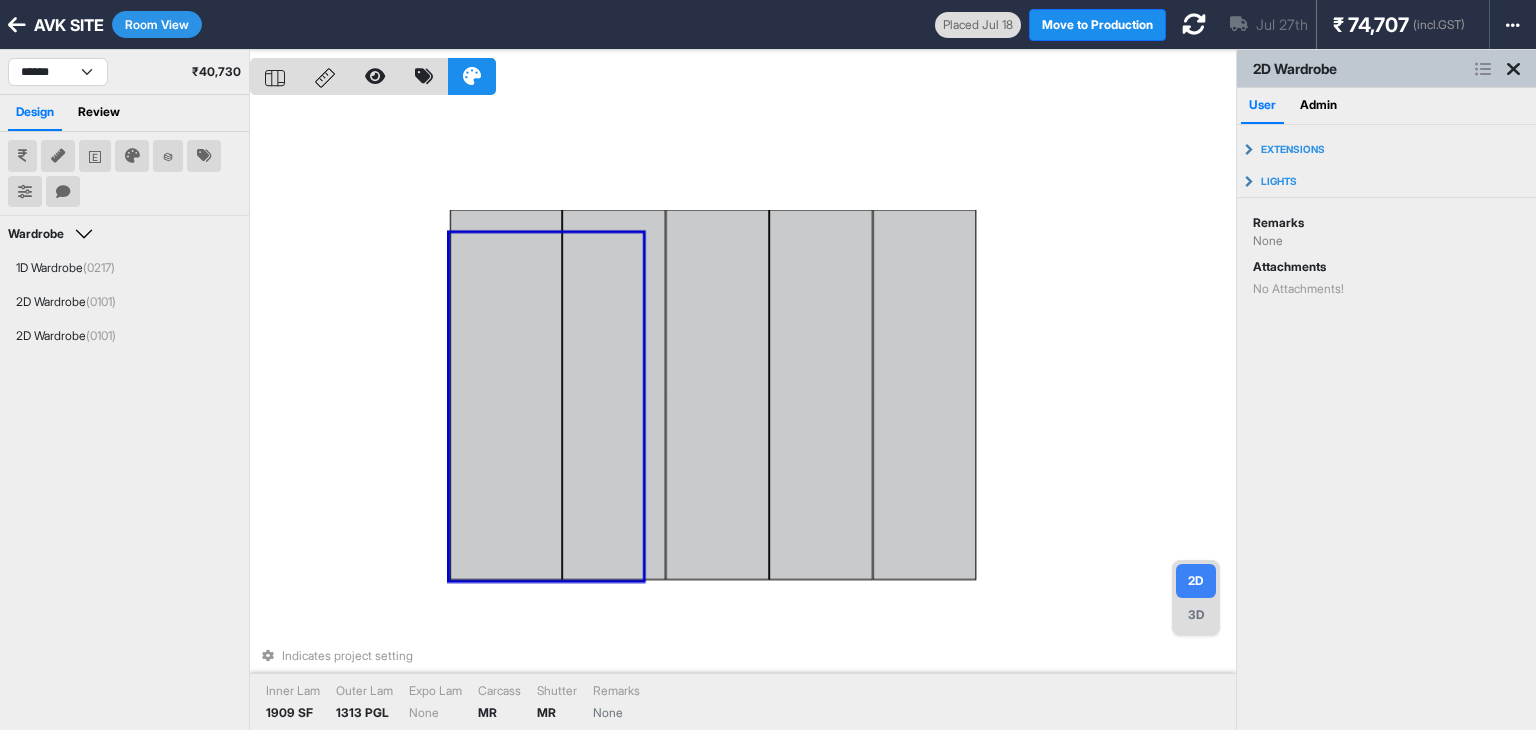 click on "Indicates project setting Inner Lam 1909 SF Outer Lam 1313 PGL Expo Lam None Carcass MR Shutter MR Remarks None" at bounding box center [743, 415] 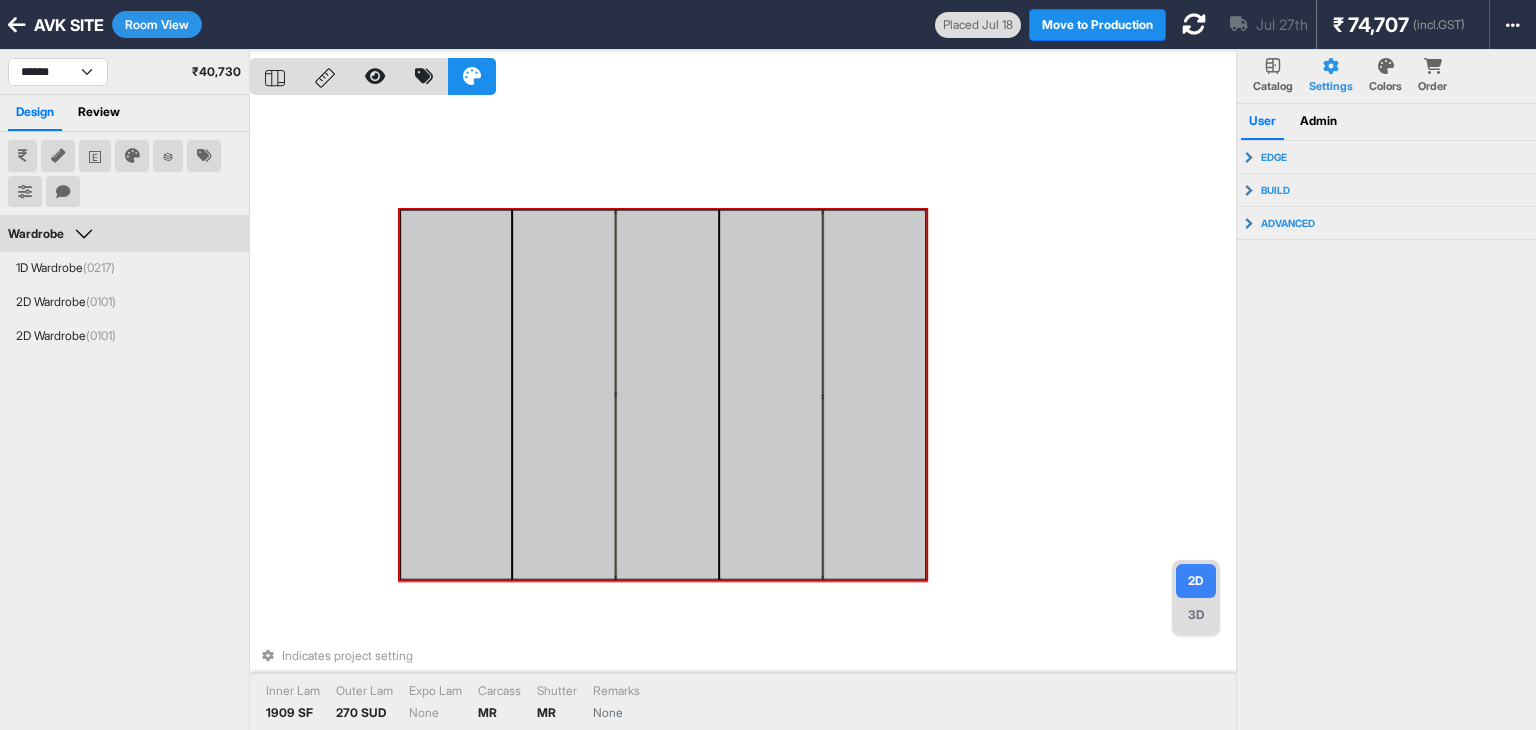 click at bounding box center (874, 395) 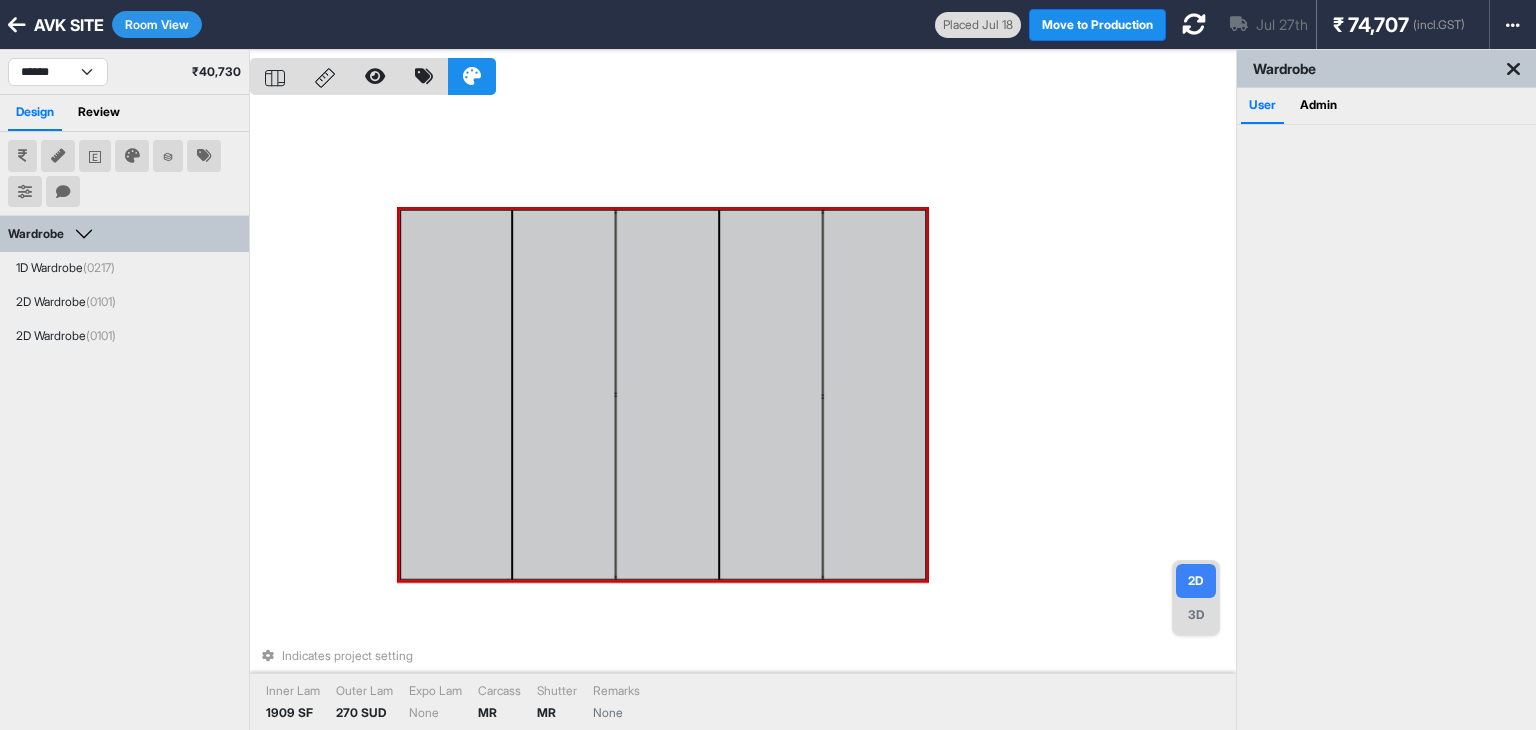 click at bounding box center (874, 395) 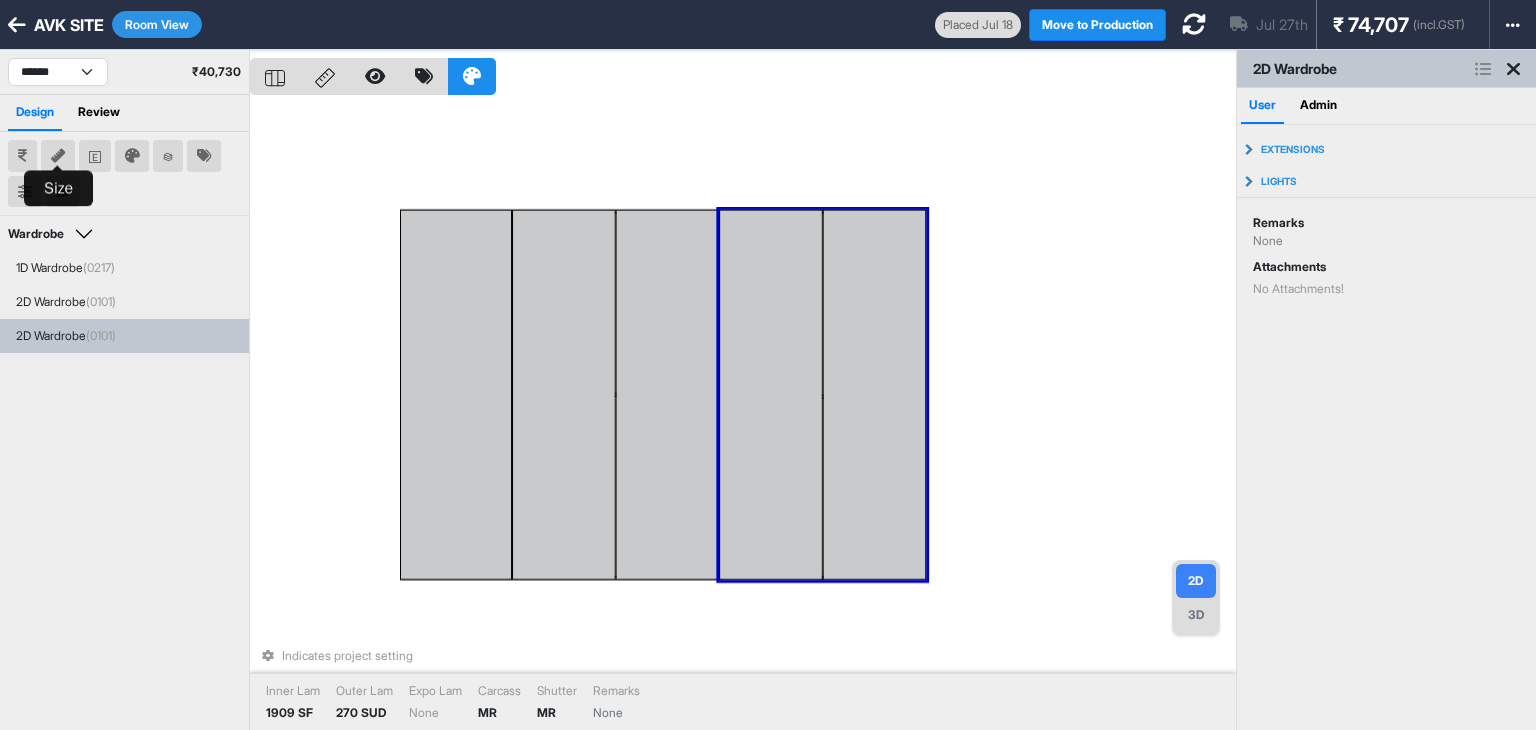 click at bounding box center (58, 156) 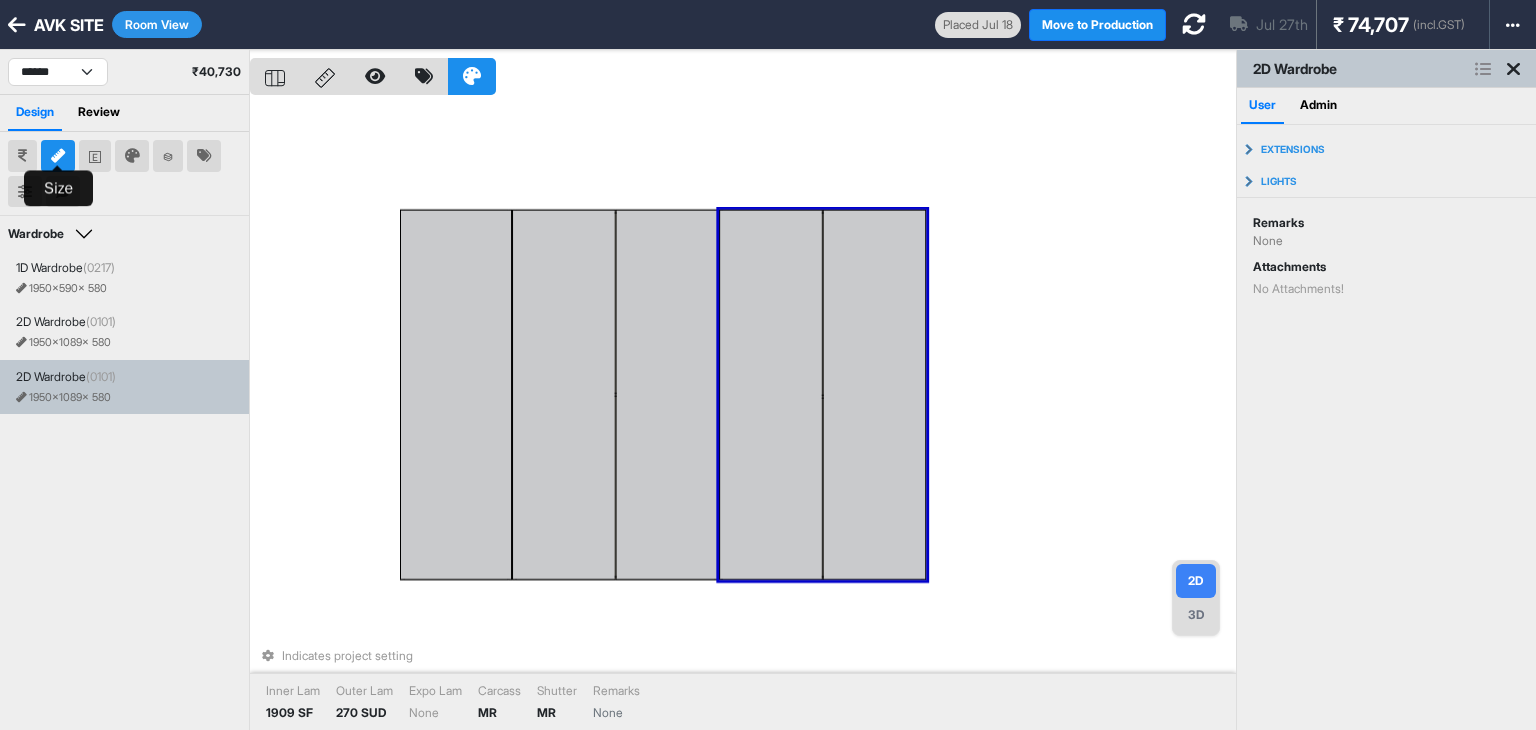click at bounding box center (58, 156) 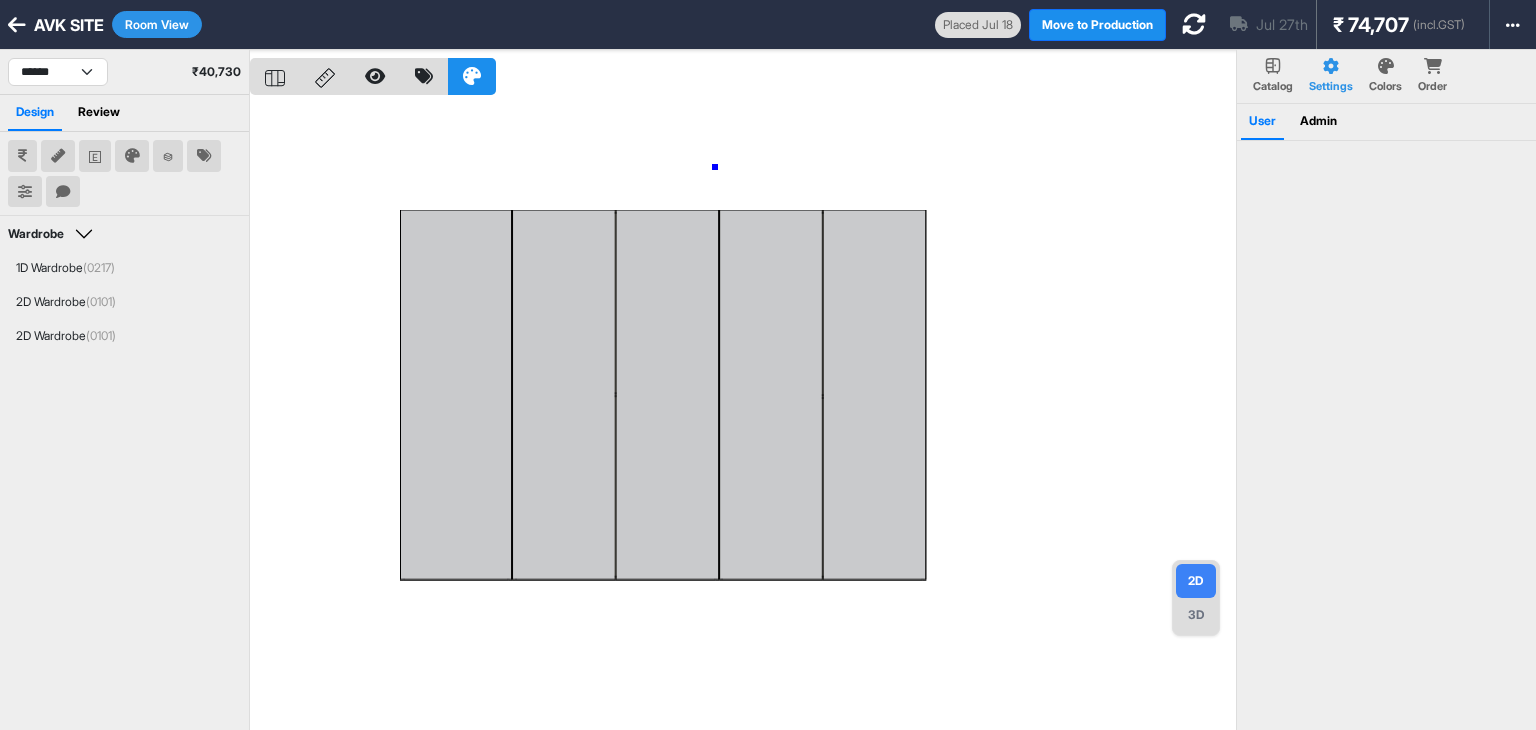 click at bounding box center (743, 415) 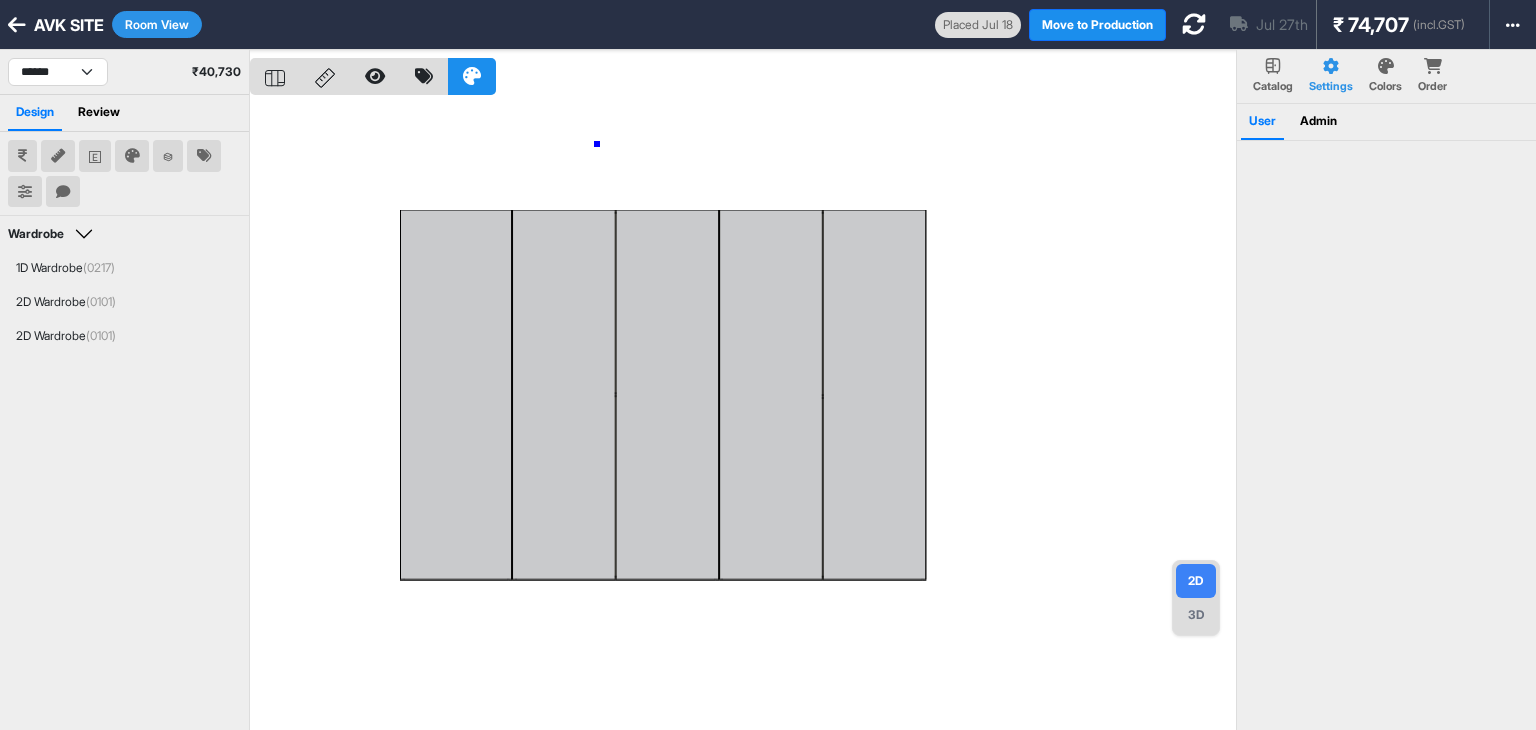 click at bounding box center (743, 415) 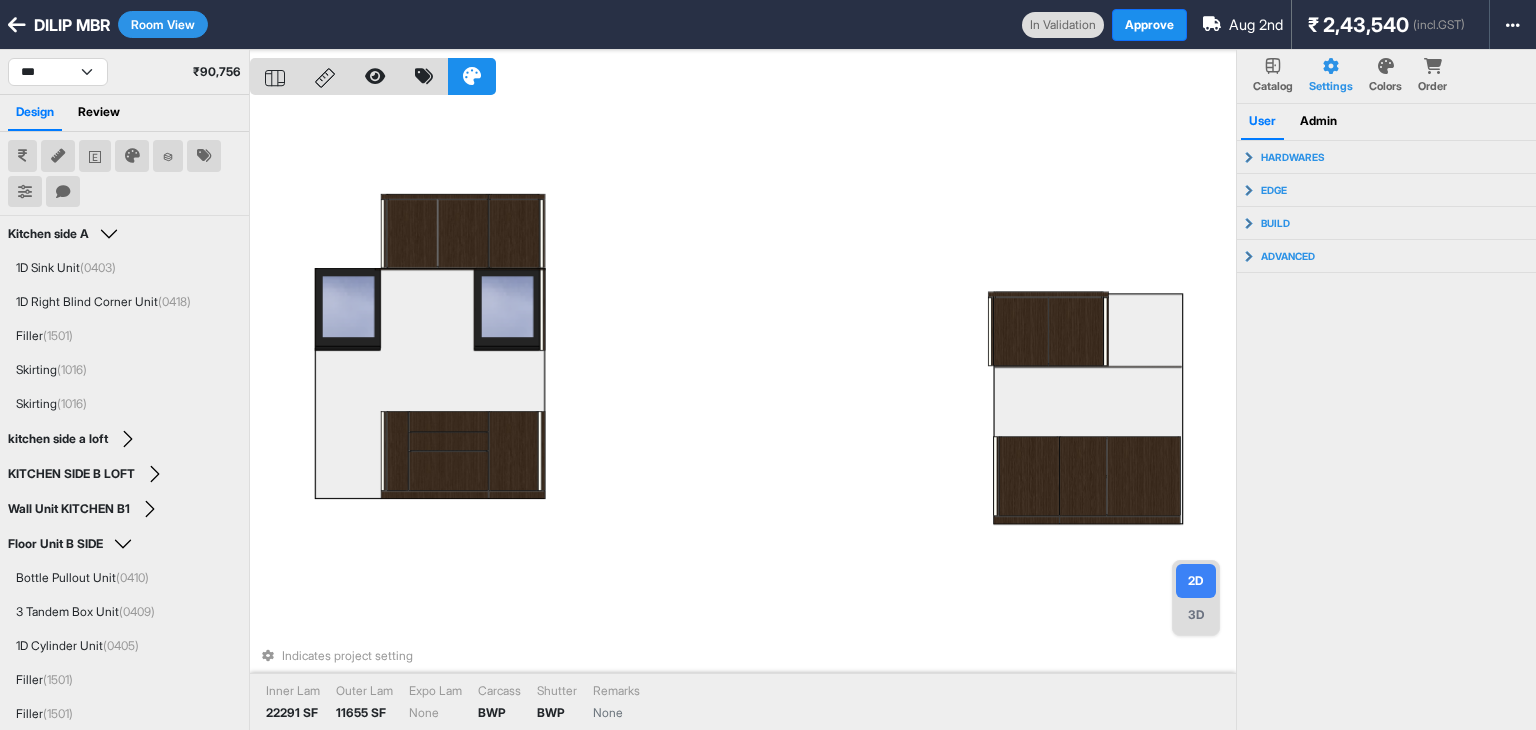 scroll, scrollTop: 0, scrollLeft: 0, axis: both 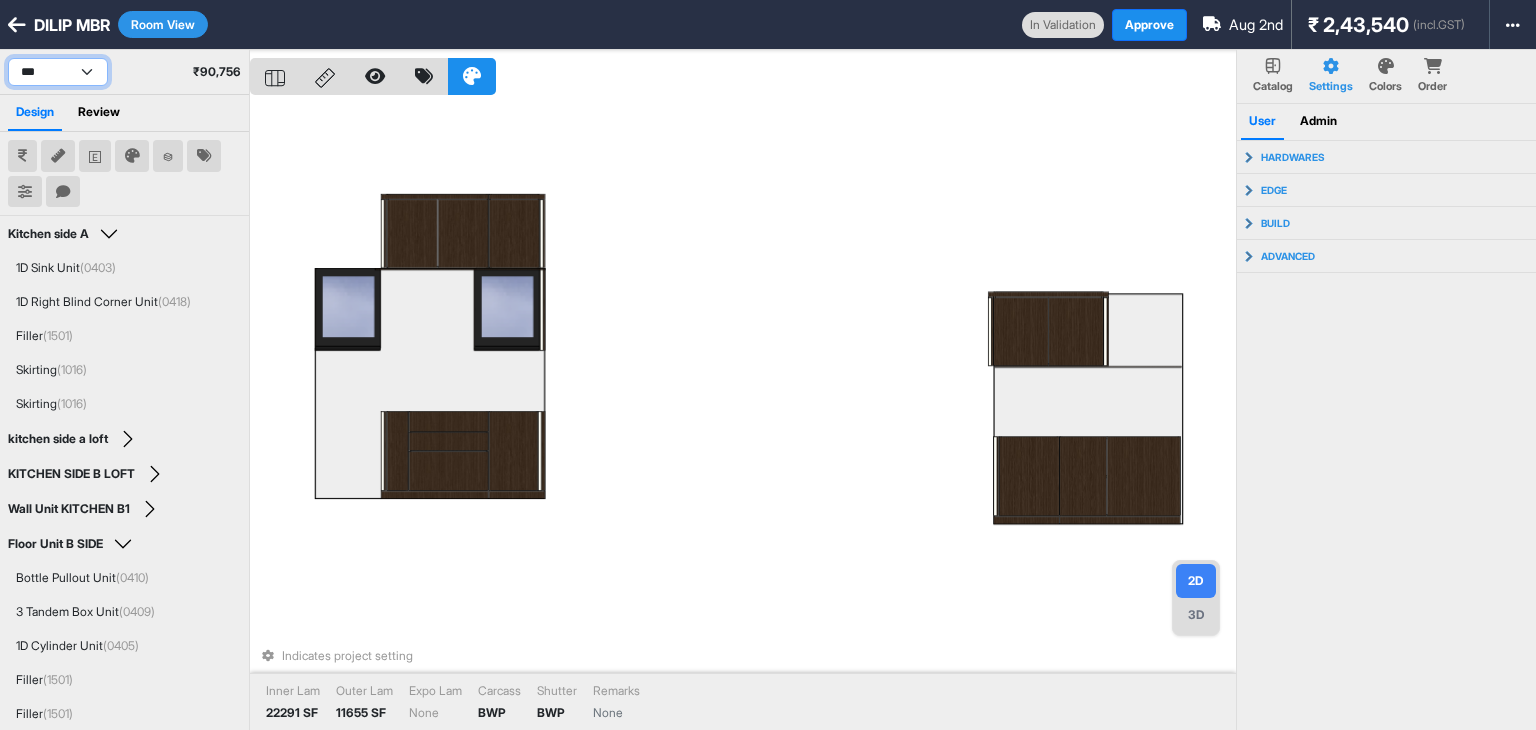 click on "*** *** *********" at bounding box center [58, 72] 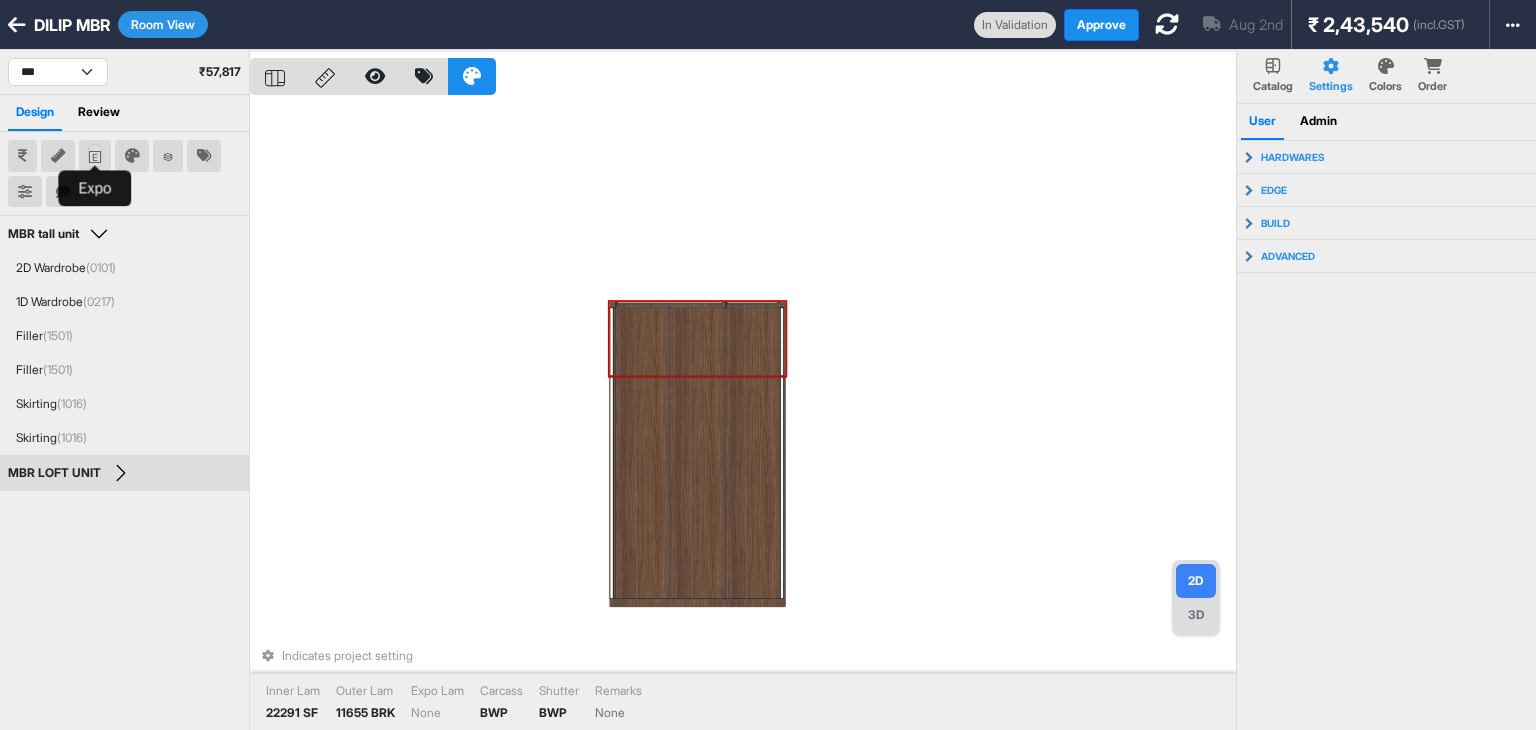 click 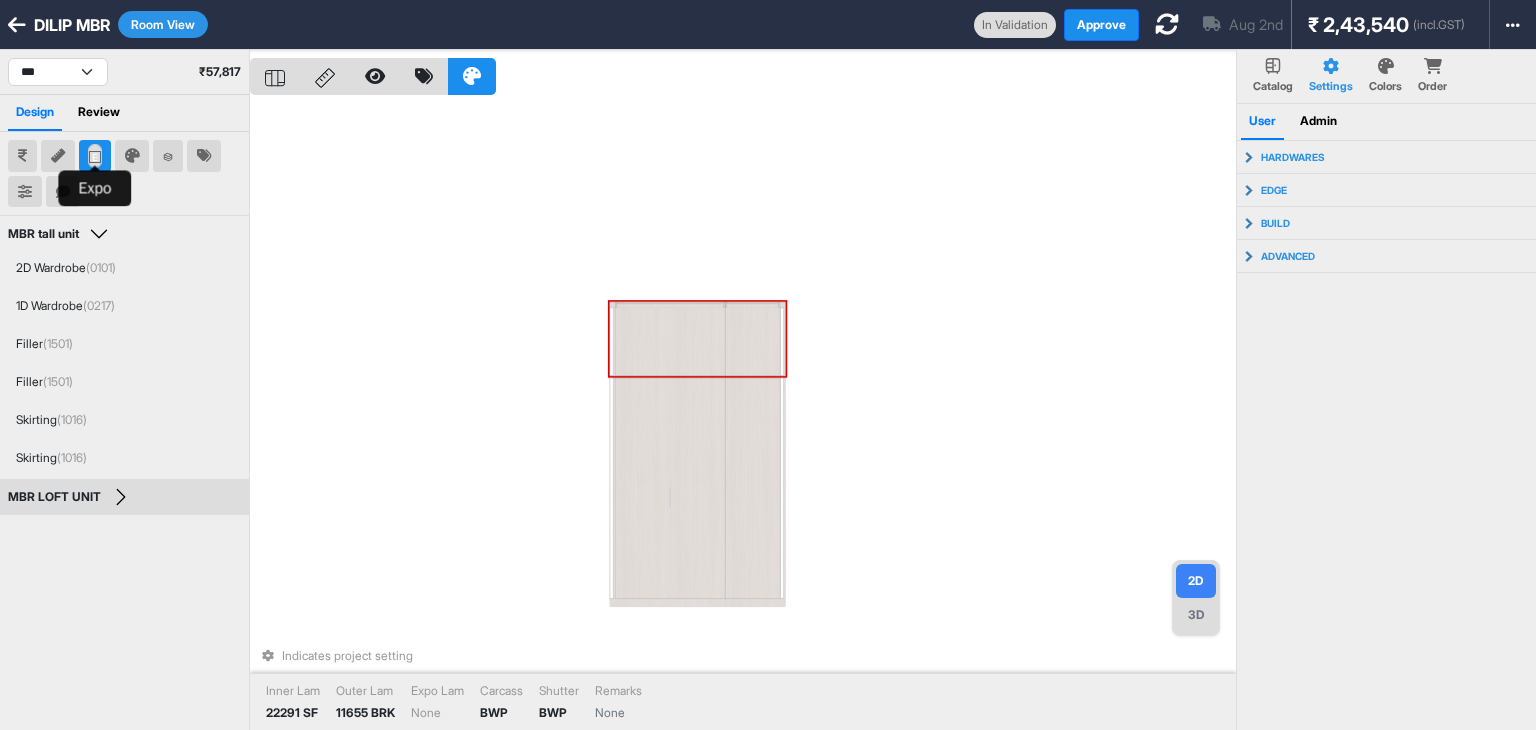 click 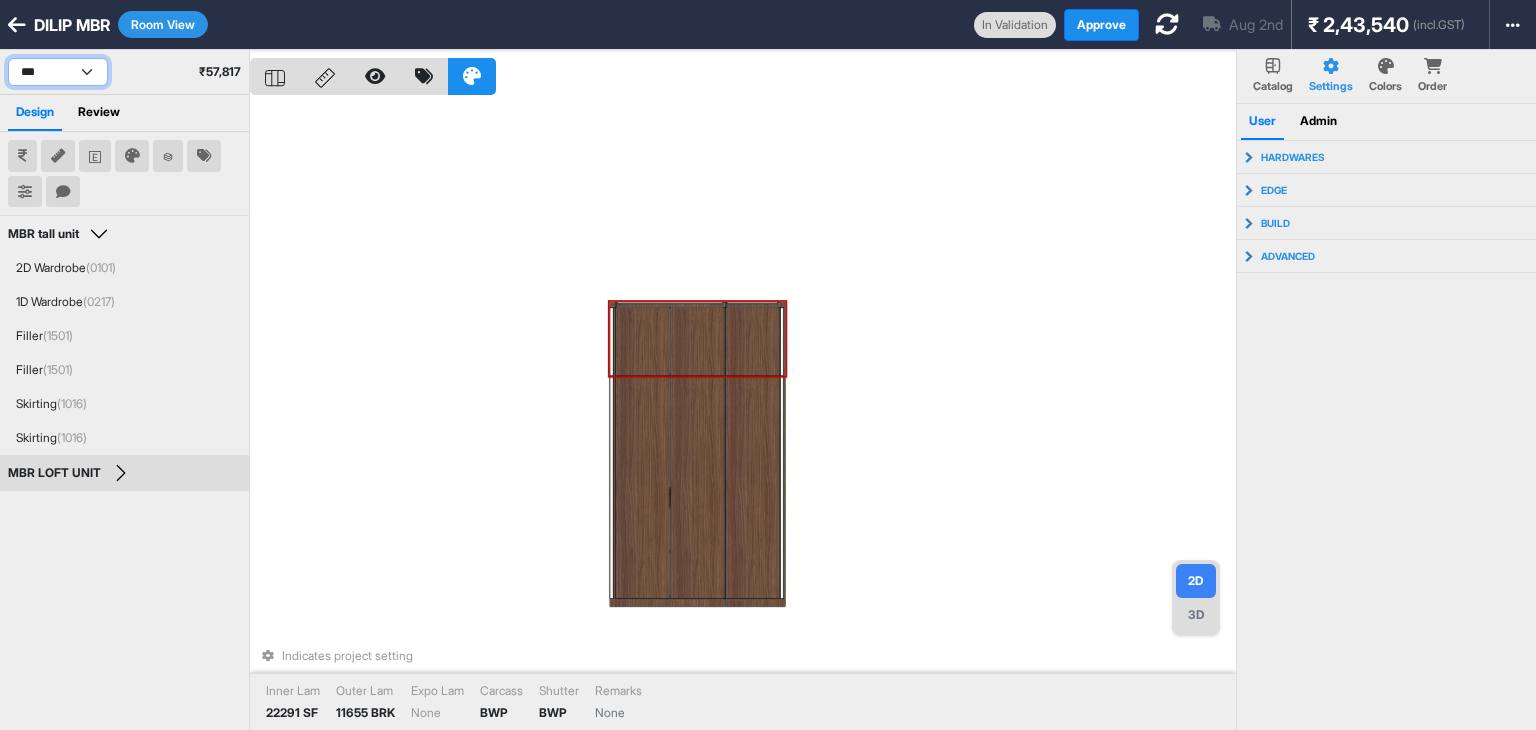 drag, startPoint x: 73, startPoint y: 61, endPoint x: 73, endPoint y: 77, distance: 16 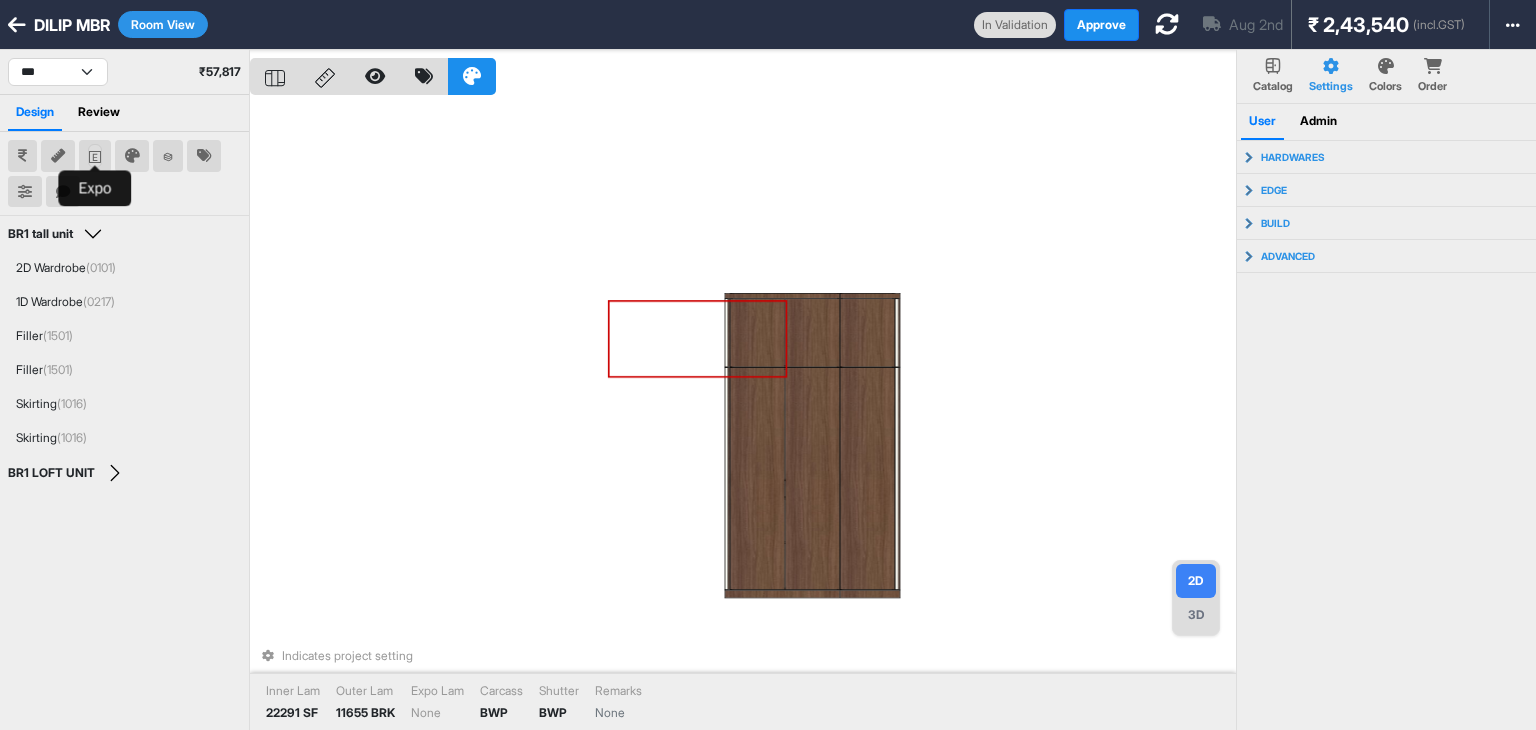 click at bounding box center [95, 156] 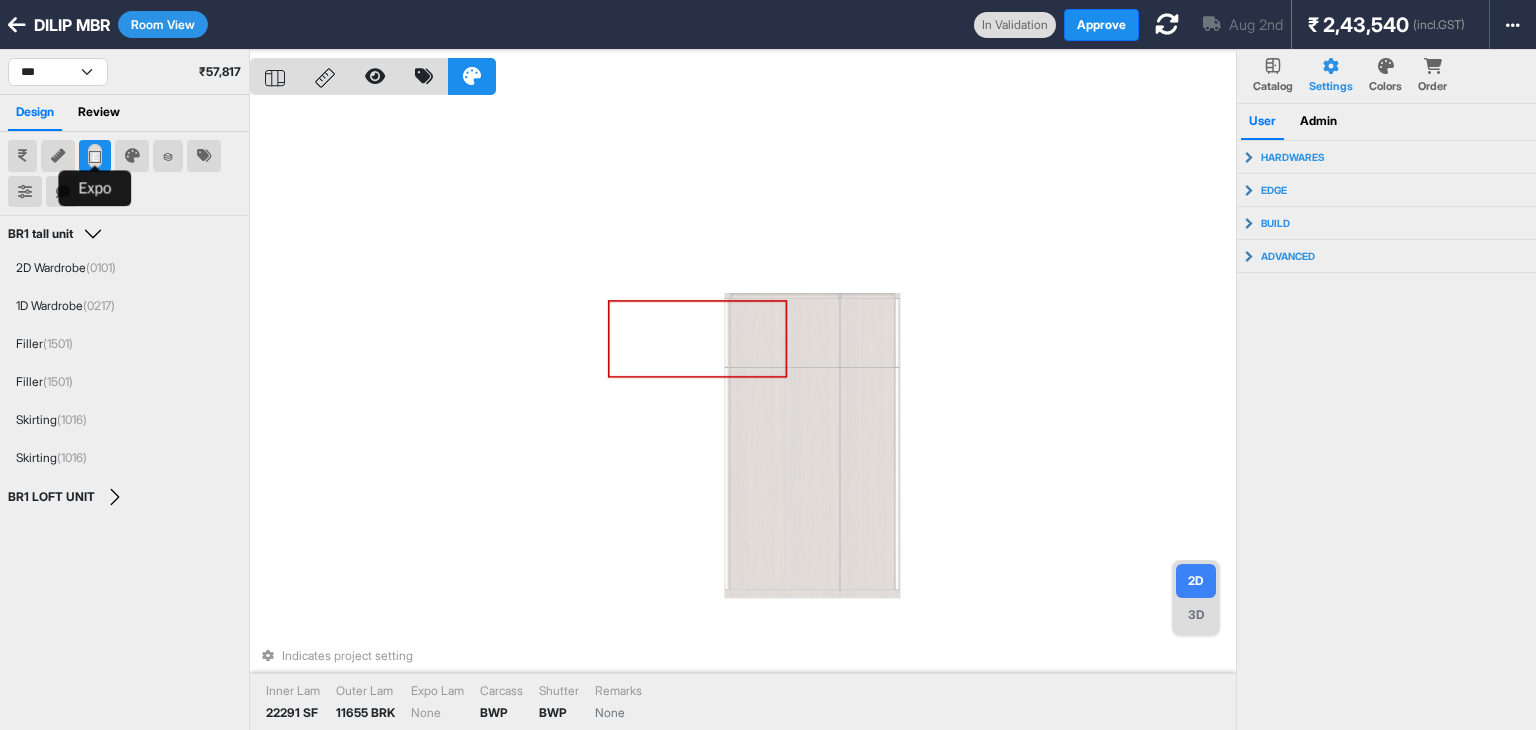 click at bounding box center [95, 156] 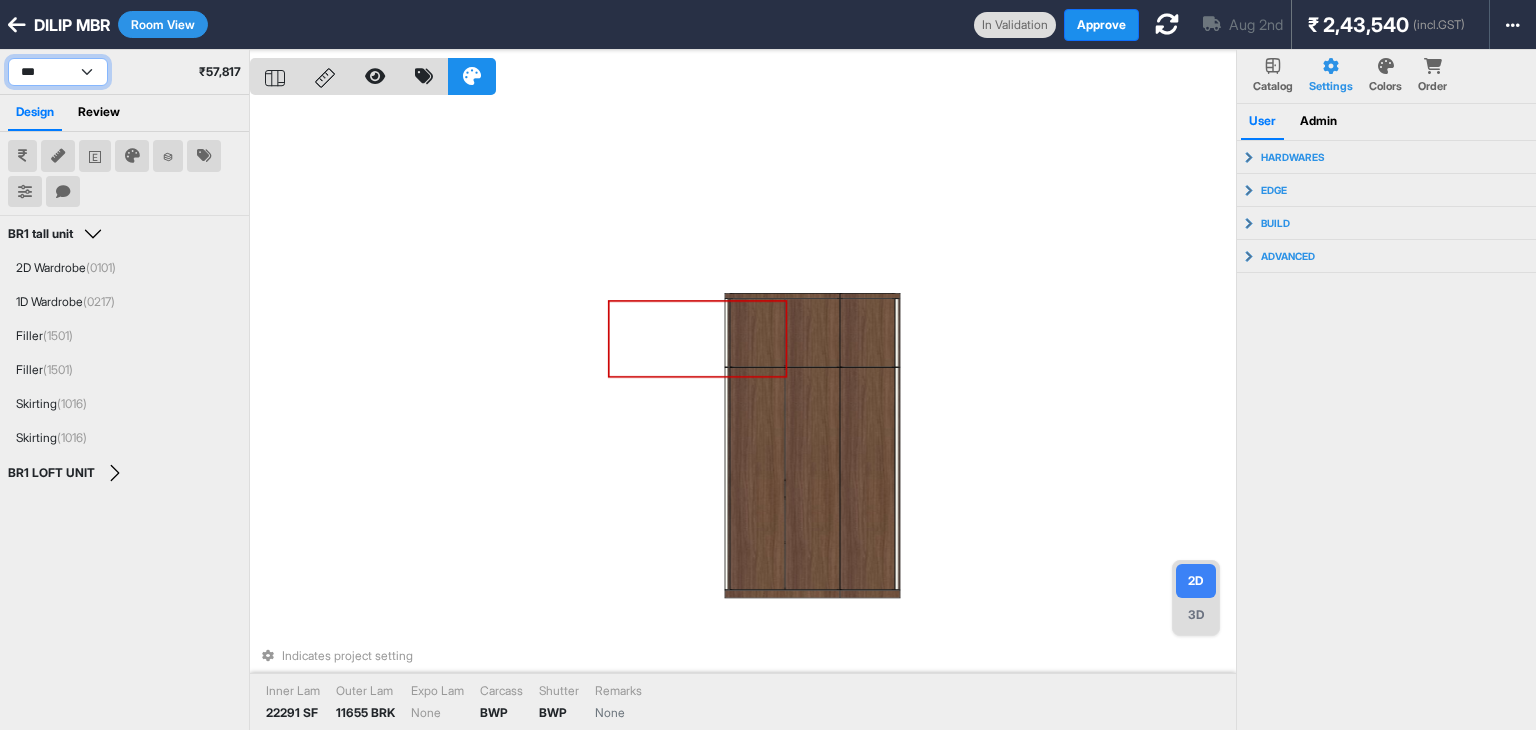click on "*** *** *********" at bounding box center (58, 72) 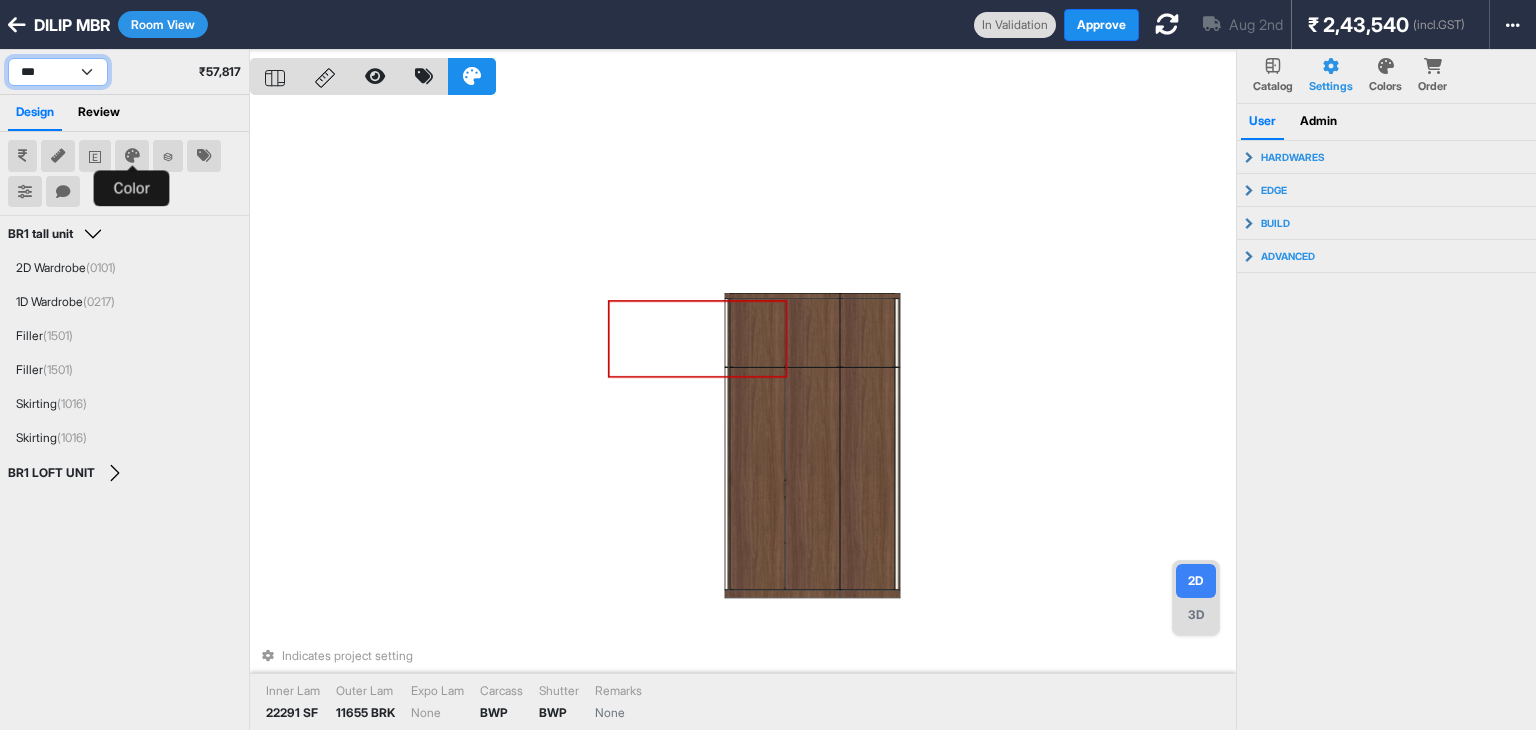 select on "****" 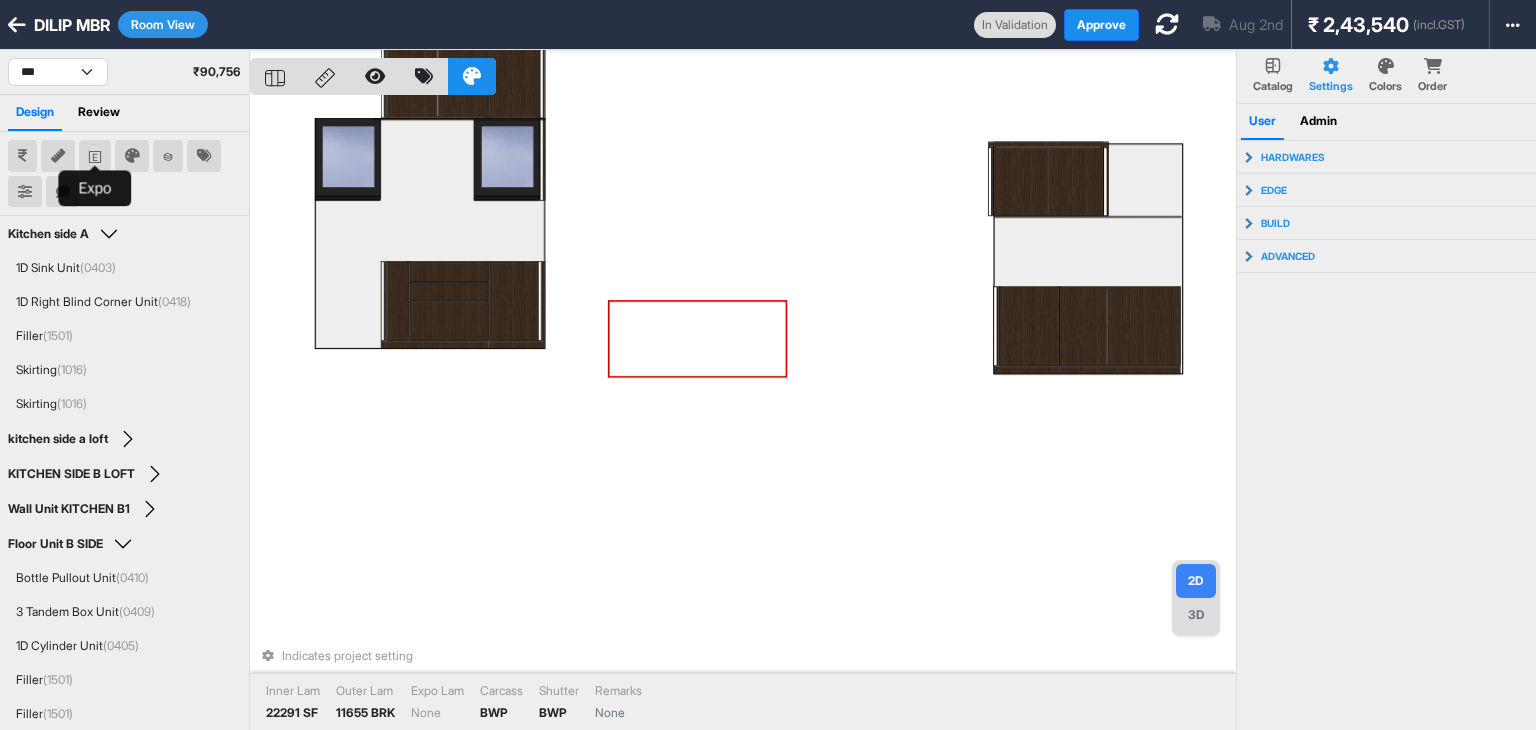 click 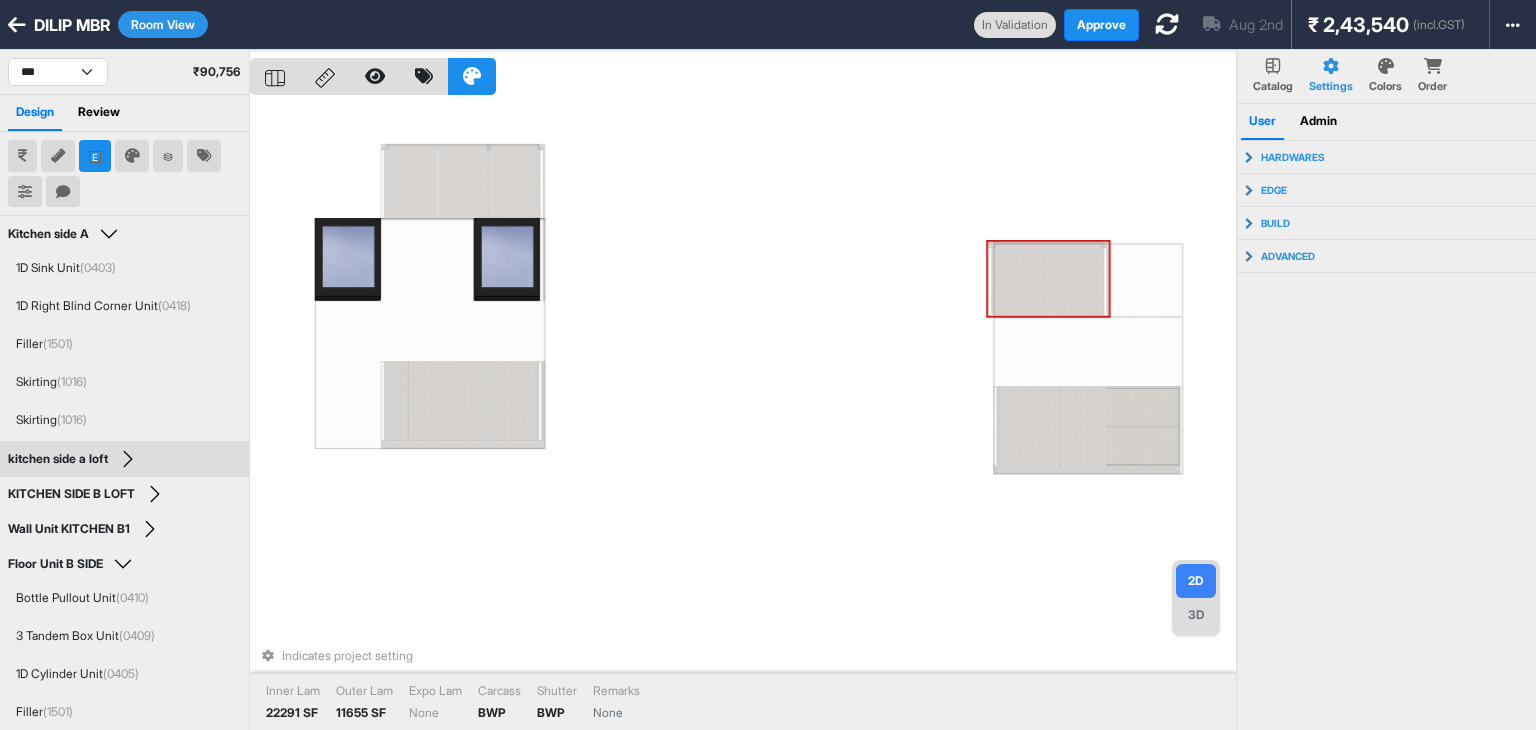 type 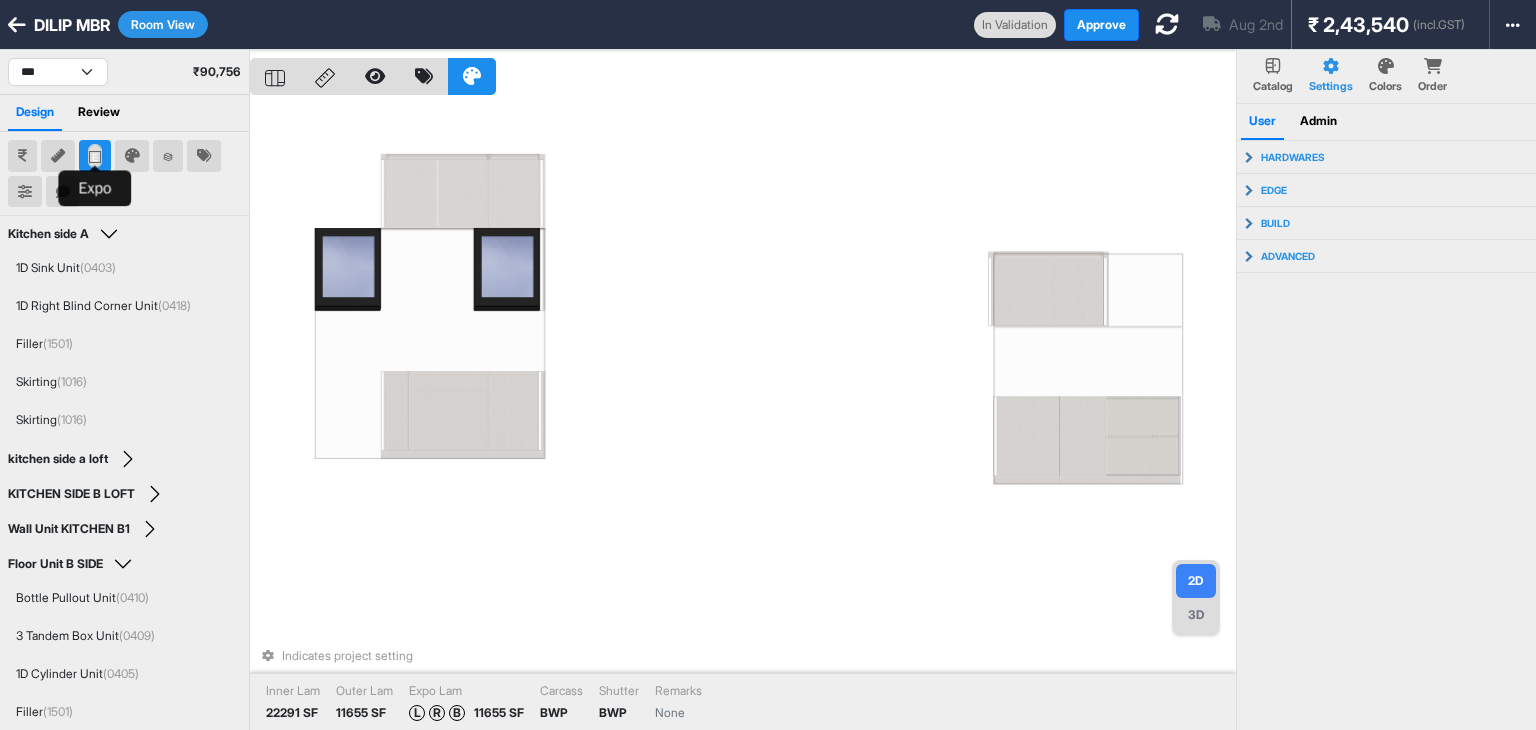 click 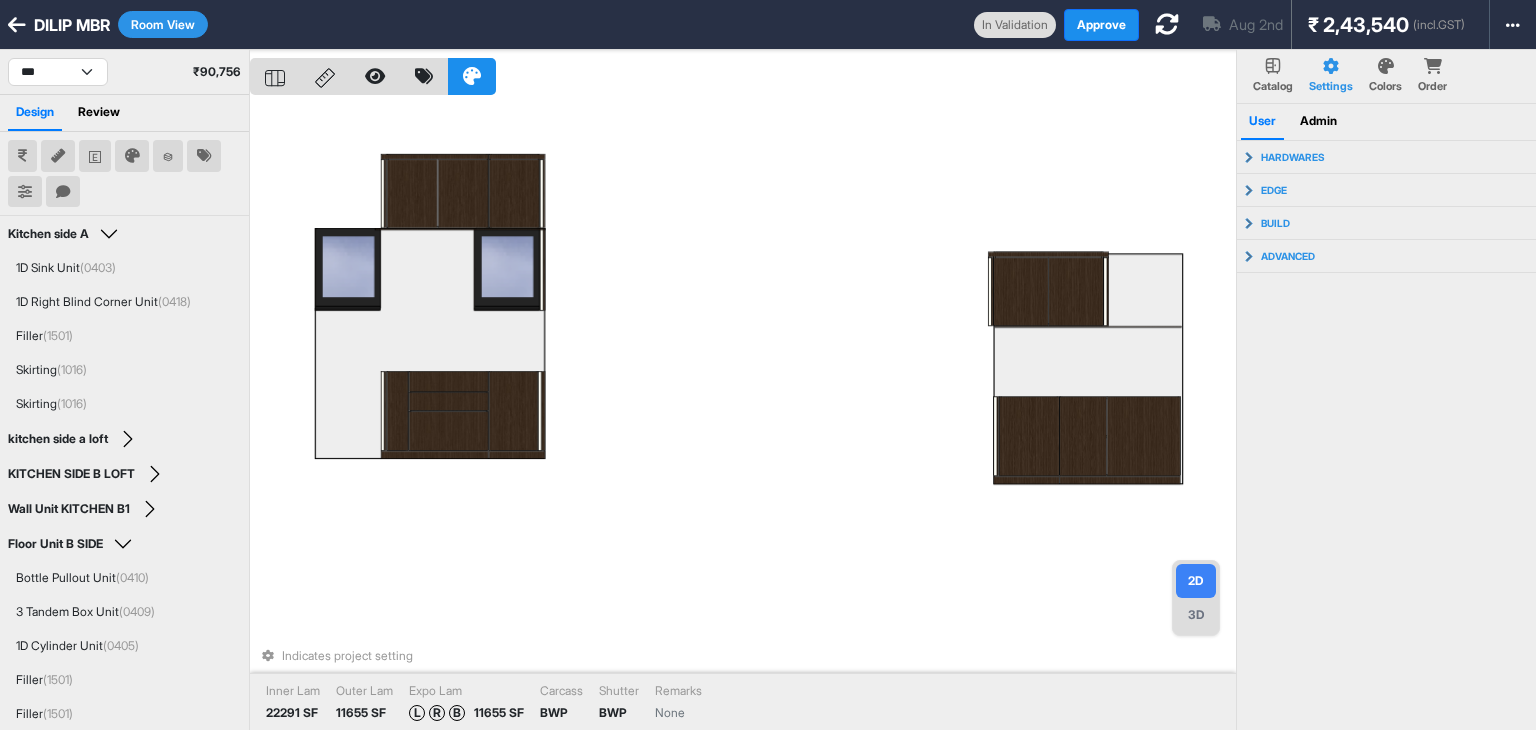 click on "Indicates project setting Inner Lam 22291 SF Outer Lam 11655 SF Expo Lam L R B 11655 SF Carcass BWP Shutter BWP Remarks None" at bounding box center (743, 415) 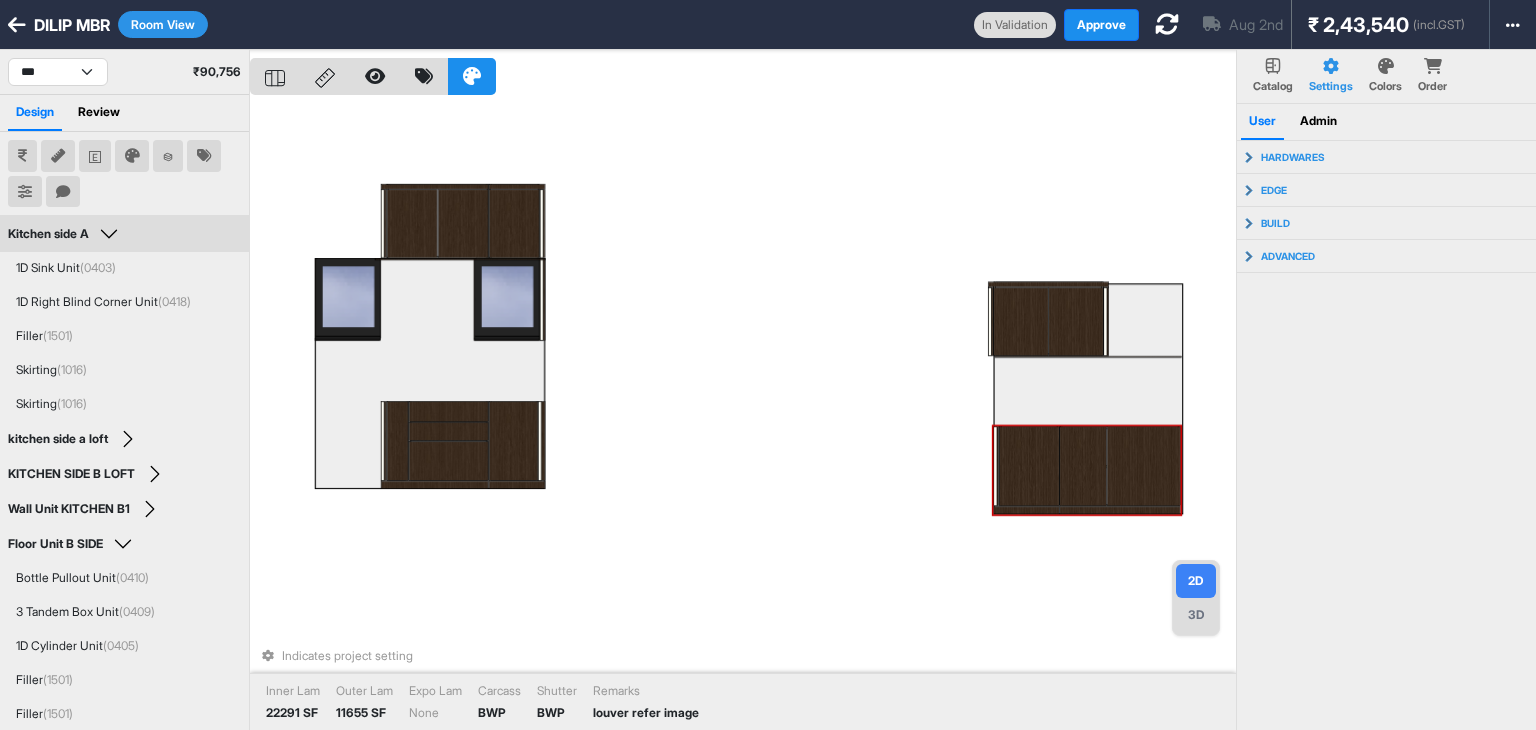 click on "Indicates project setting Inner Lam 22291 SF Outer Lam 11655 SF Expo Lam None Carcass BWP Shutter BWP Remarks louver refer image" at bounding box center [743, 415] 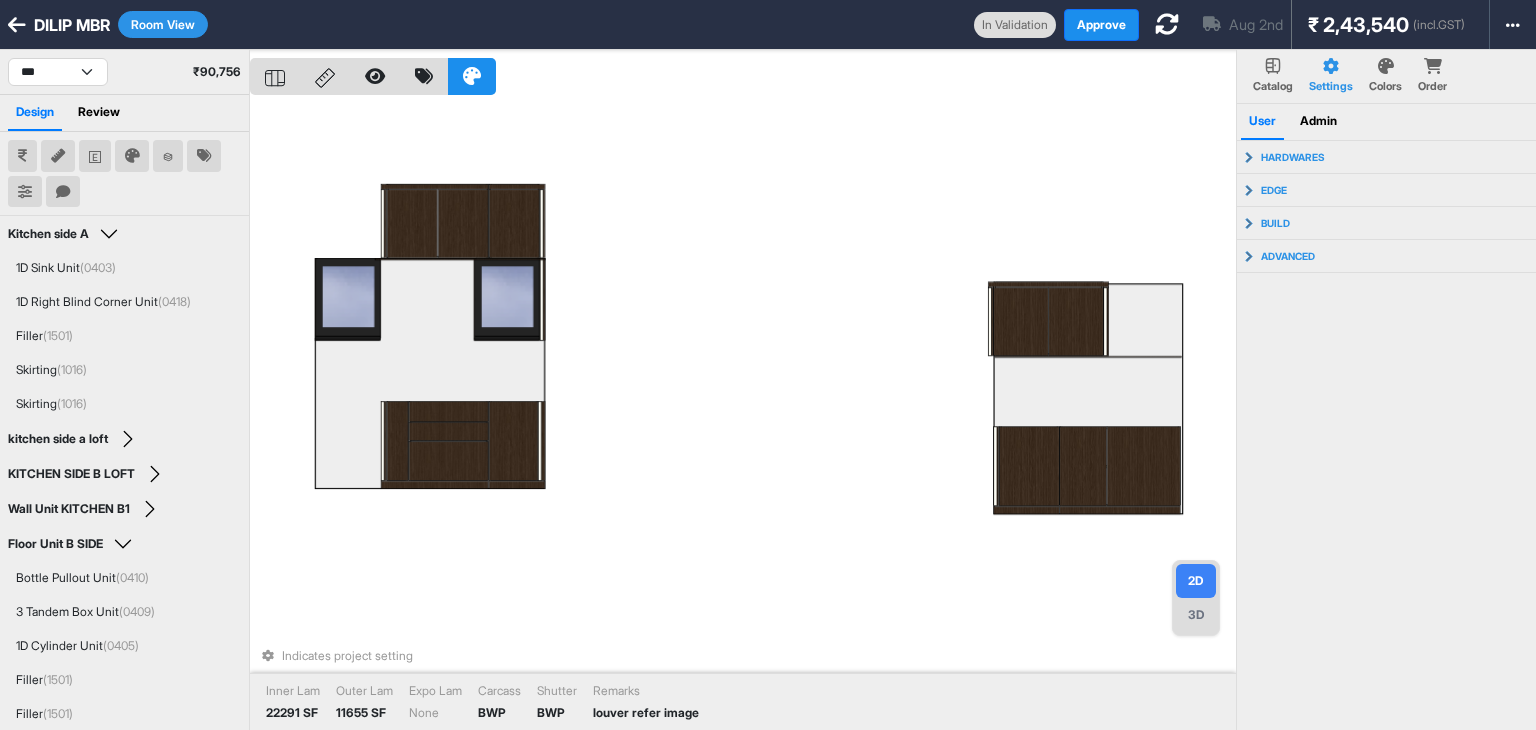 click on "Room View" at bounding box center [163, 24] 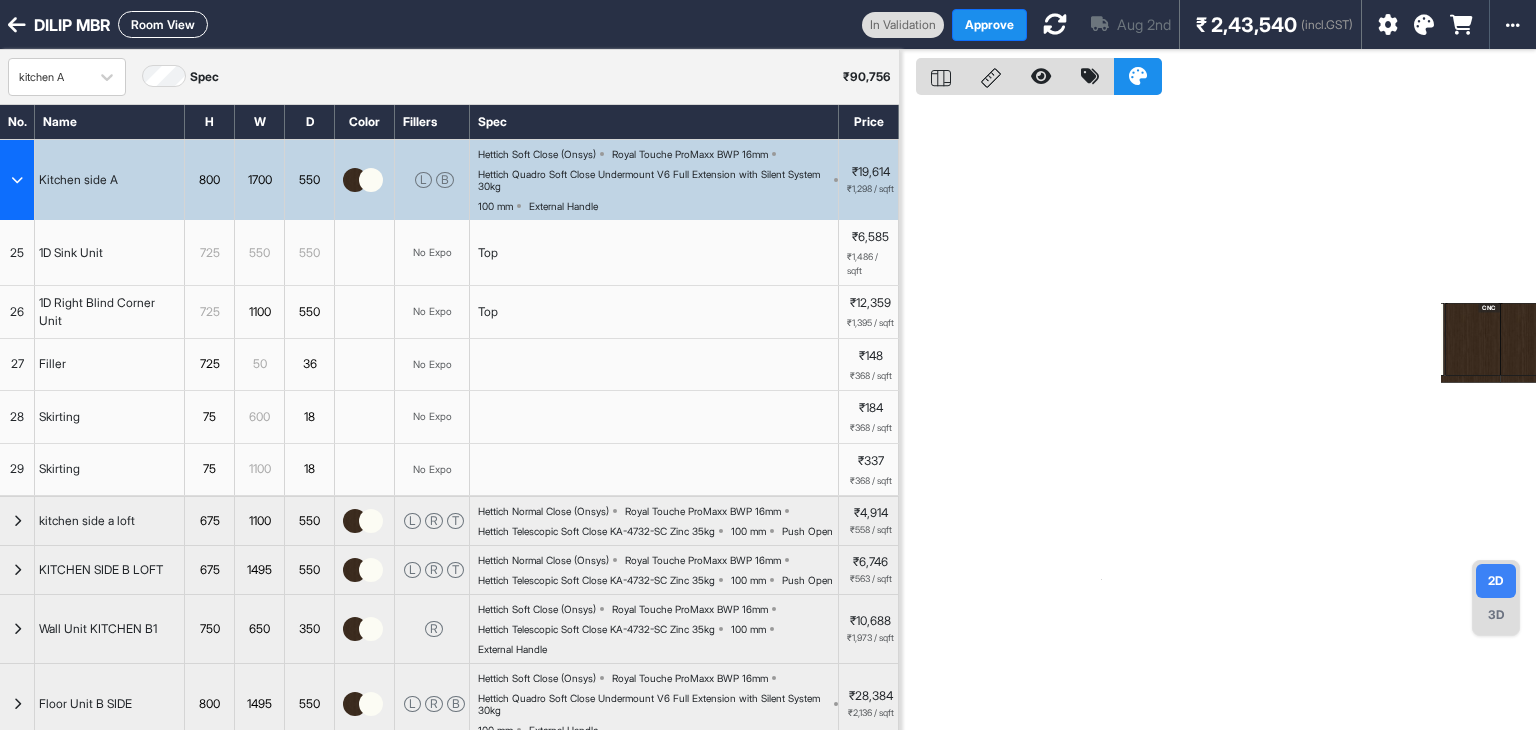 click at bounding box center [17, 180] 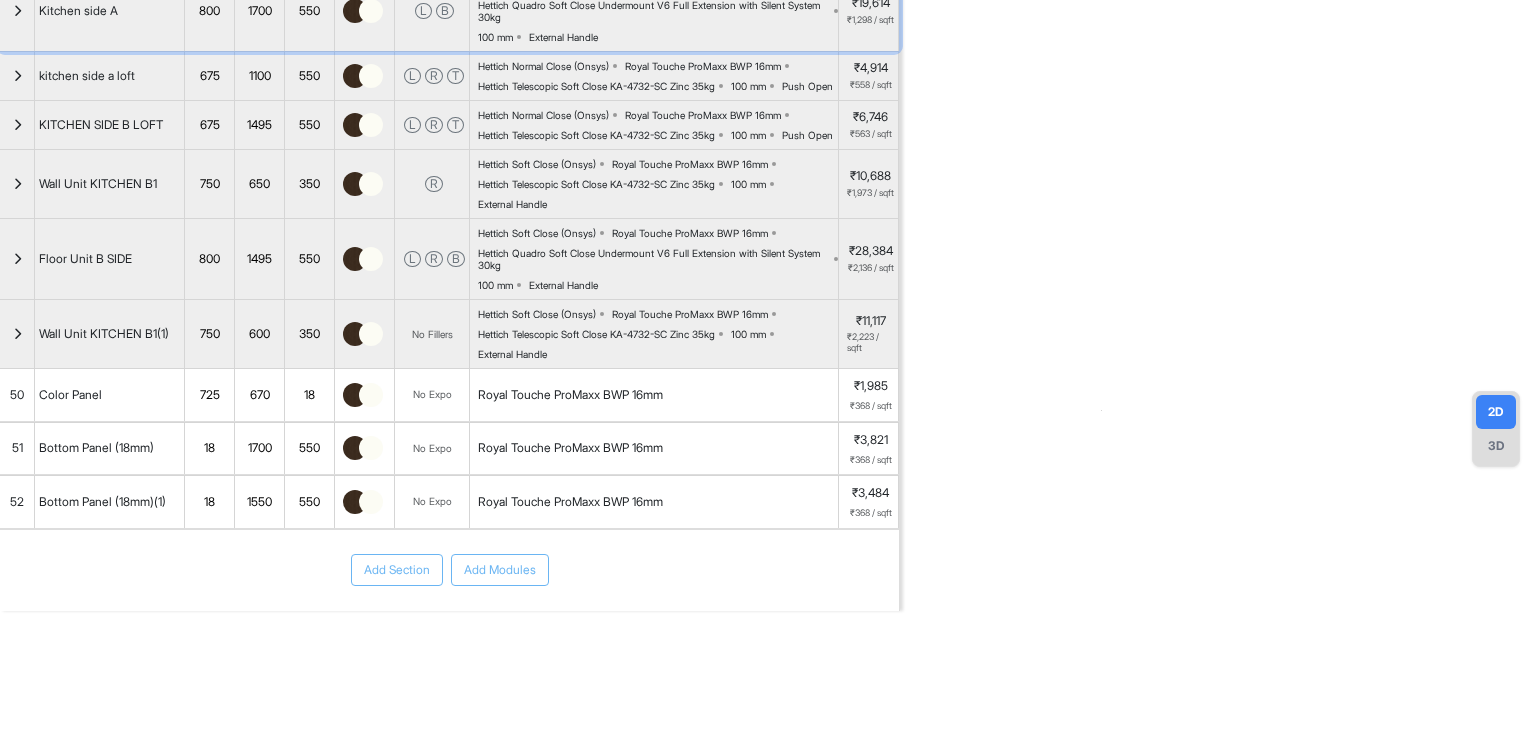 scroll, scrollTop: 0, scrollLeft: 0, axis: both 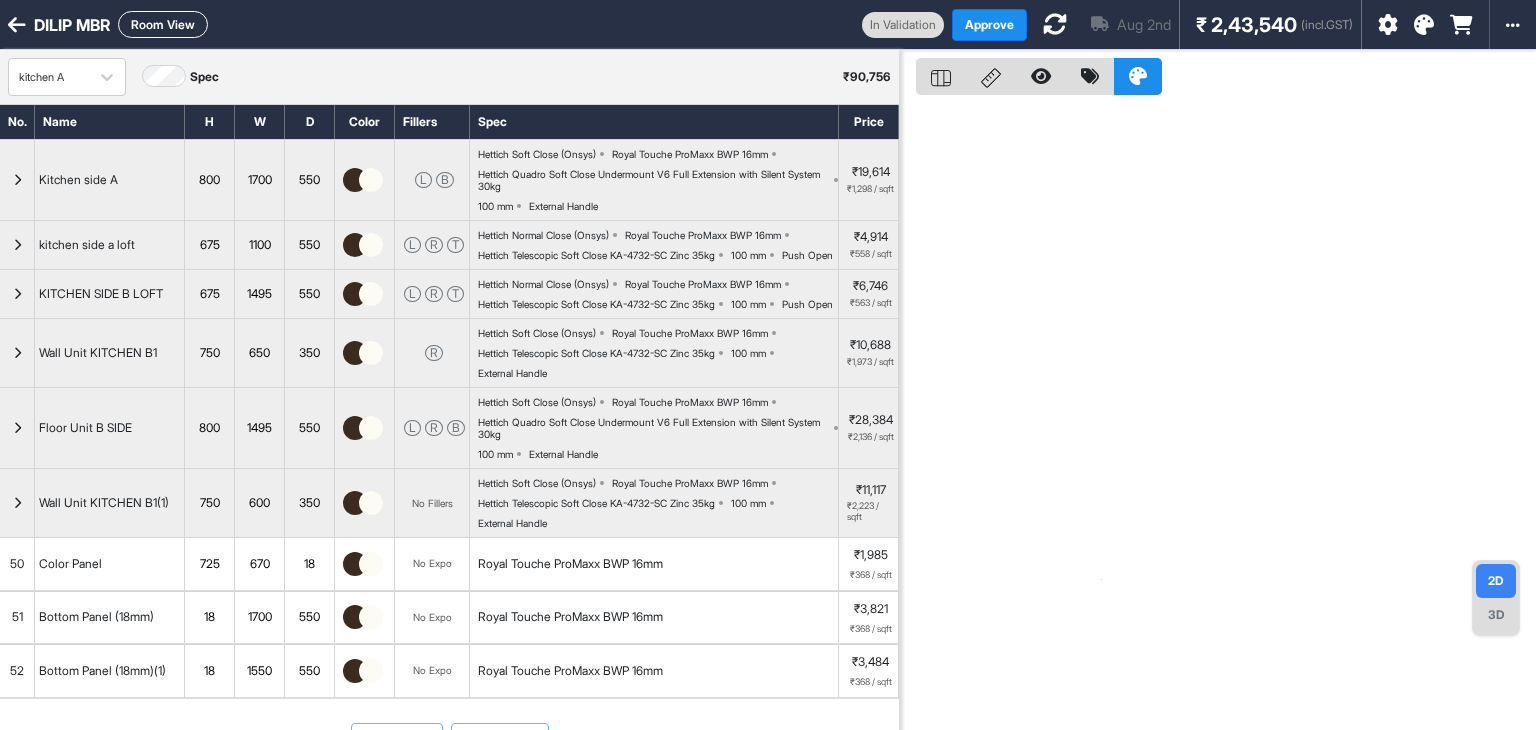 click on "Room View" at bounding box center (163, 24) 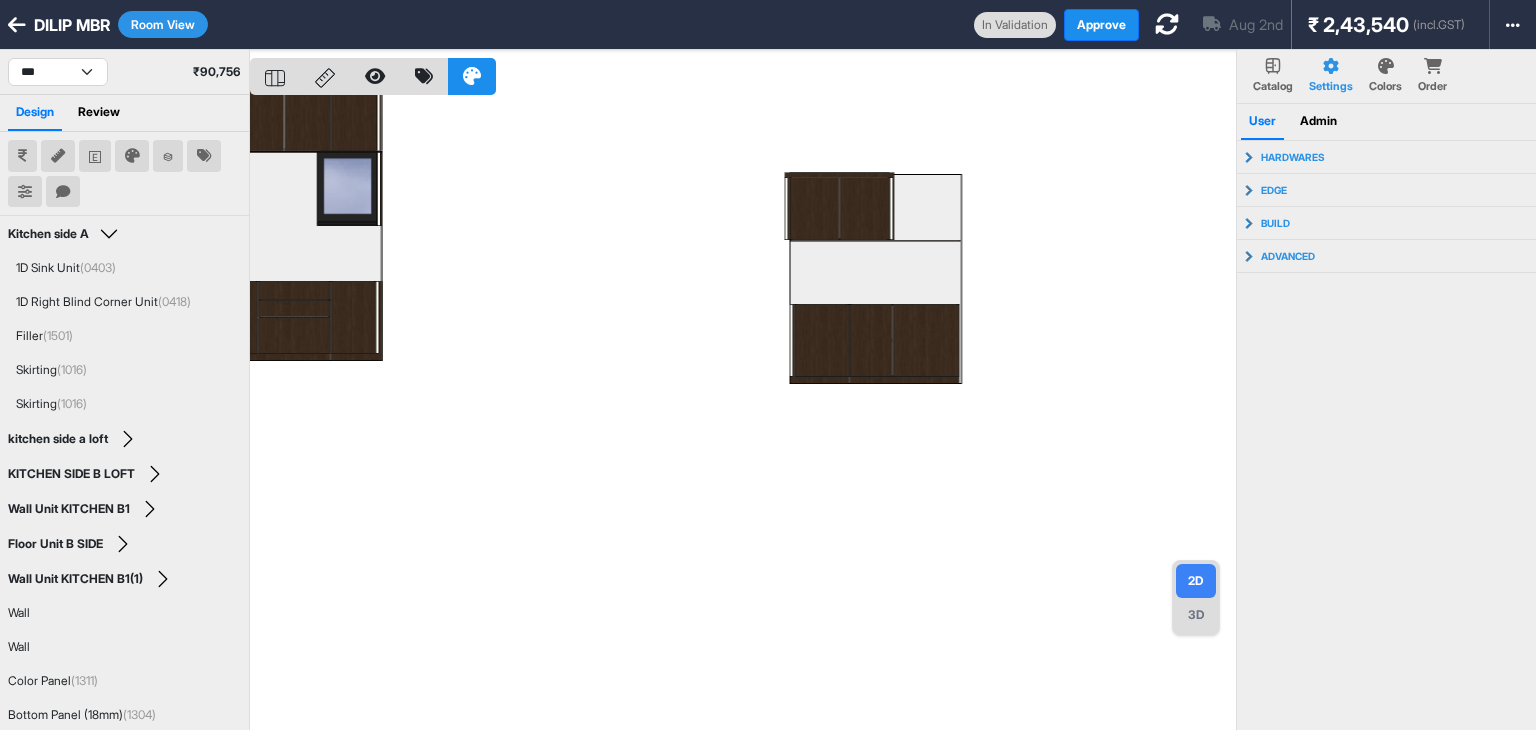 click at bounding box center [743, 415] 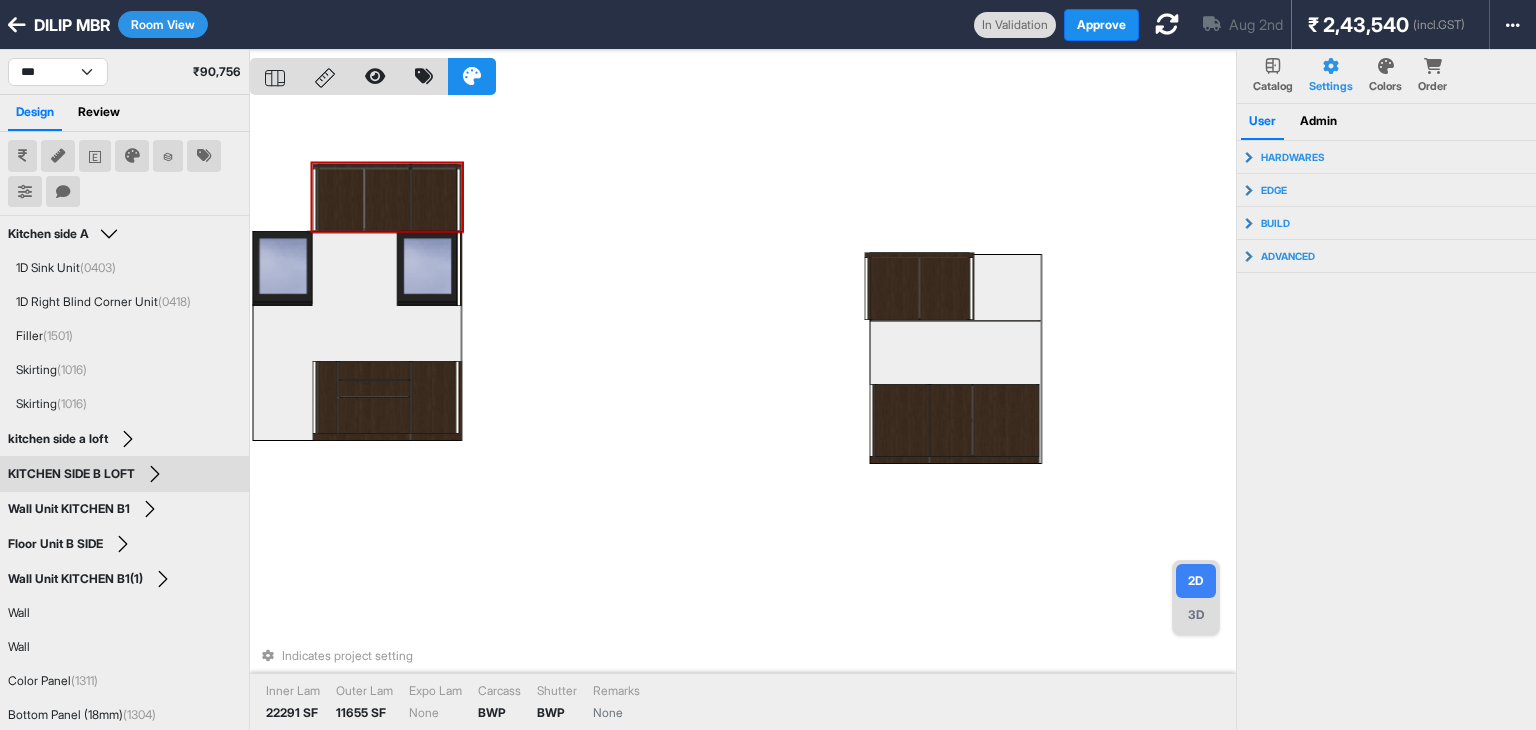 click at bounding box center [1386, 66] 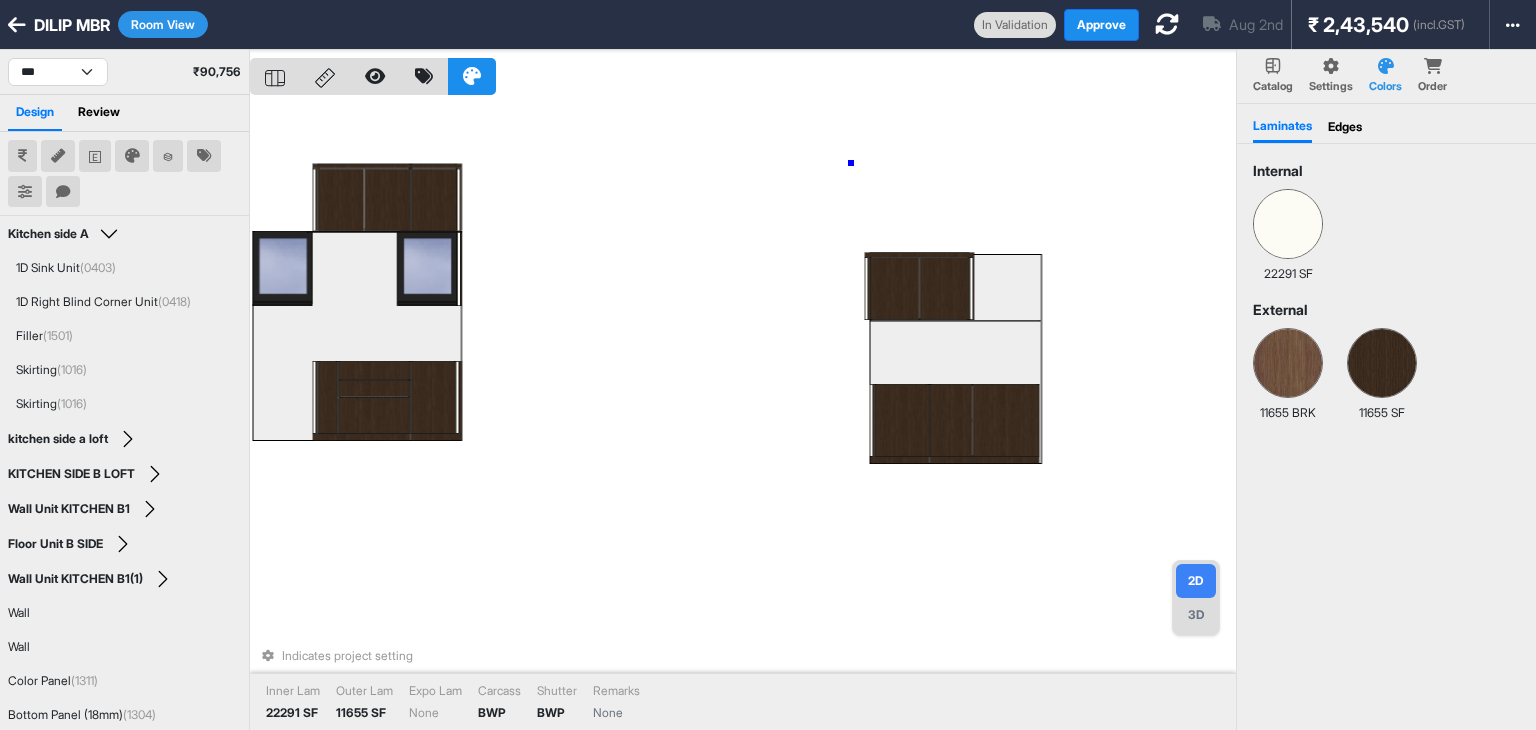 click on "Indicates project setting Inner Lam 22291 SF Outer Lam 11655 SF Expo Lam None Carcass BWP Shutter BWP Remarks None" at bounding box center (743, 415) 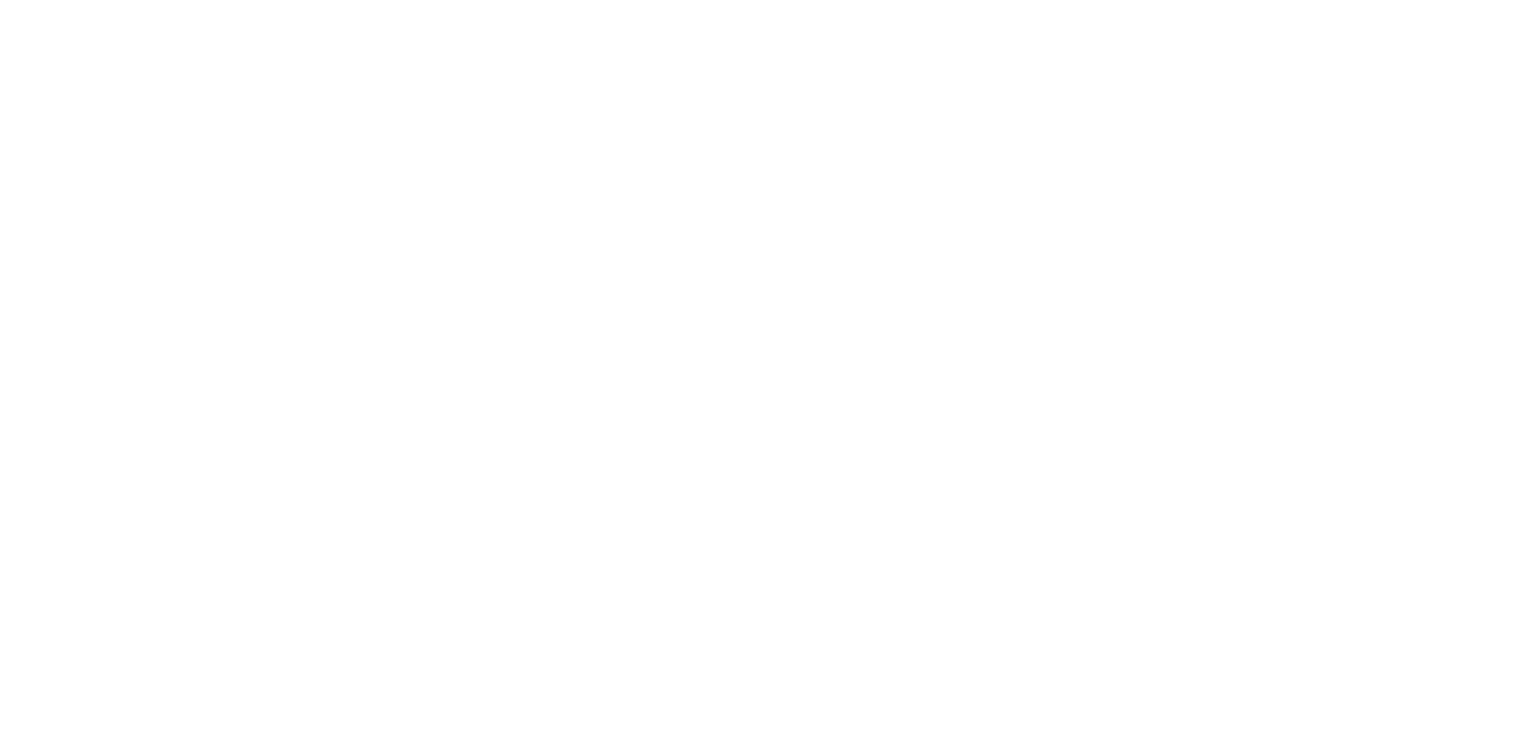 scroll, scrollTop: 0, scrollLeft: 0, axis: both 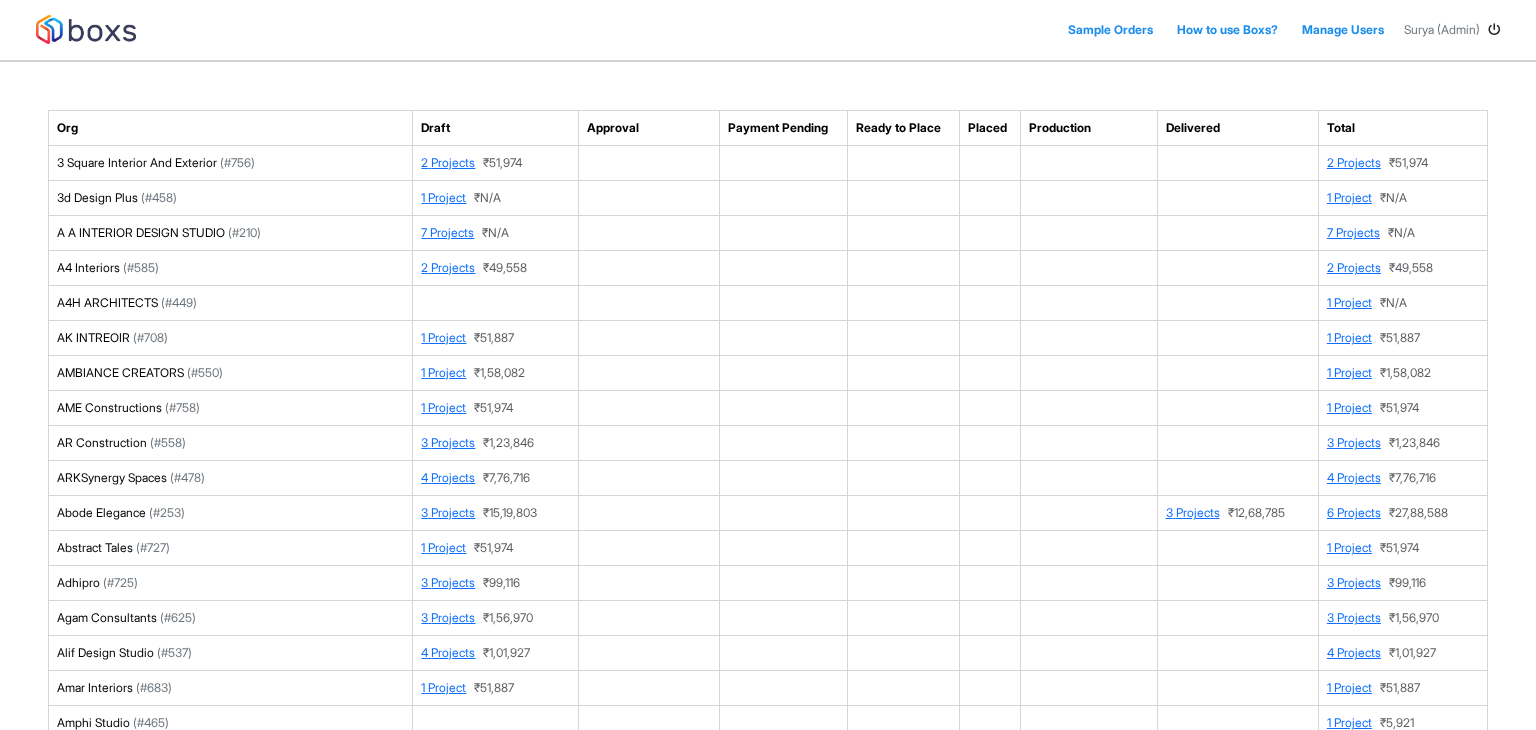click on "Org" at bounding box center (231, 128) 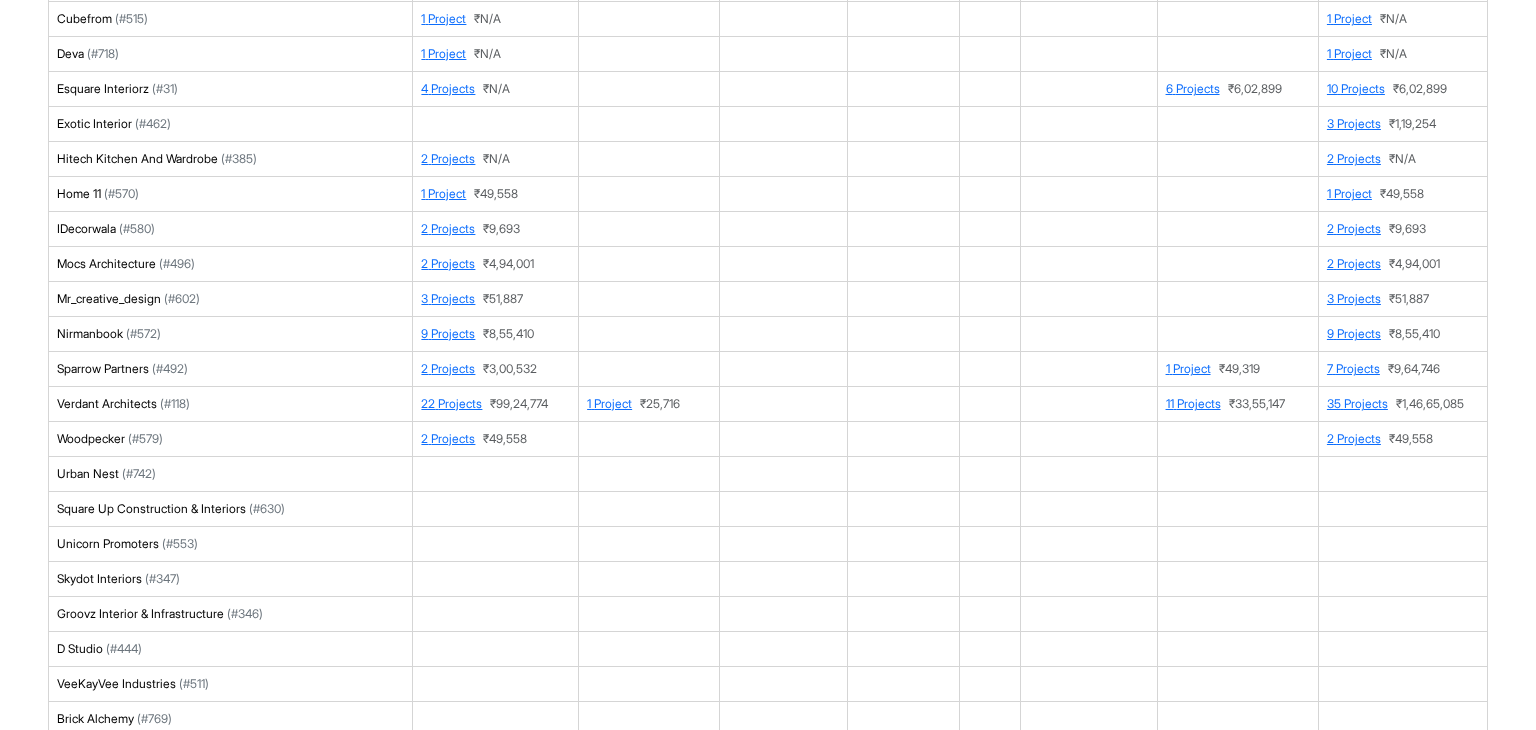 scroll, scrollTop: 6478, scrollLeft: 0, axis: vertical 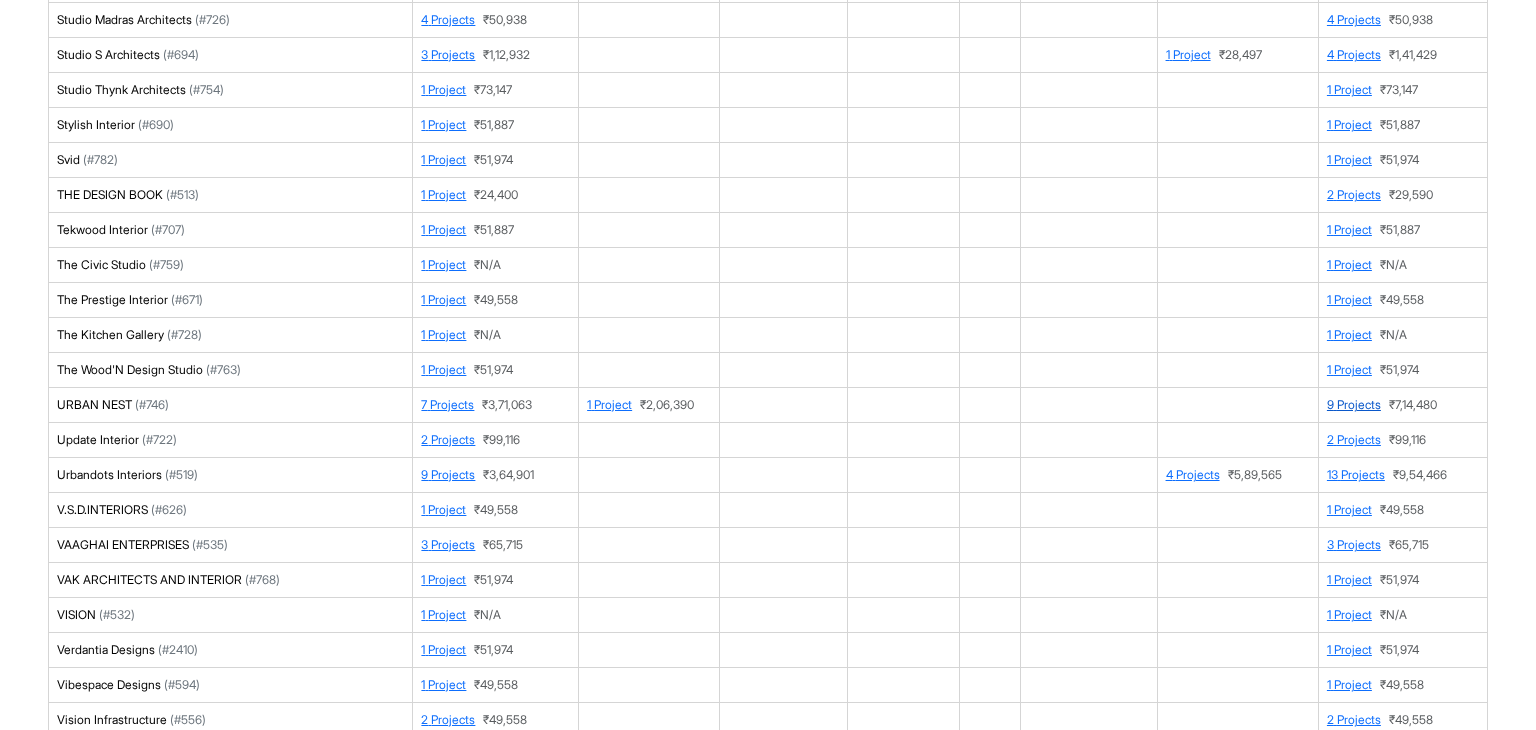click on "9   Projects" at bounding box center [1354, 404] 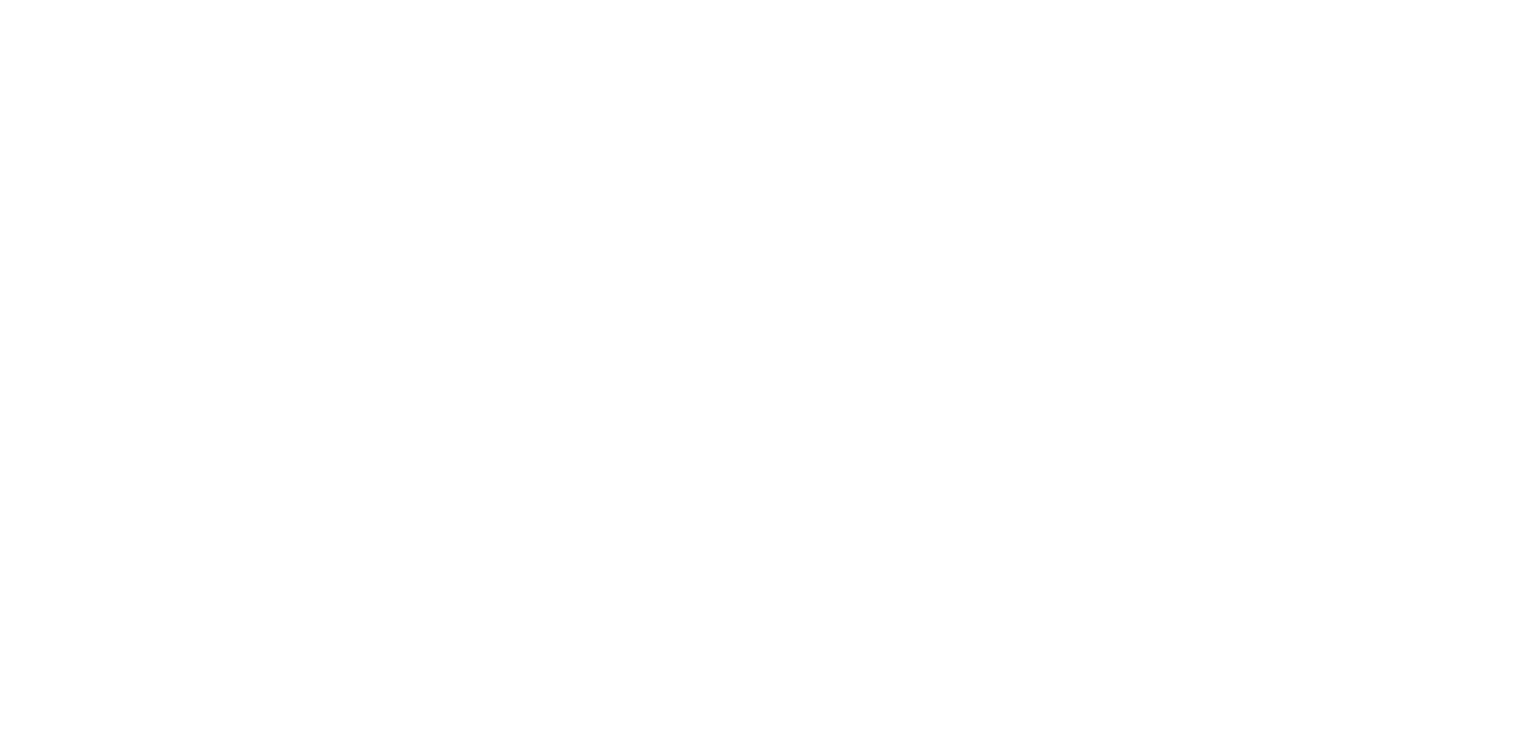 scroll, scrollTop: 0, scrollLeft: 0, axis: both 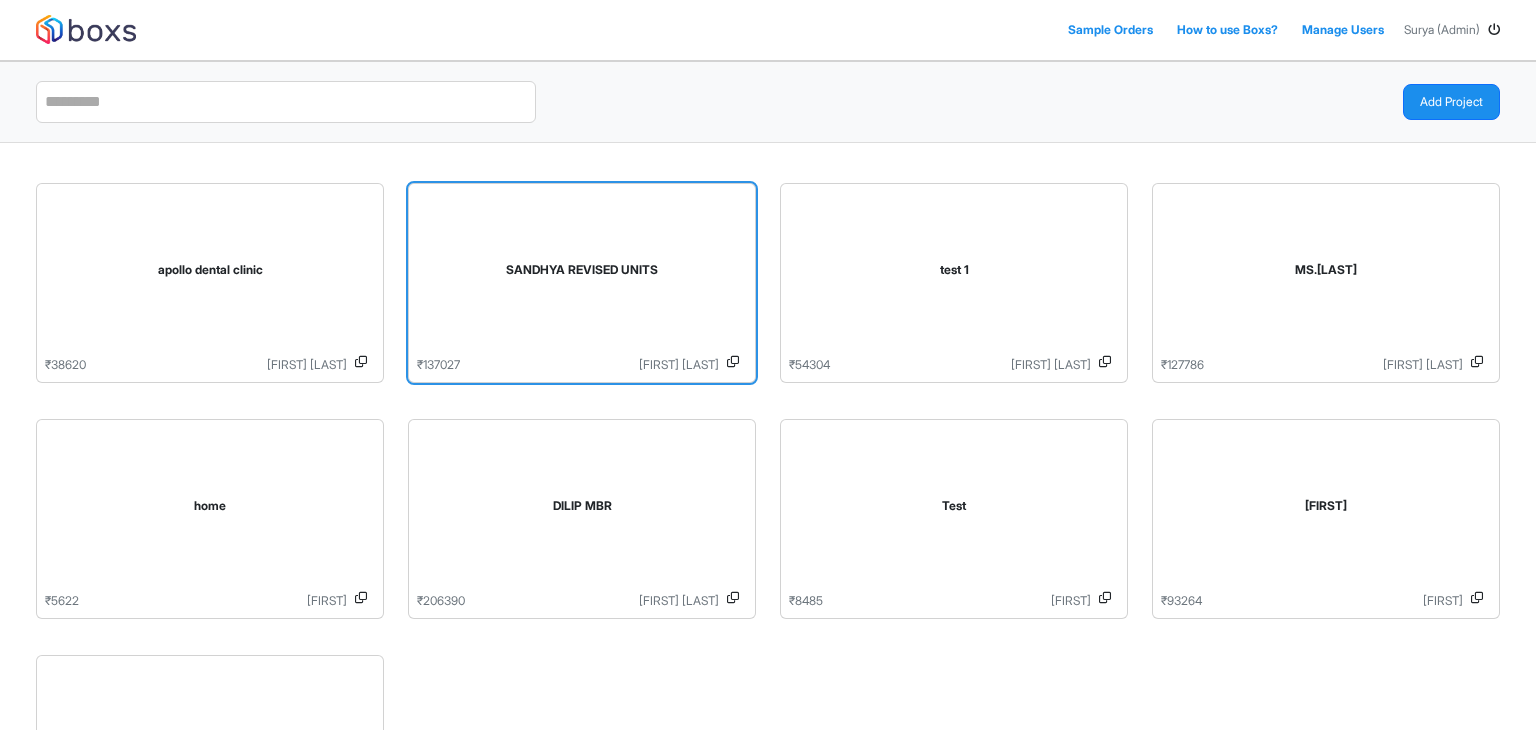 click on "SANDHYA REVISED UNITS" at bounding box center (582, 274) 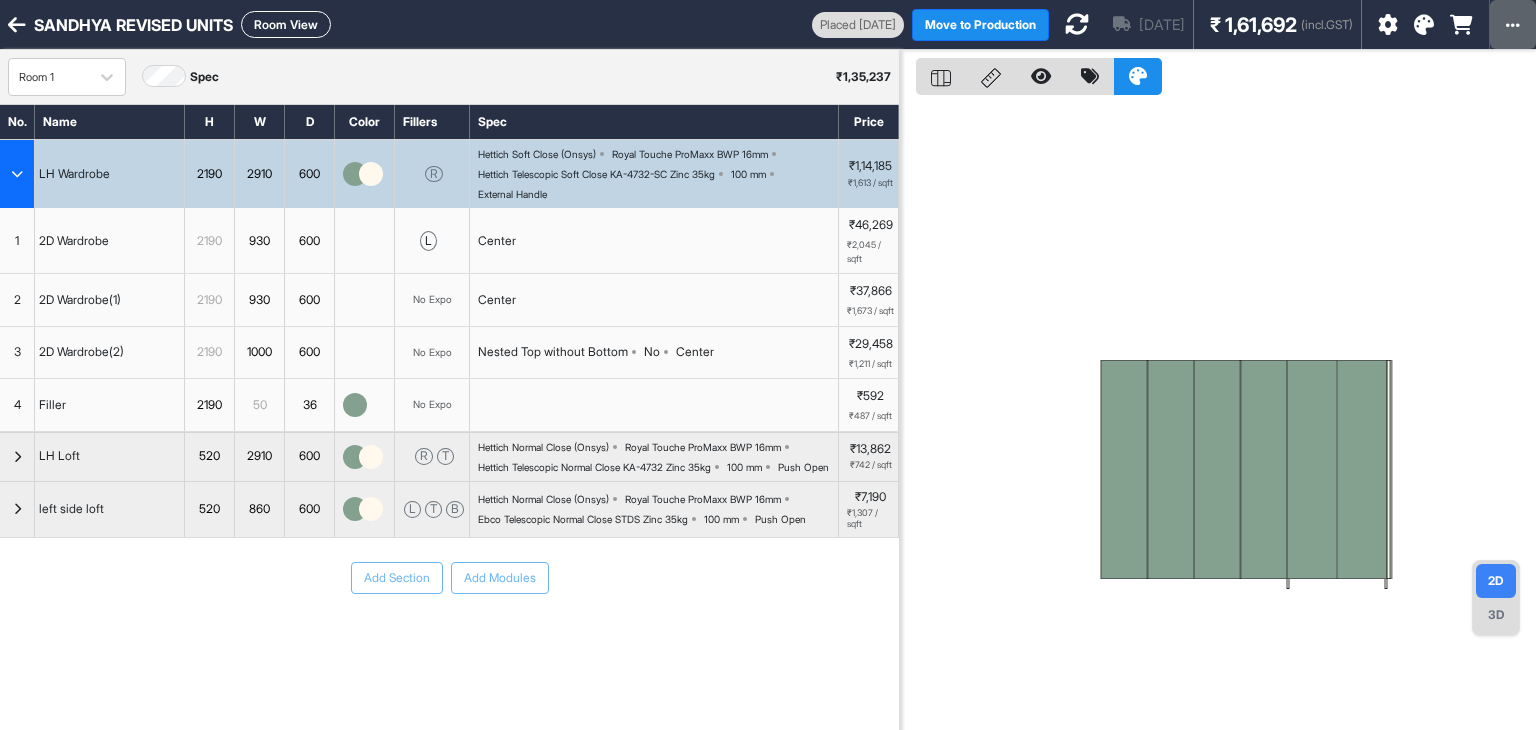 click at bounding box center (1513, 25) 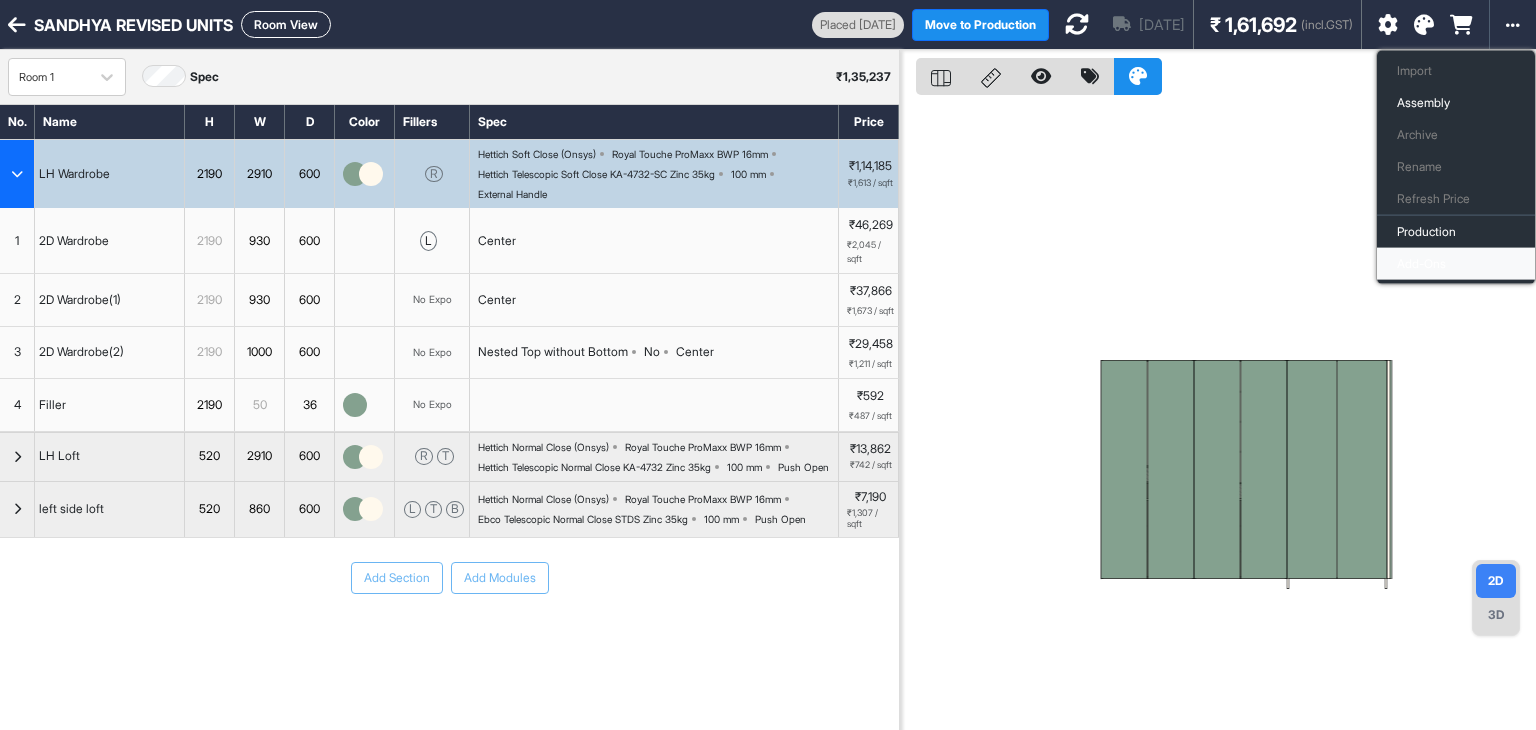 click on "Add-Ons" at bounding box center [1456, 264] 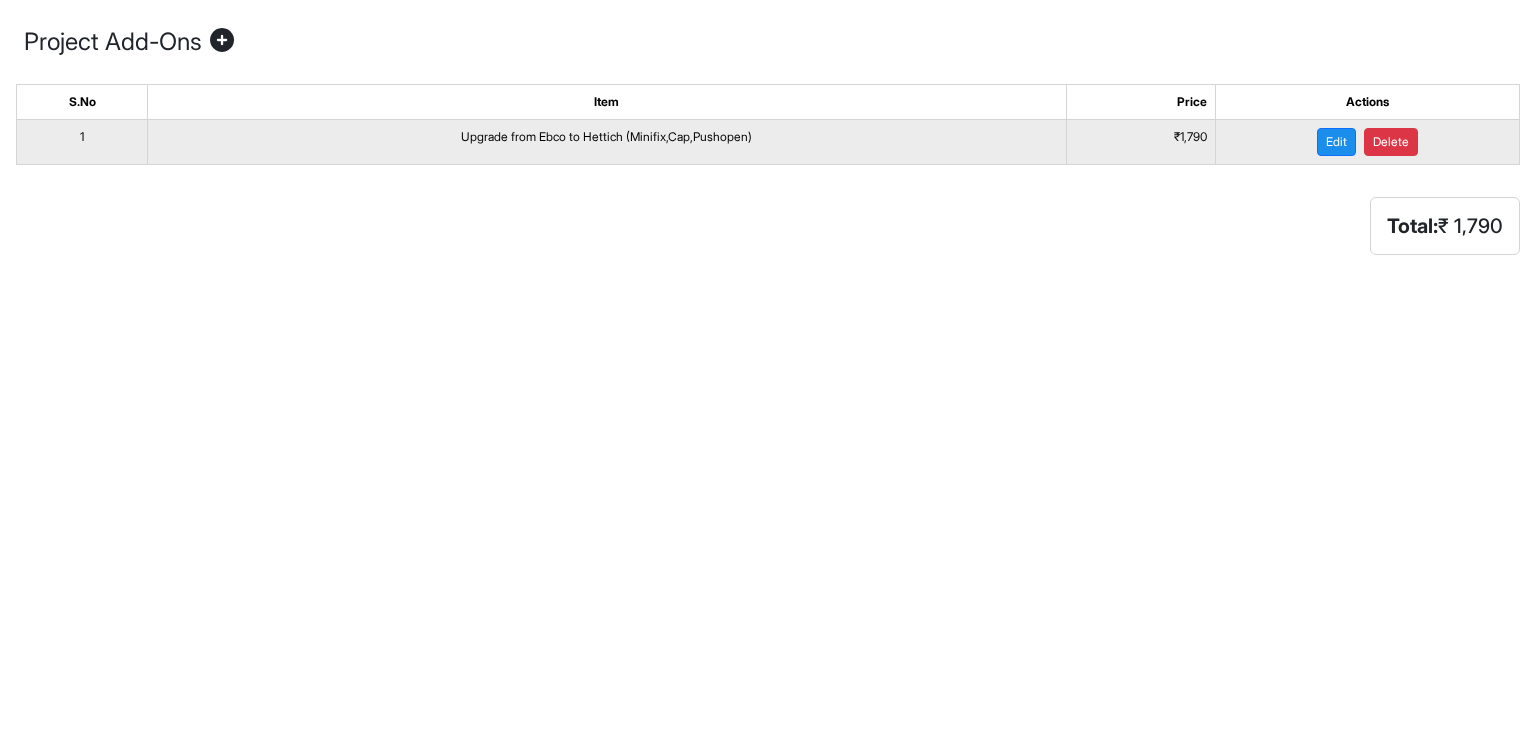 click on "Upgrade from Ebco to Hettich  (Minifix,Cap,Pushopen)" at bounding box center [607, 142] 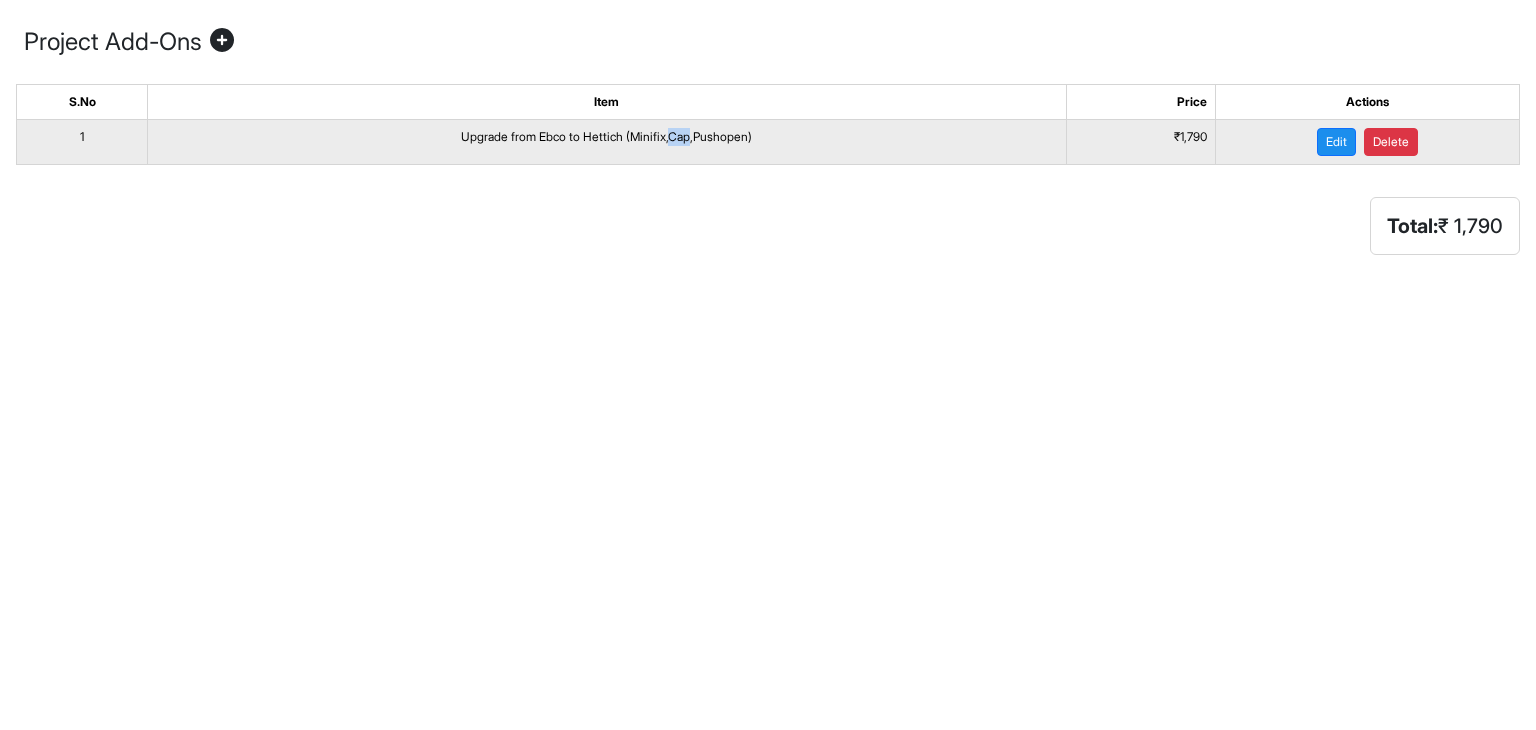 click on "Upgrade from Ebco to Hettich  (Minifix,Cap,Pushopen)" at bounding box center [607, 142] 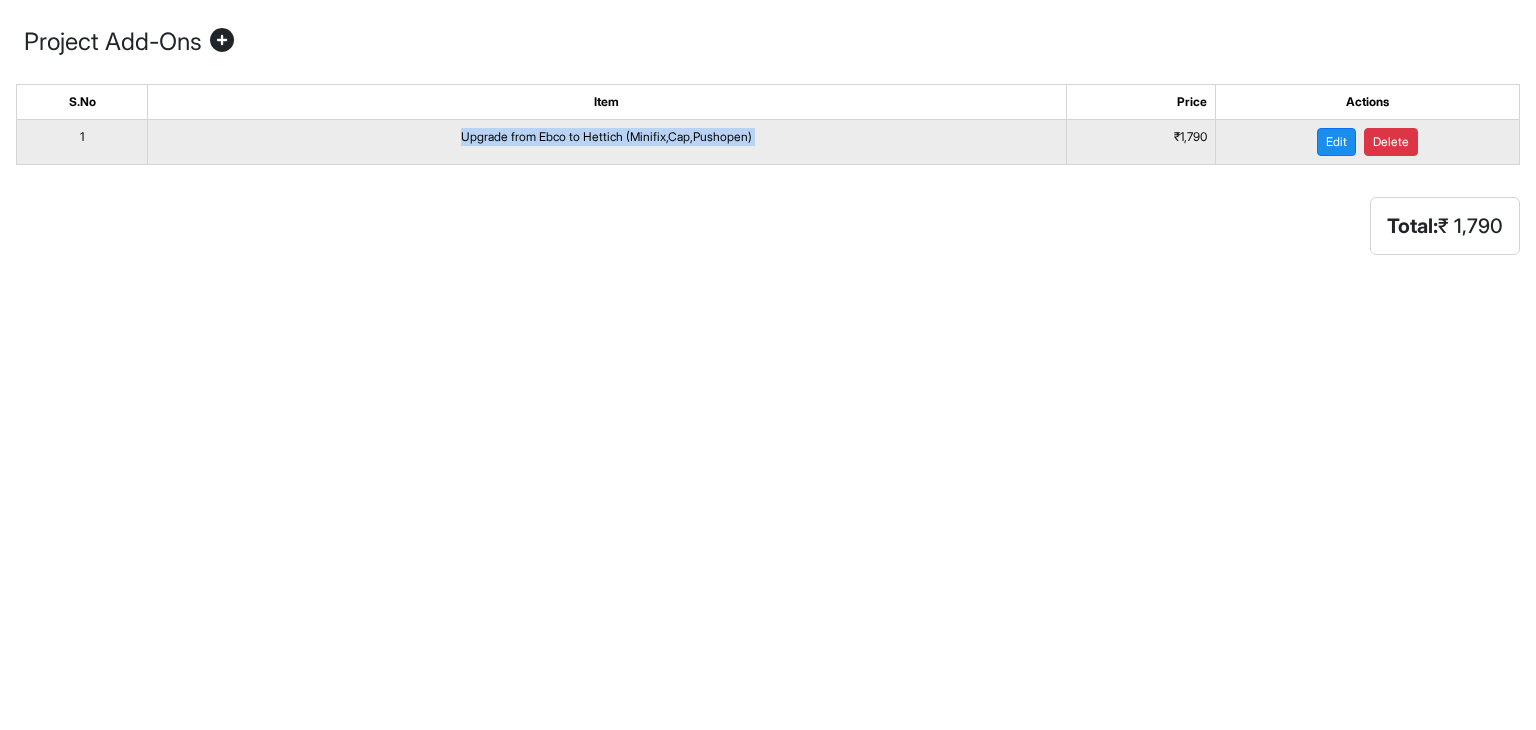 copy on "Upgrade from Ebco to Hettich  (Minifix,Cap,Pushopen)" 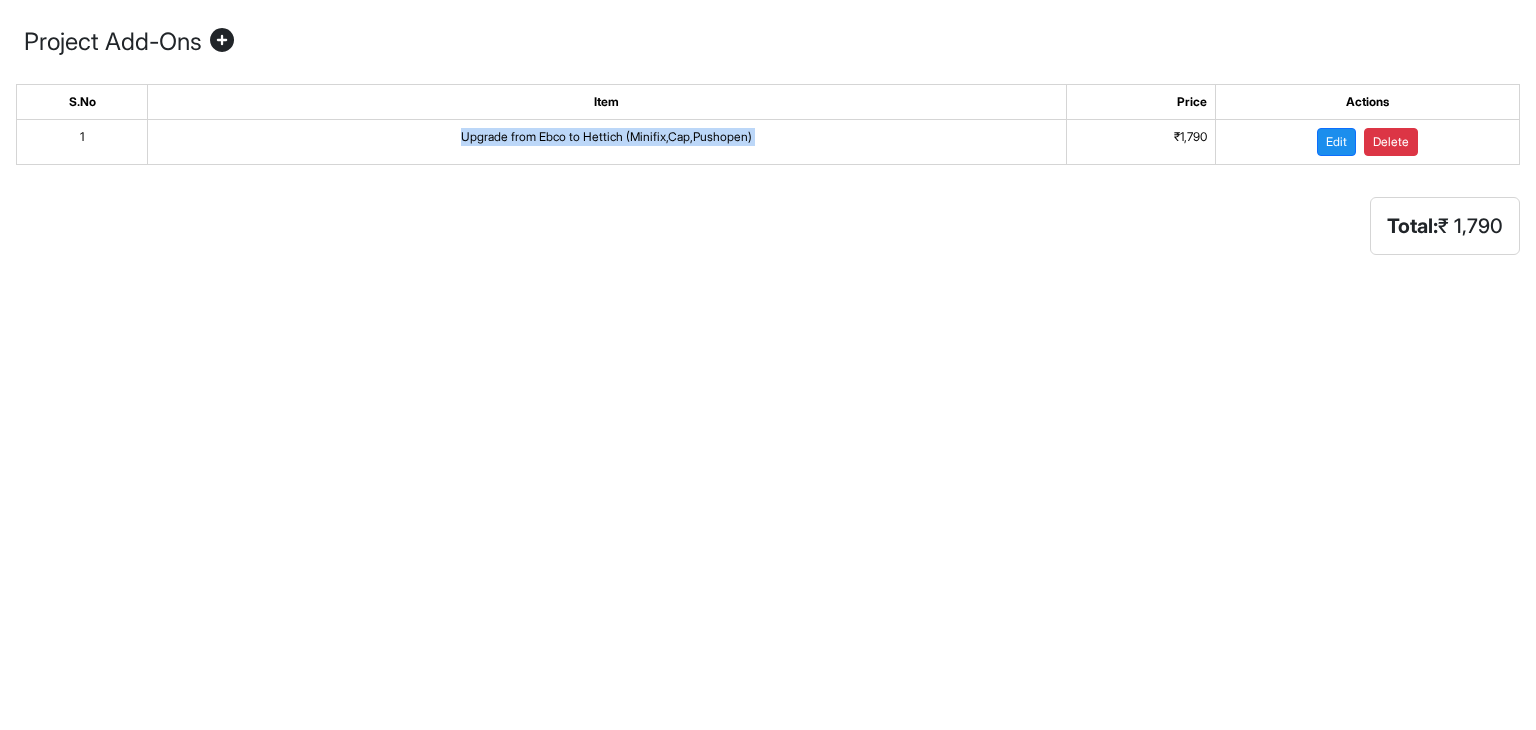 drag, startPoint x: 683, startPoint y: 221, endPoint x: 695, endPoint y: 12, distance: 209.34421 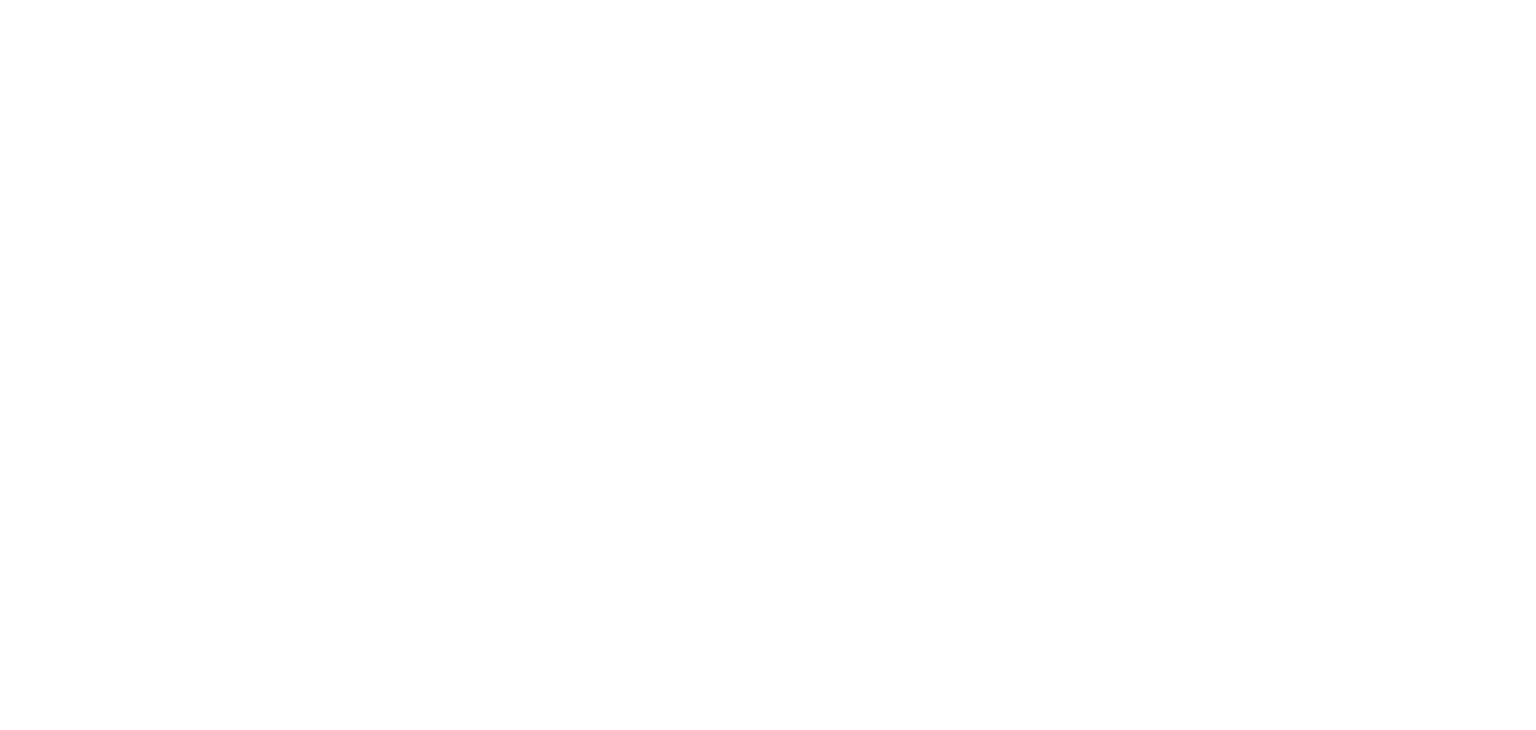 scroll, scrollTop: 0, scrollLeft: 0, axis: both 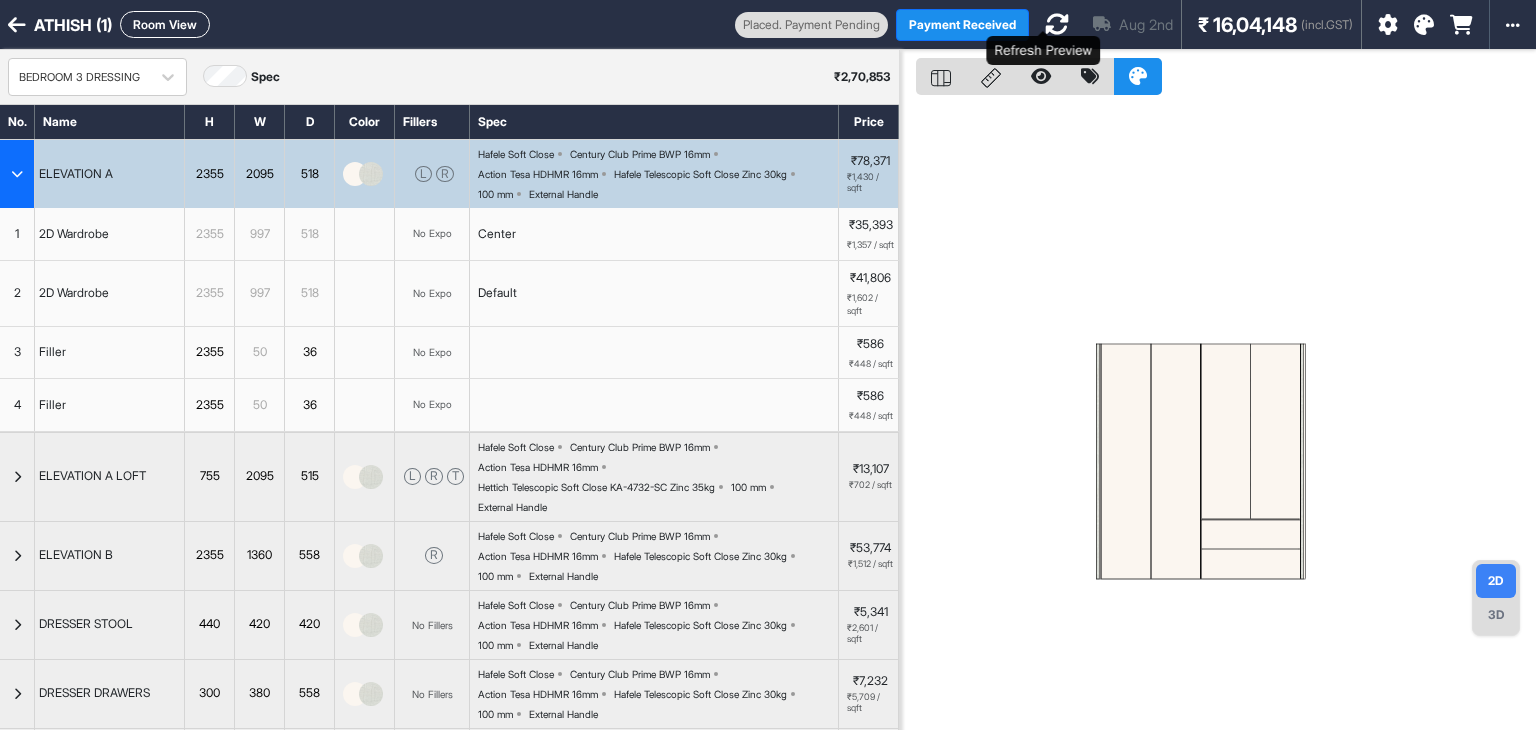 click at bounding box center [1057, 24] 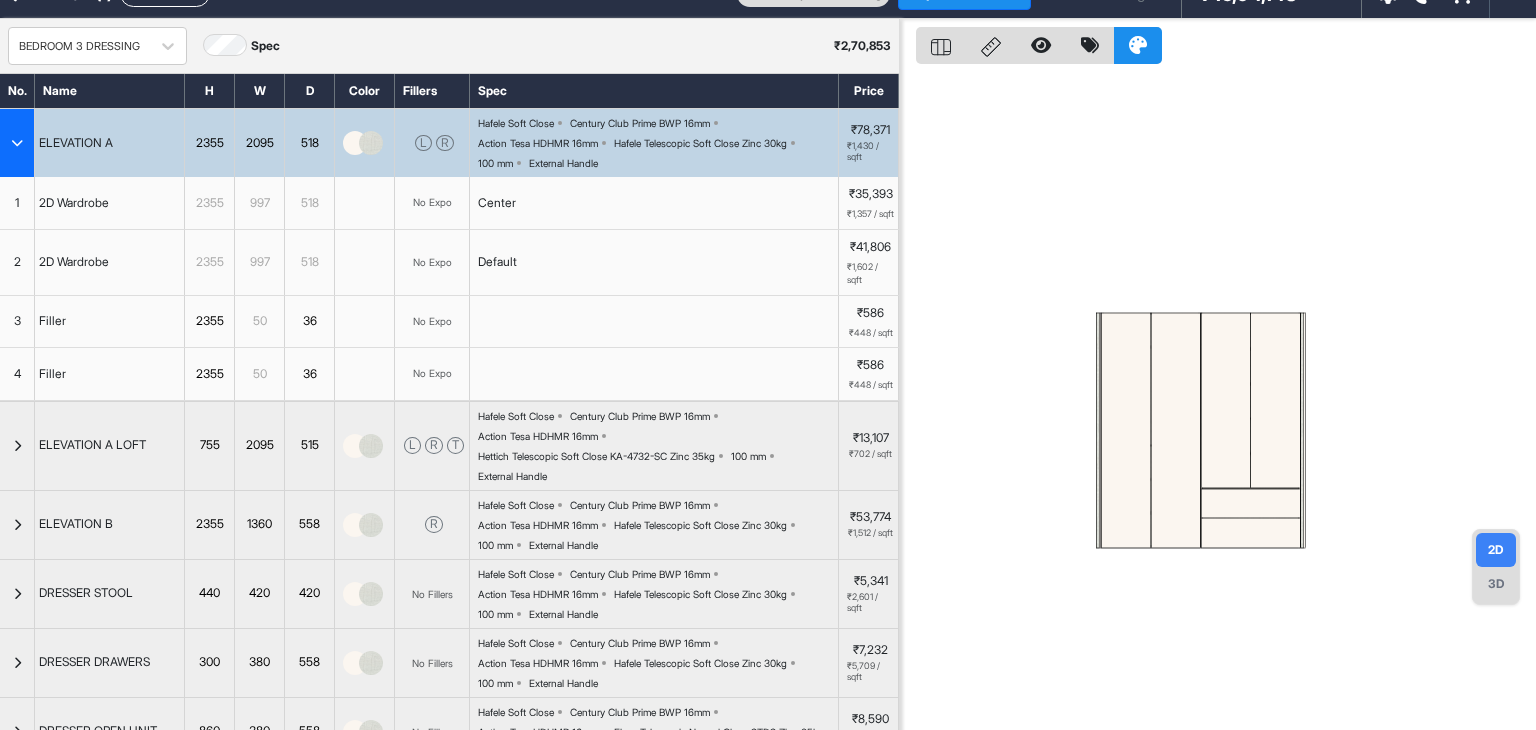 scroll, scrollTop: 0, scrollLeft: 0, axis: both 